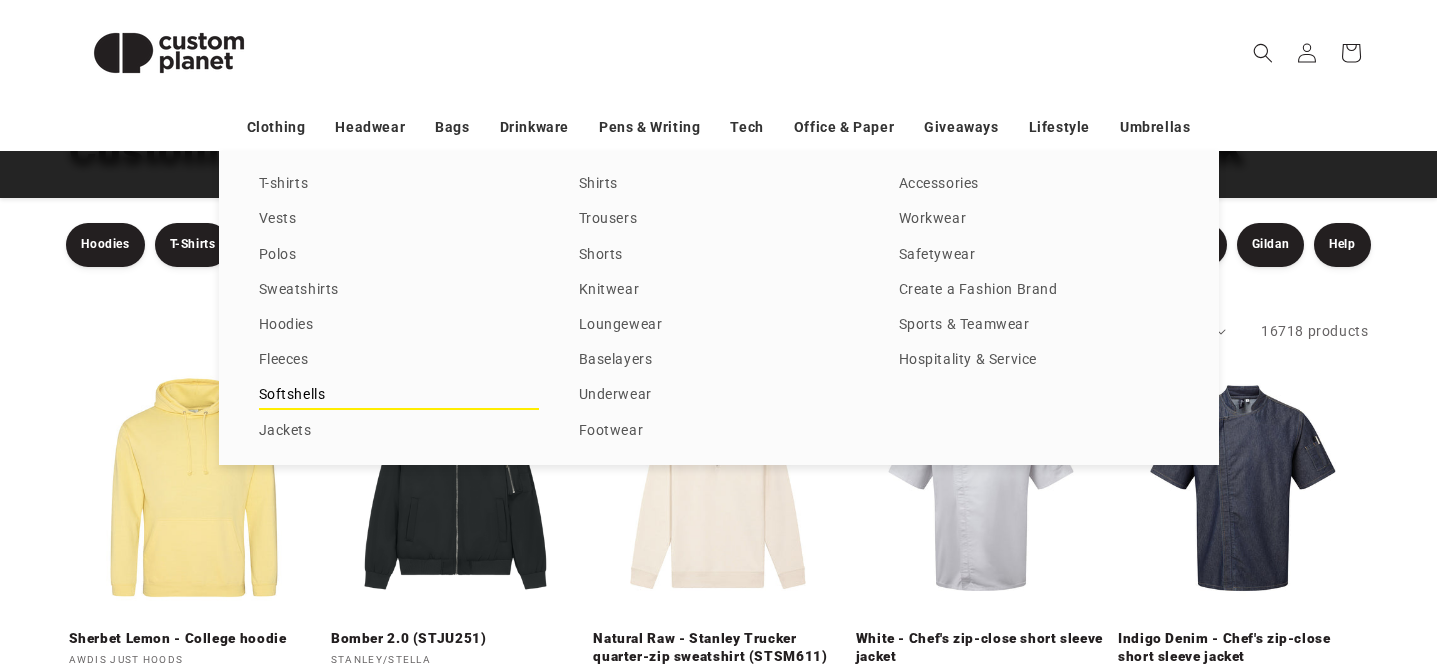 click on "Softshells" at bounding box center (399, 395) 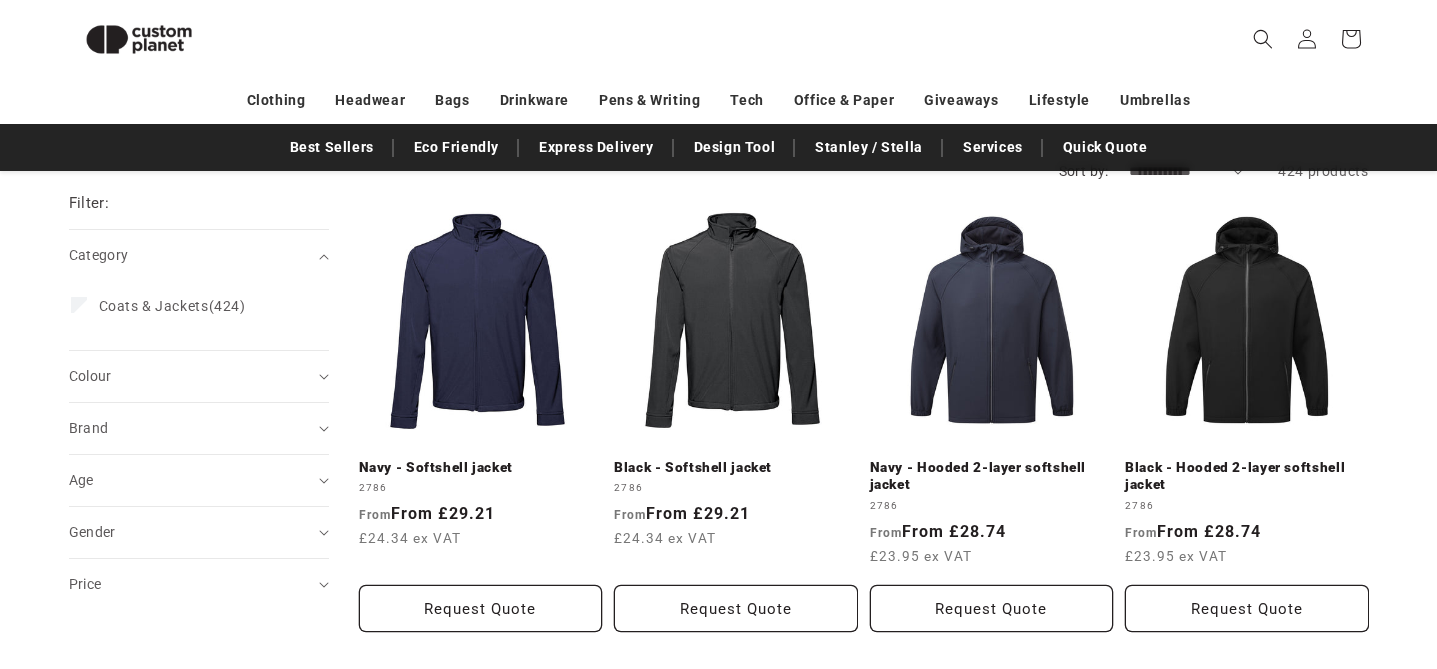 scroll, scrollTop: 211, scrollLeft: 0, axis: vertical 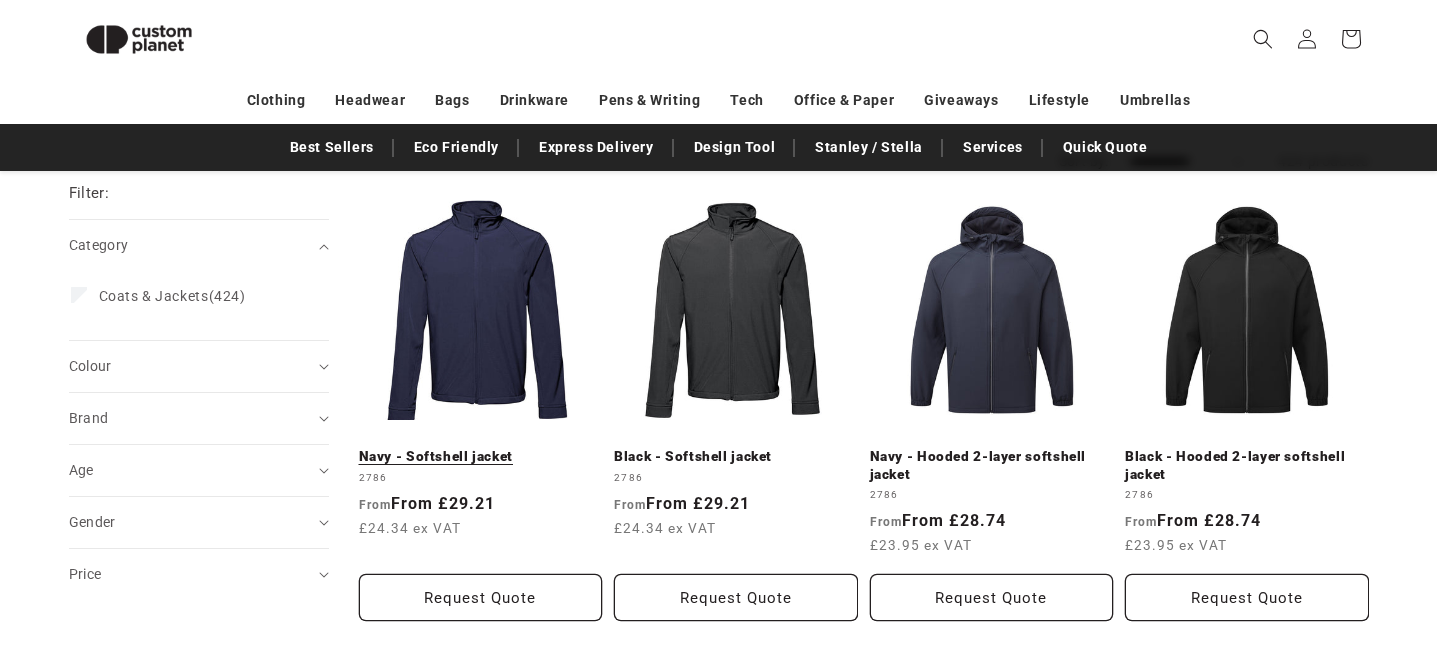 click on "Navy - Softshell jacket" at bounding box center [481, 457] 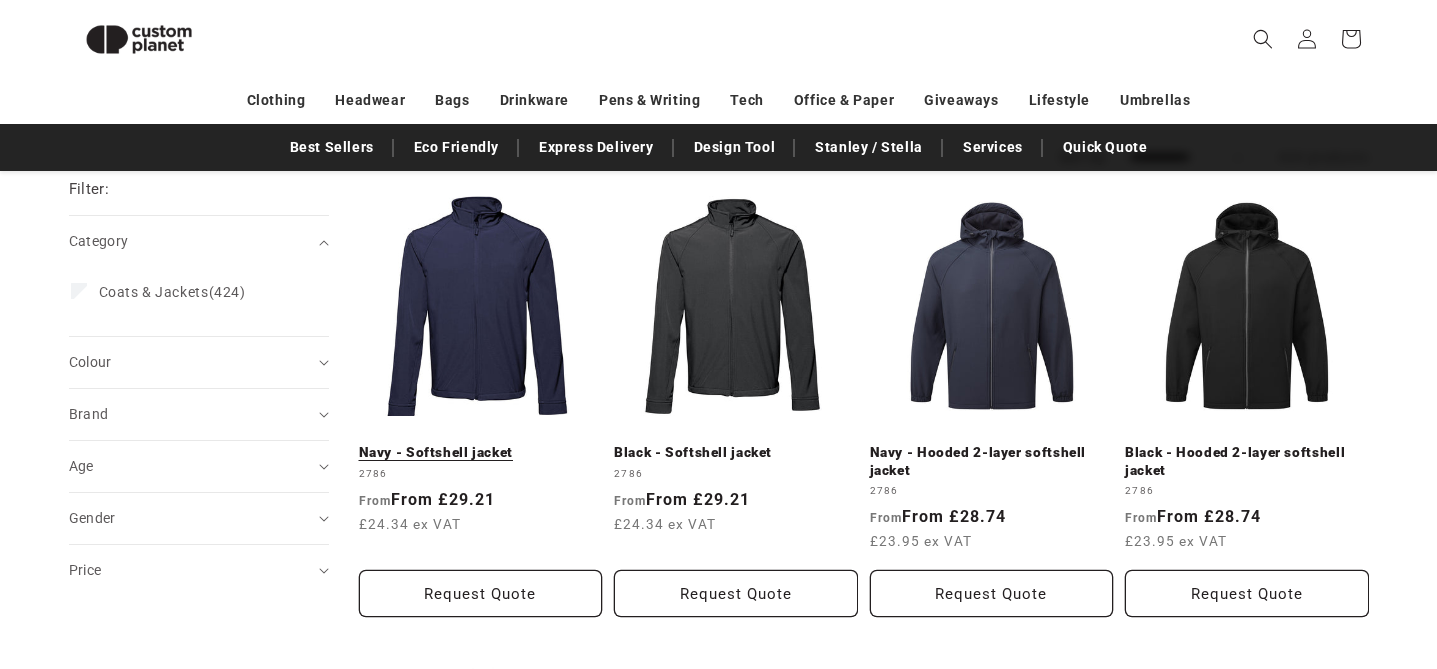 scroll, scrollTop: 213, scrollLeft: 0, axis: vertical 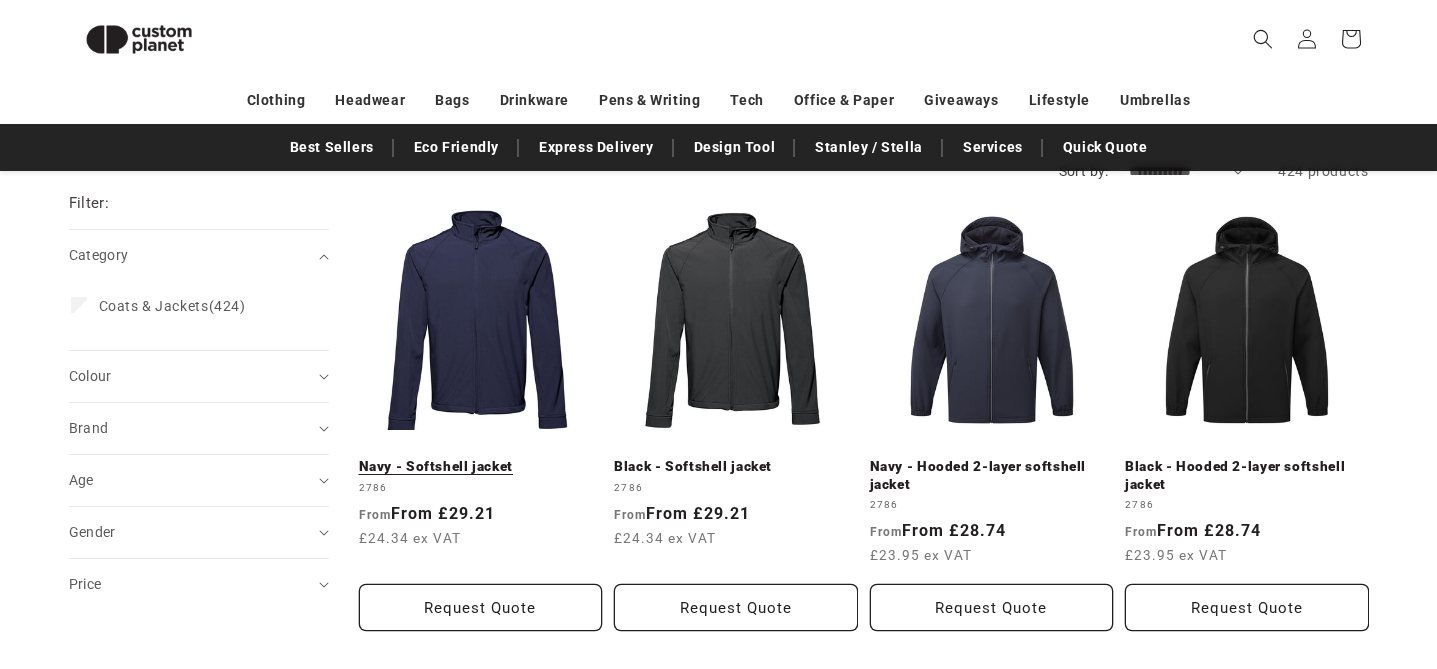 click on "Navy - Softshell jacket" at bounding box center (481, 467) 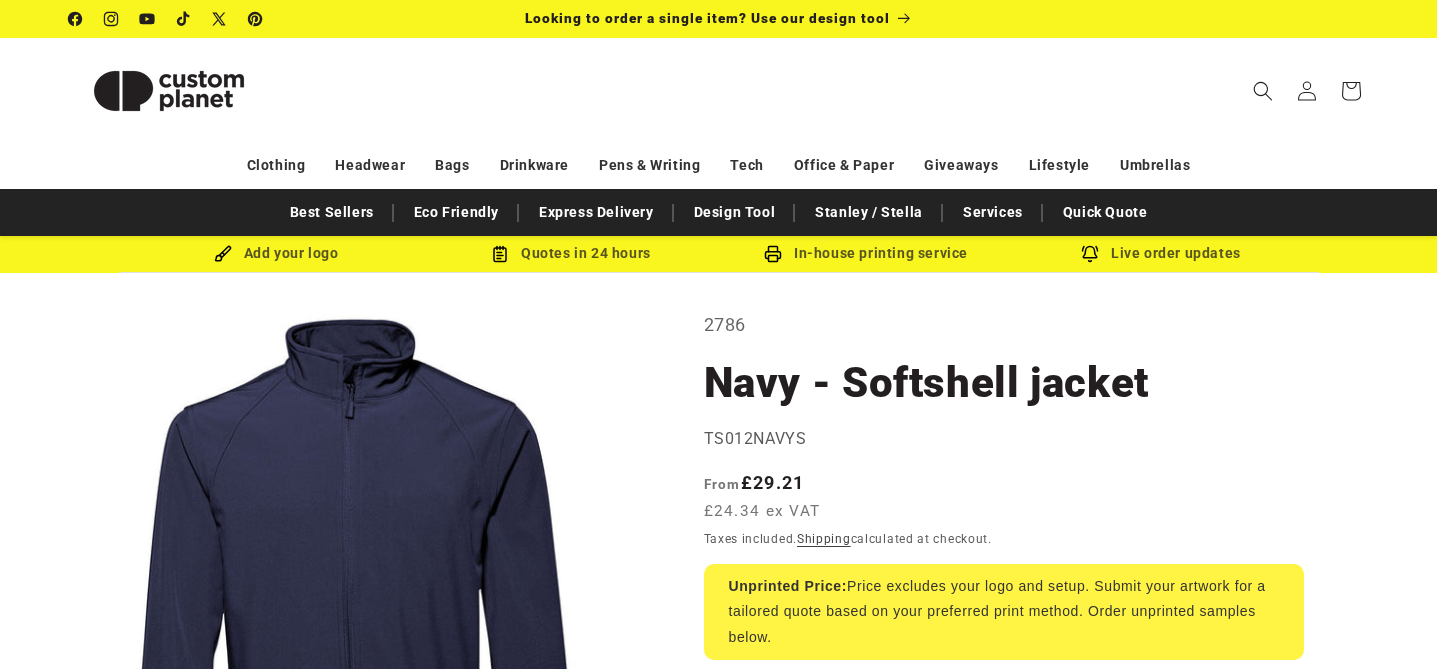 scroll, scrollTop: 127, scrollLeft: 0, axis: vertical 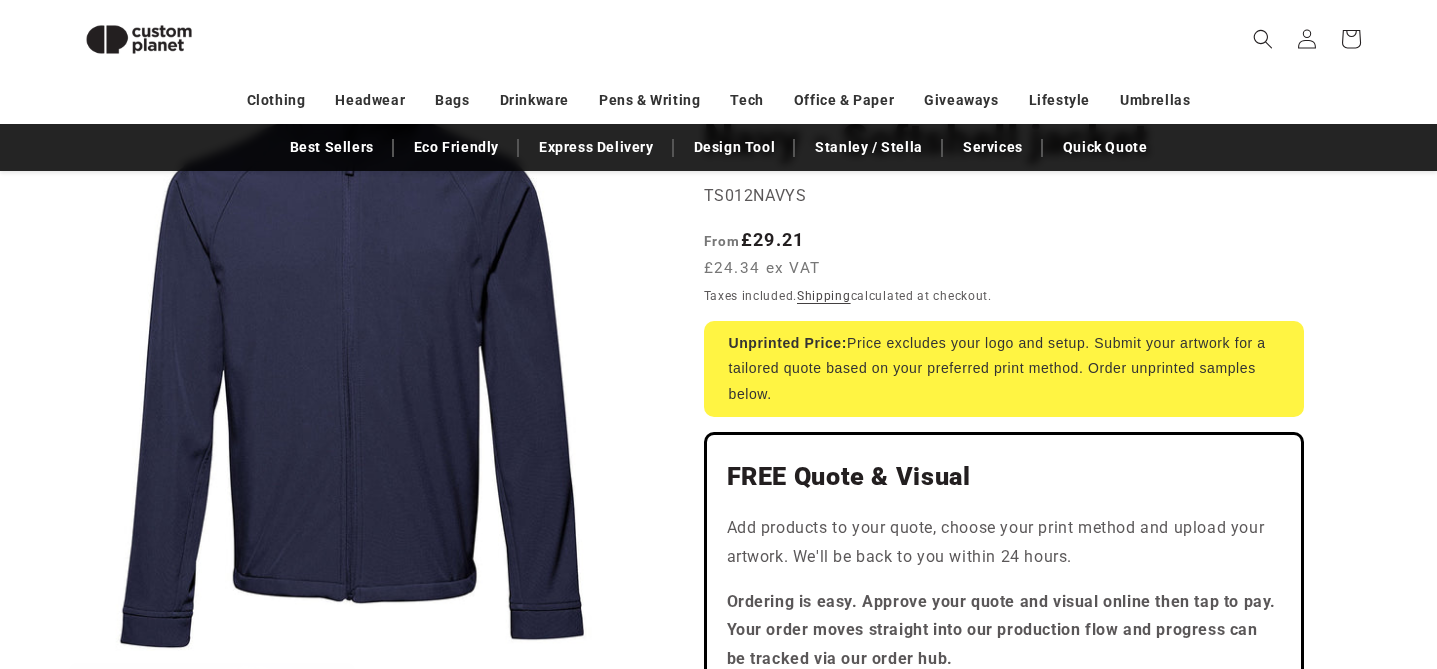 click on "2786
Navy - Softshell jacket
Navy - Softshell jacket
TS012NAVYS
Regular price
From  £29.21
£24.34 ex VAT
Regular price
Sale price
£29.21
Unit price
/
per
Sale
Sold out
Taxes included.
Shipping  calculated at checkout.
Unprinted Price:  Price excludes your logo and setup. Submit your artwork for a tailored quote based on your preferred print method. Order unprinted samples below.
FREE Quote & Visual" at bounding box center [1004, 1013] 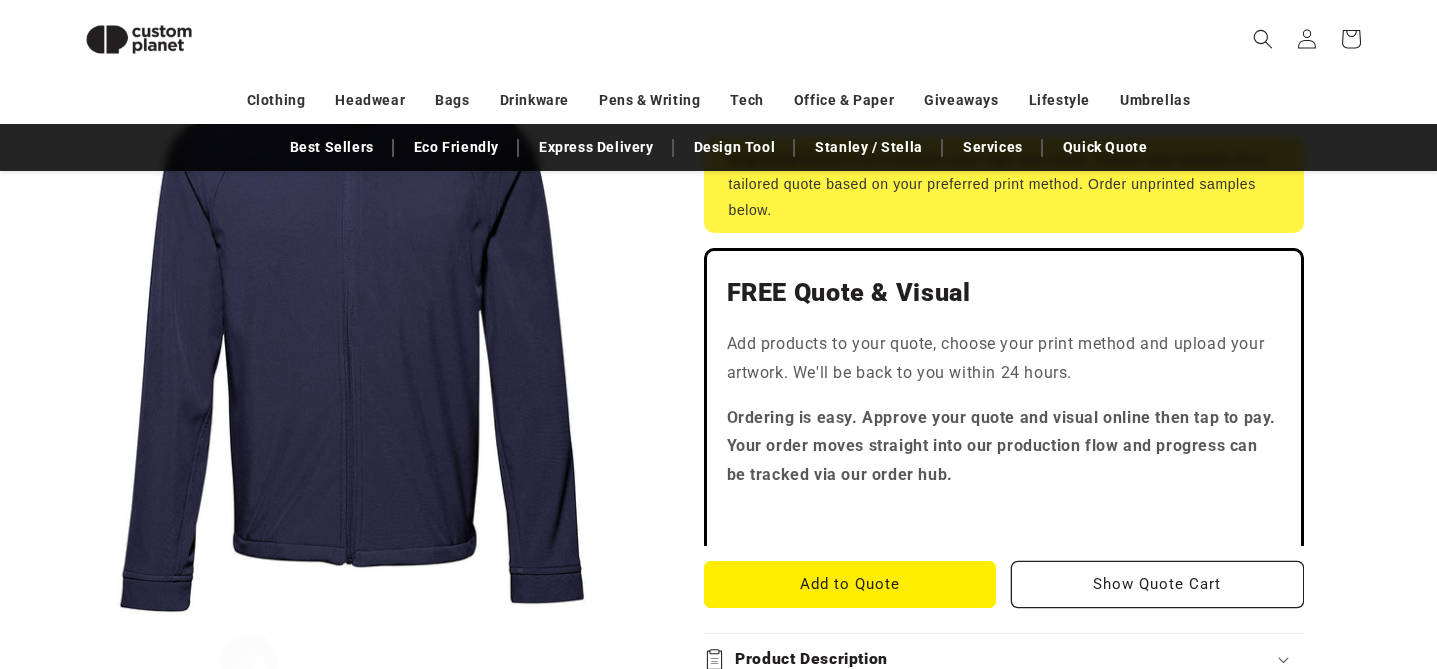 scroll, scrollTop: 429, scrollLeft: 0, axis: vertical 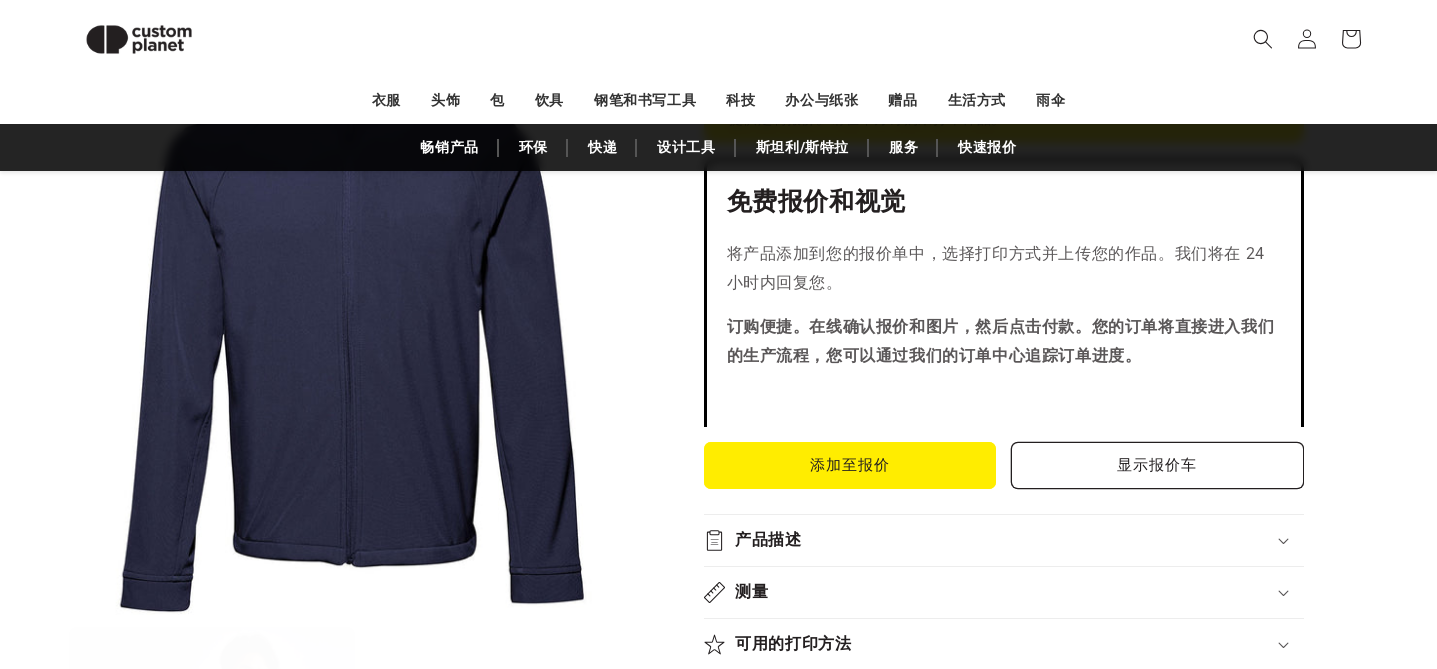 click on "2786
海军蓝 - 软壳夹克
Navy - Softshell jacket
TS012海军
正常价格
从 £29.21
24.34 英镑（不含增值税）
Regular price
Sale price
£29.21
Unit price
/
per
Sale
Sold out
含税。
运费 在结账时计算。
未打印价格： 价格不含您的徽标和设置。提交您的作品，我们将根据您的首选打印方式提供定制报价。请在下方订购未打印样品。
免费报价和视觉" at bounding box center [1011, 730] 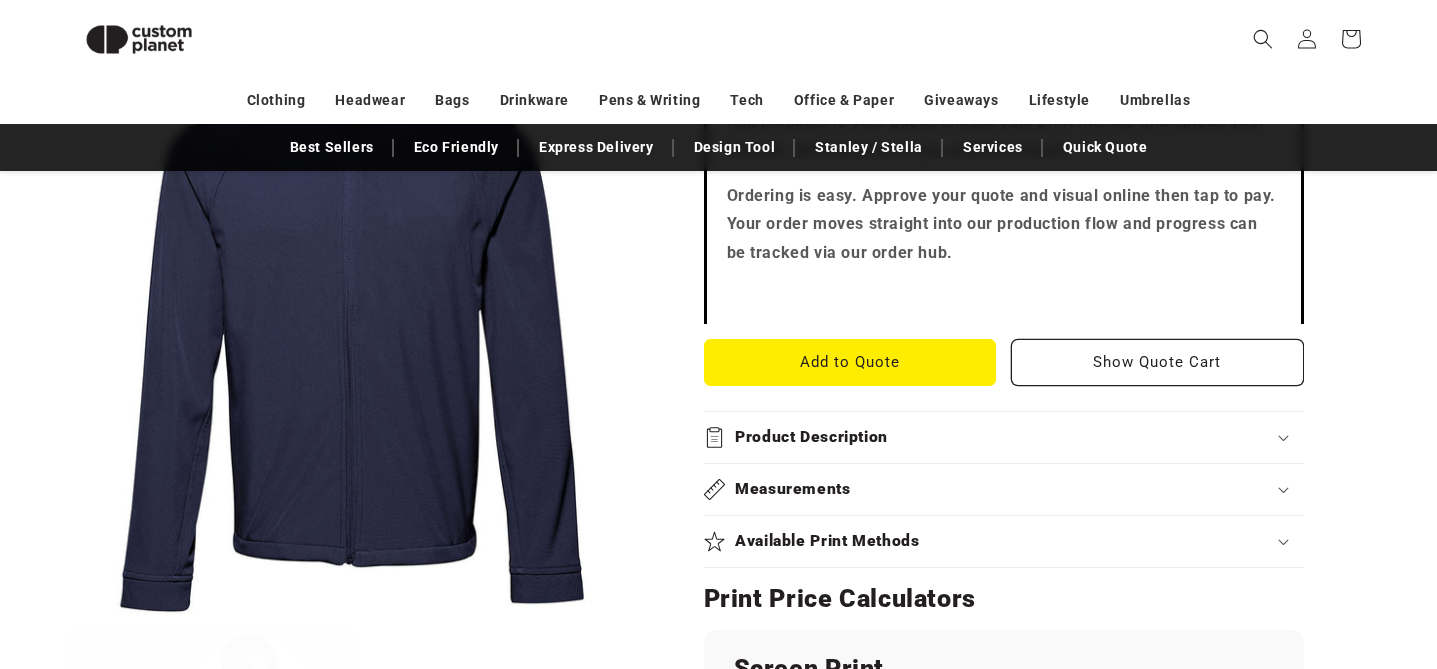 click on "2786
Navy - Softshell jacket
Navy - Softshell jacket
TS012NAVYS
Regular price
From  £29.21
£24.34 ex VAT
Regular price
Sale price
£29.21
Unit price
/
per
Sale
Sold out
Taxes included.
Shipping  calculated at checkout.
Unprinted Price:  Price excludes your logo and setup. Submit your artwork for a tailored quote based on your preferred print method. Order unprinted samples below.
FREE Quote & Visual" at bounding box center [1011, 600] 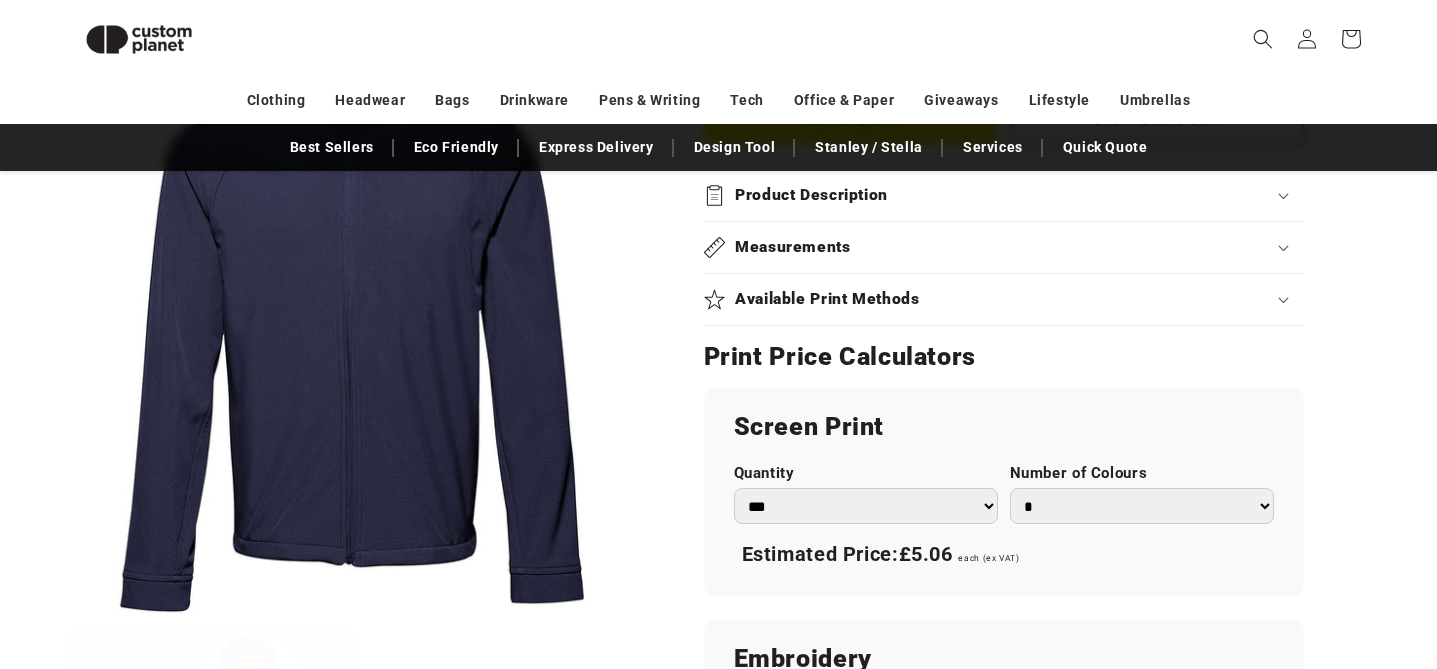 scroll, scrollTop: 882, scrollLeft: 0, axis: vertical 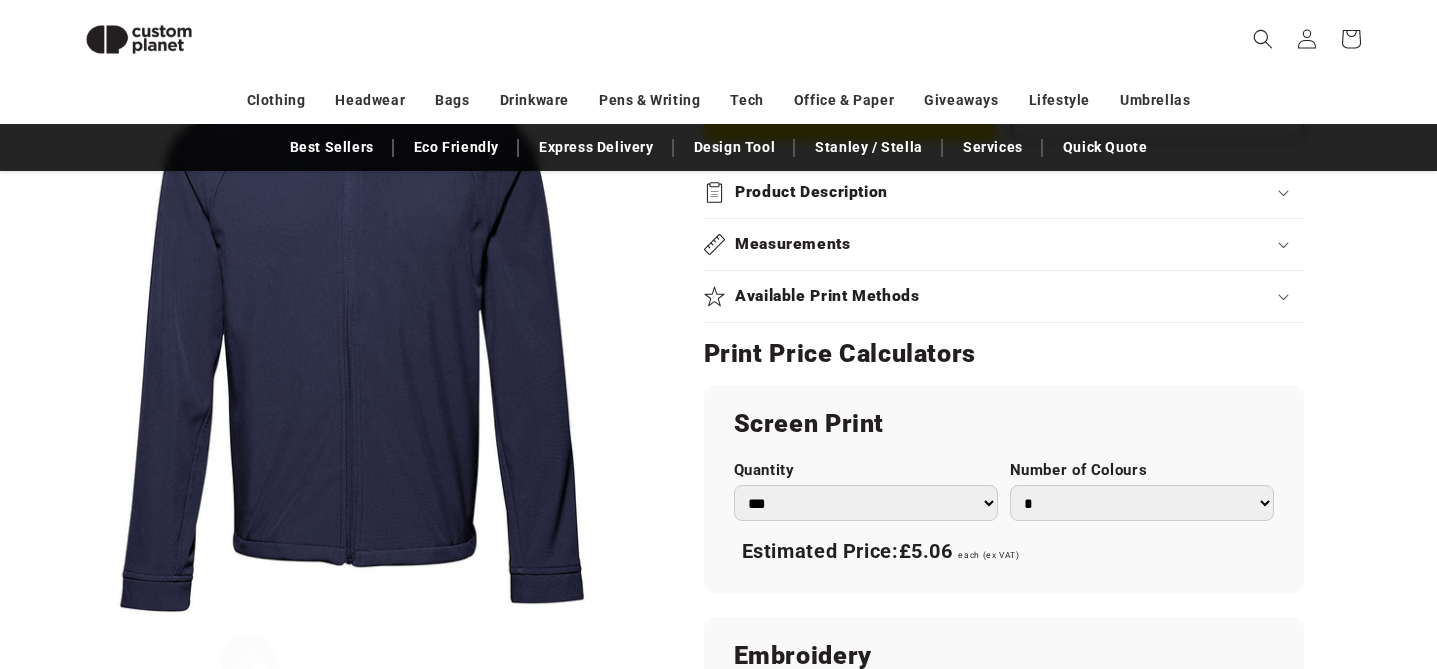click on "Available Print Methods" at bounding box center (1004, 296) 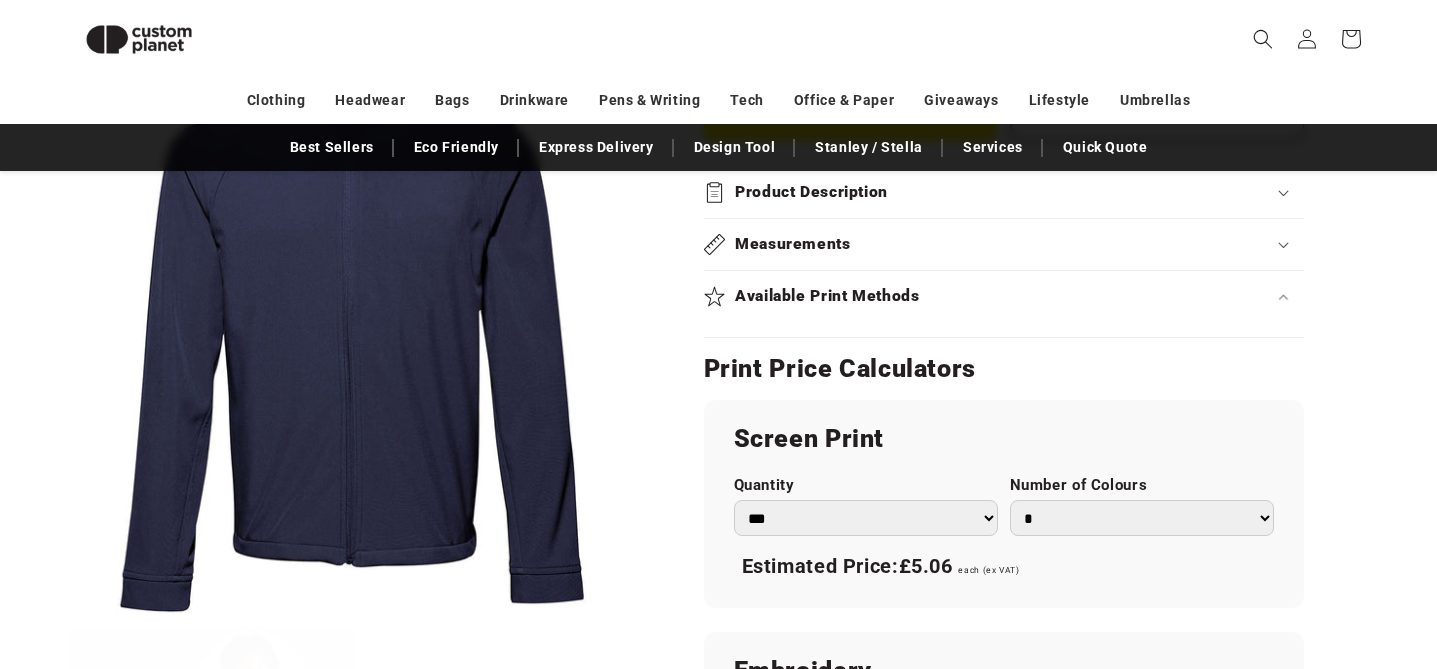 click on "Available Print Methods" at bounding box center [1004, 296] 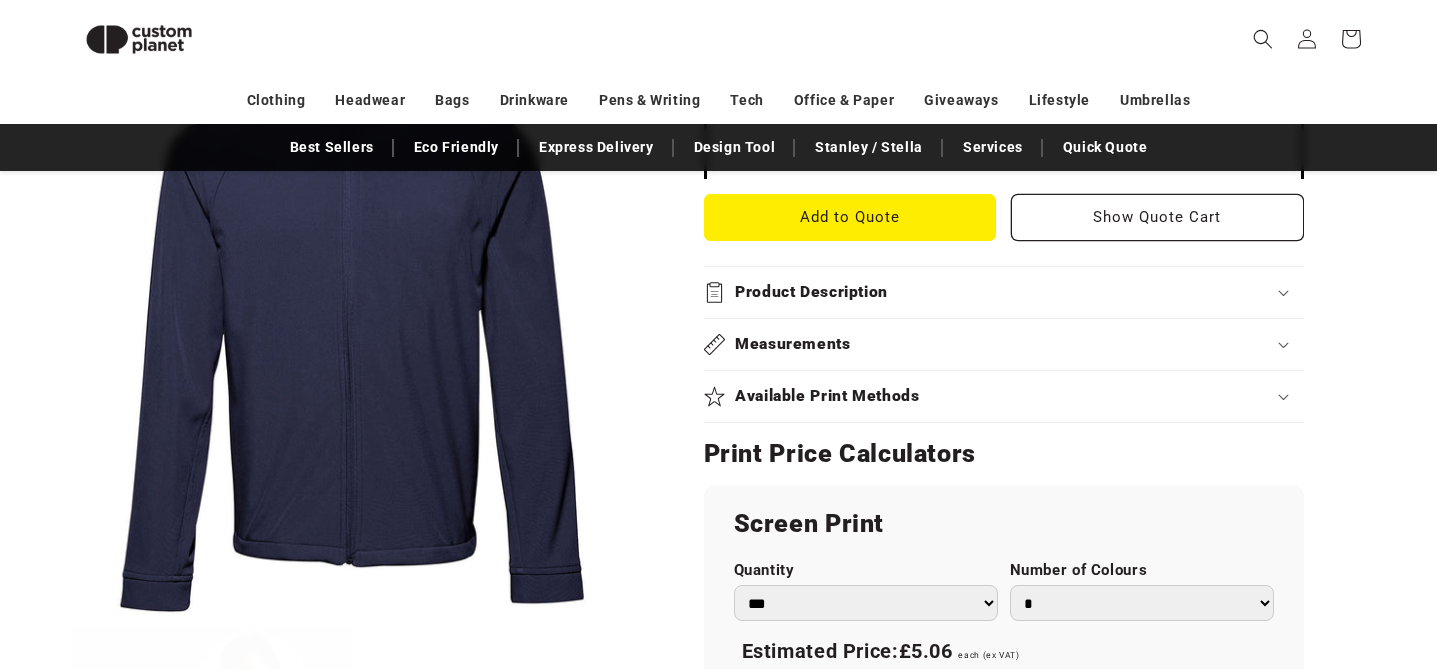 scroll, scrollTop: 799, scrollLeft: 0, axis: vertical 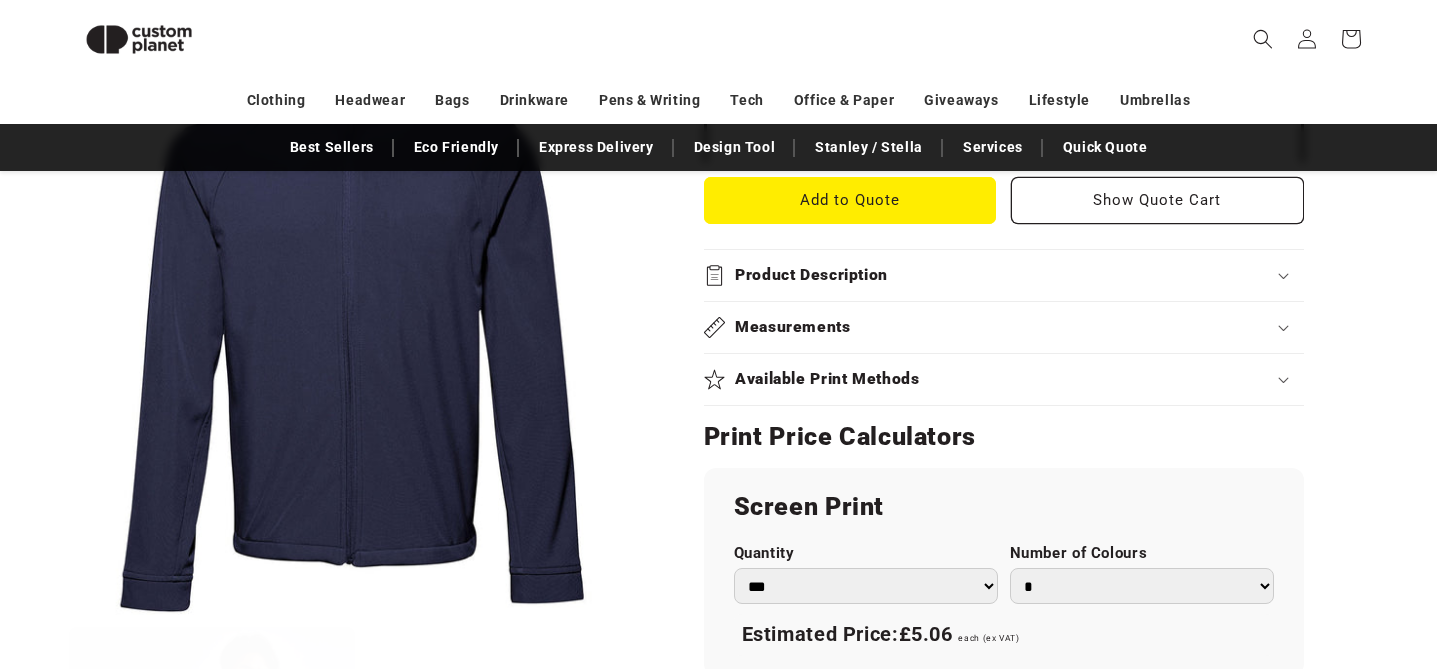 click on "Product Description" at bounding box center (1004, 275) 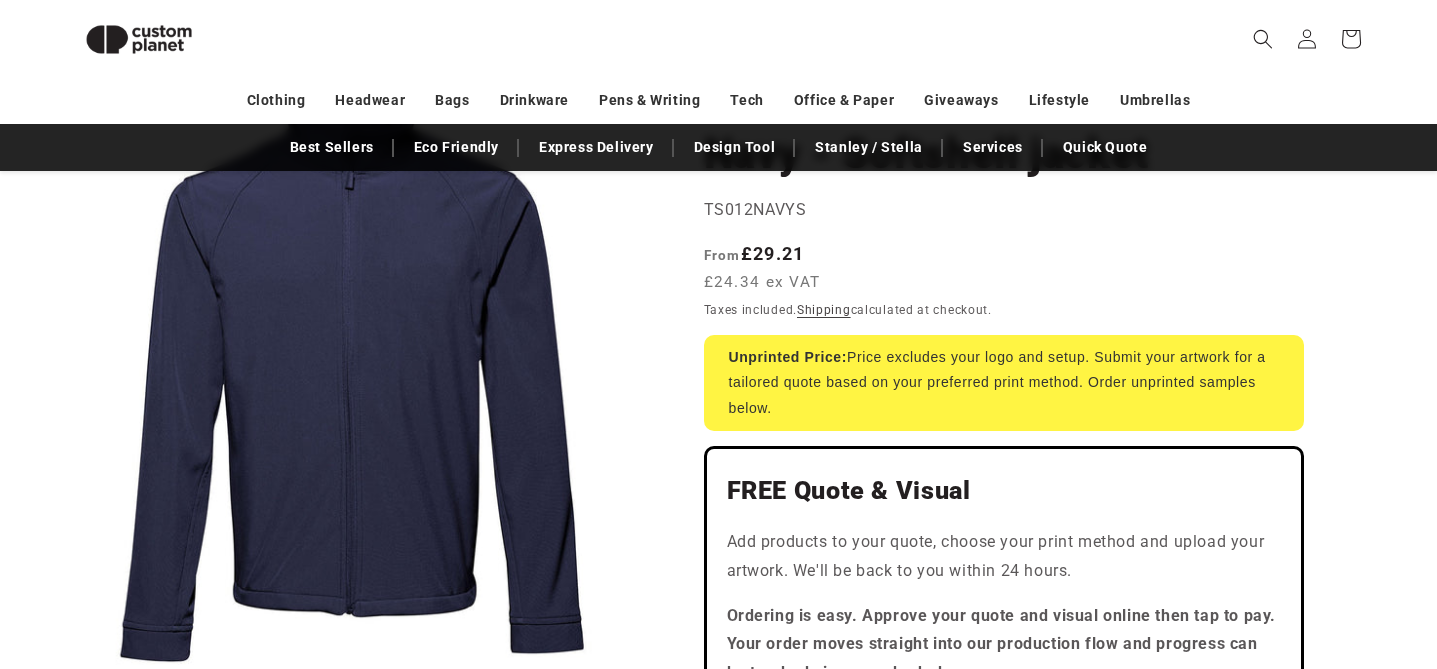 scroll, scrollTop: 0, scrollLeft: 0, axis: both 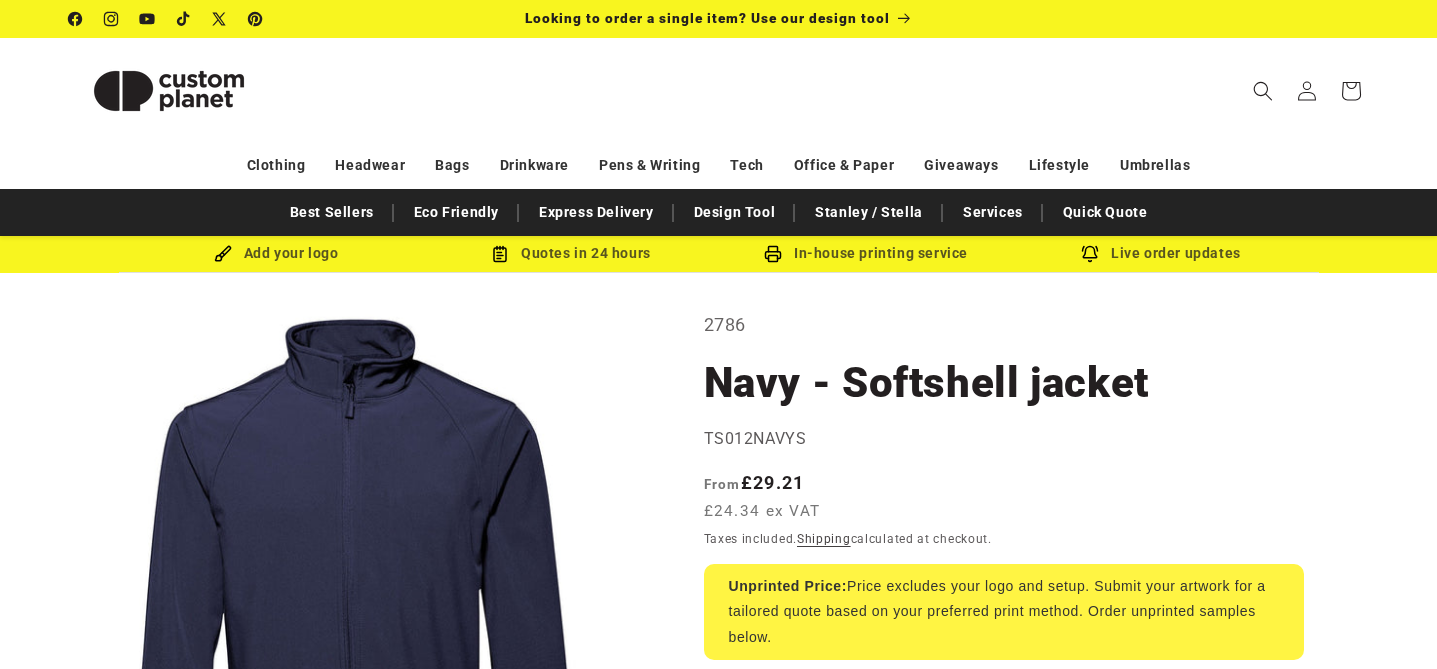 click on "2786
Navy - Softshell jacket
Navy - Softshell jacket
TS012NAVYS
Regular price
From  £29.21
£24.34 ex VAT
Regular price
Sale price
£29.21
Unit price
/
per
Sale
Sold out
Taxes included.
Shipping  calculated at checkout.
Unprinted Price:  Price excludes your logo and setup. Submit your artwork for a tailored quote based on your preferred print method. Order unprinted samples below.
FREE Quote & Visual" at bounding box center (1004, 1372) 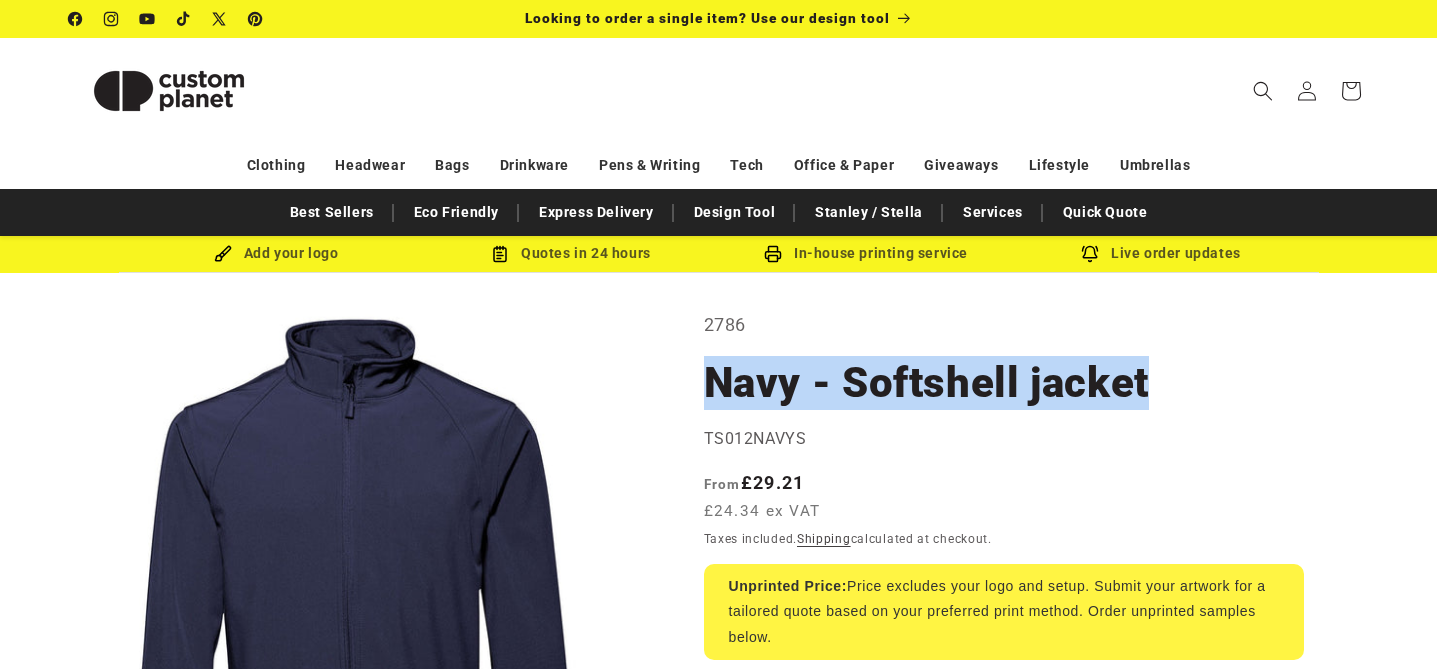 drag, startPoint x: 1192, startPoint y: 382, endPoint x: 675, endPoint y: 395, distance: 517.1634 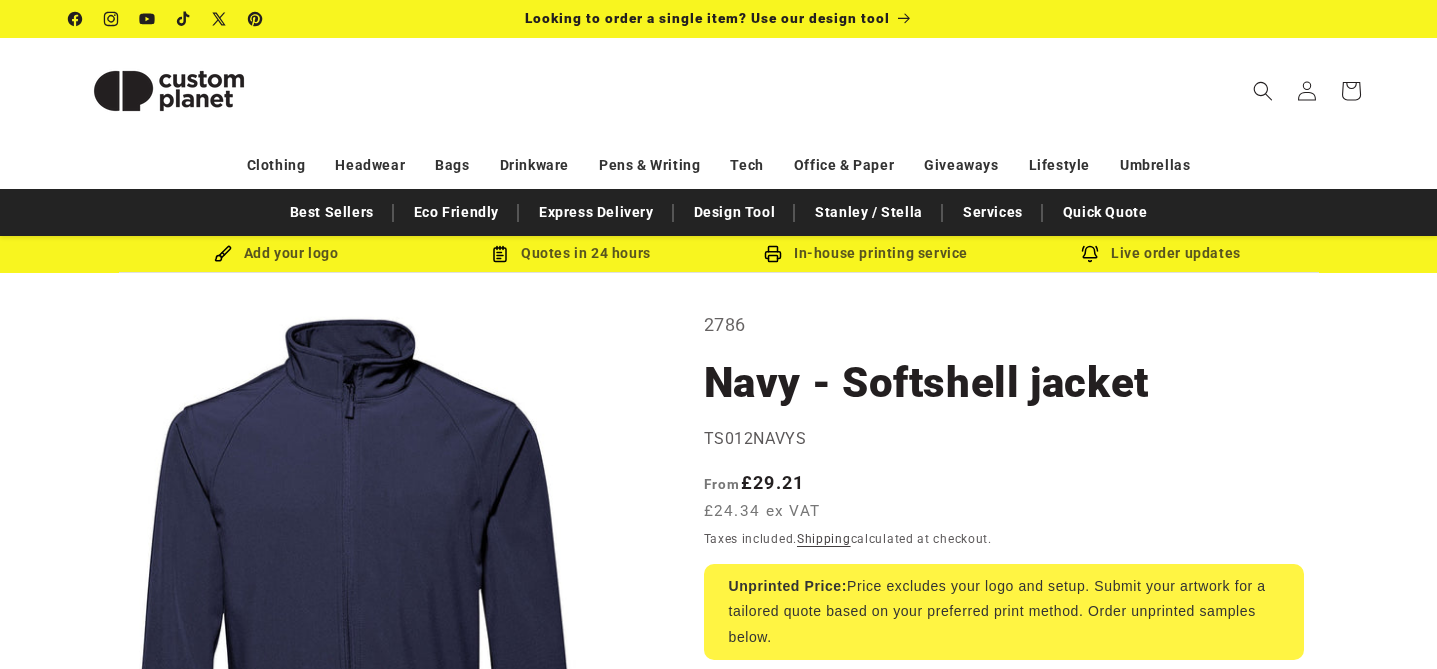 click on "2786
Navy - Softshell jacket
Navy - Softshell jacket
TS012NAVYS
Regular price
From  £29.21
£24.34 ex VAT
Regular price
Sale price
£29.21
Unit price
/
per
Sale
Sold out
Taxes included.
Shipping  calculated at checkout.
Unprinted Price:  Price excludes your logo and setup. Submit your artwork for a tailored quote based on your preferred print method. Order unprinted samples below.
FREE Quote & Visual" at bounding box center [1004, 1372] 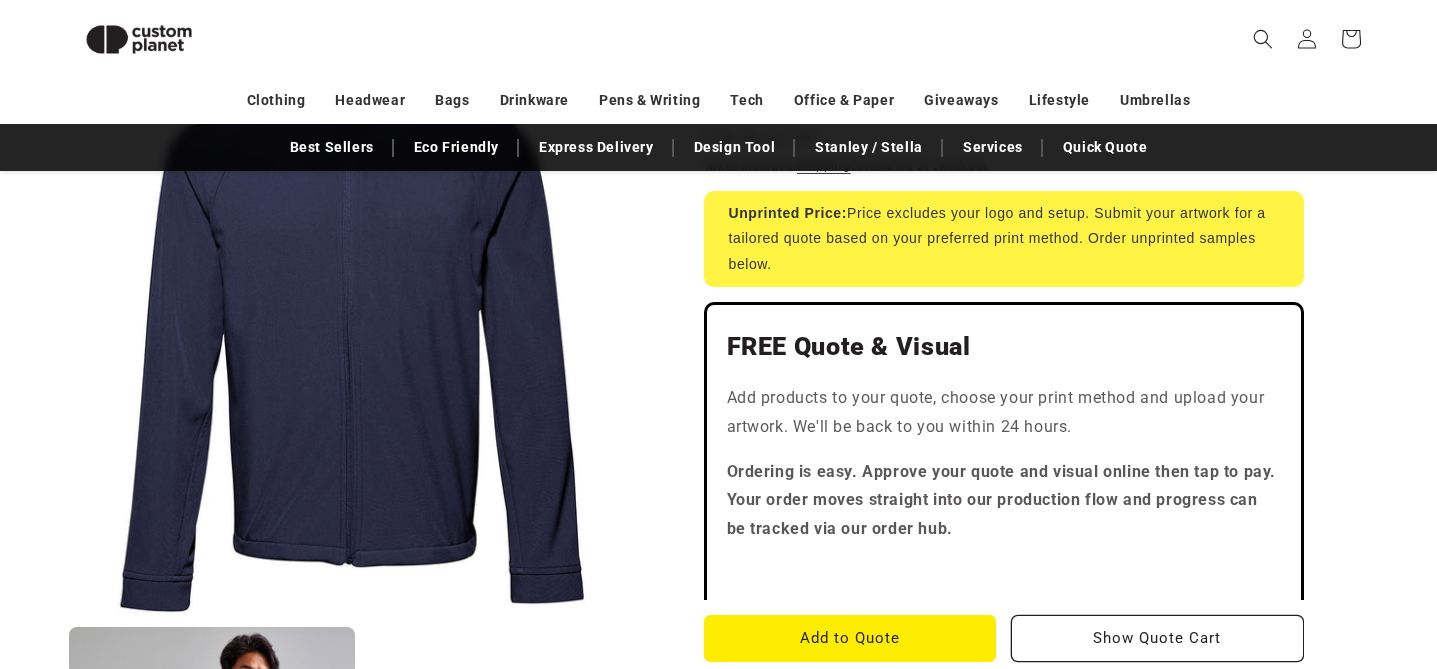scroll, scrollTop: 0, scrollLeft: 0, axis: both 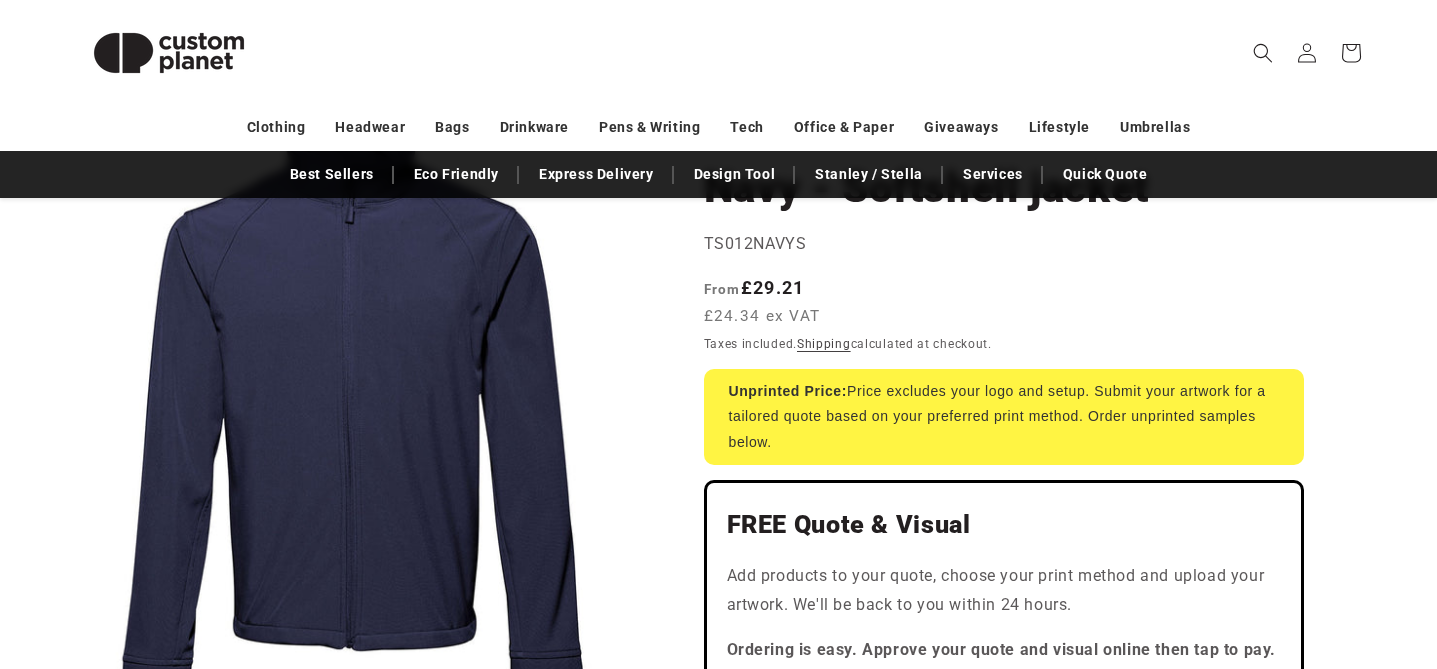 click on "Regular price
From  £29.21
£24.34 ex VAT
Regular price
Sale price
£29.21
Unit price
/
per
Sale
Sold out" at bounding box center (1004, 303) 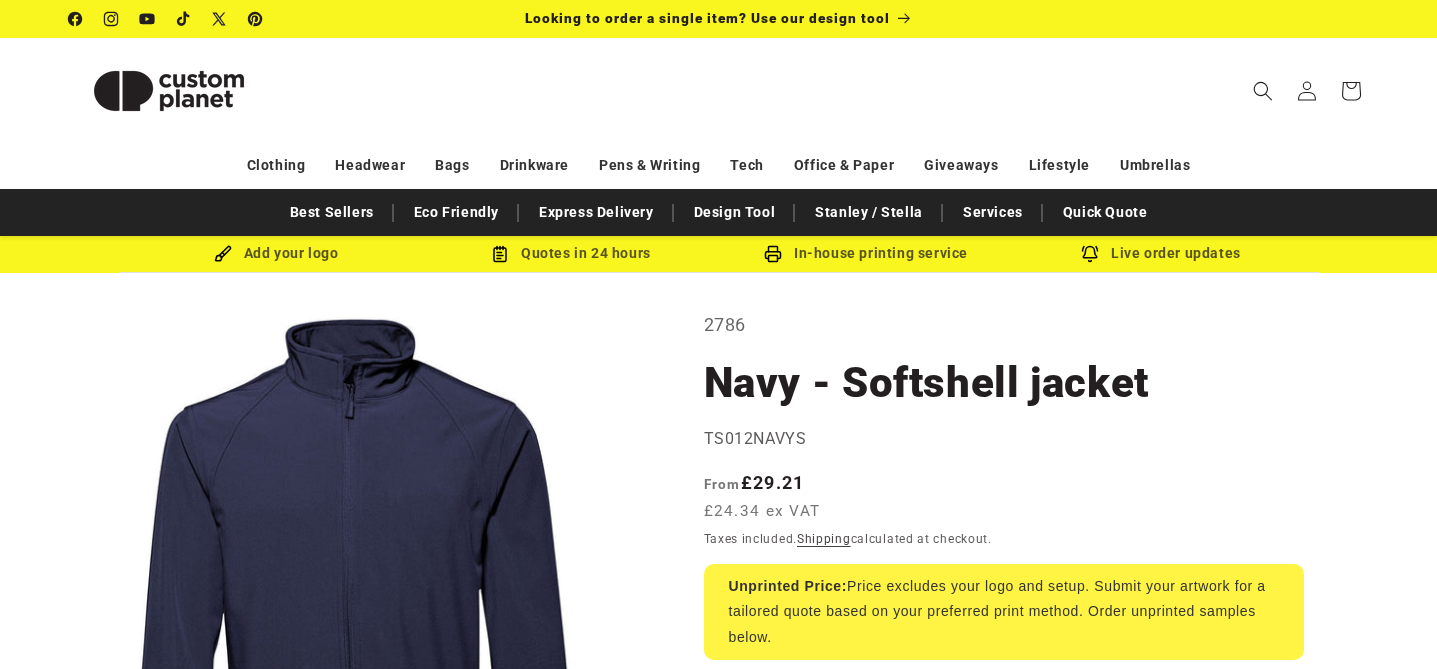 scroll, scrollTop: 0, scrollLeft: 0, axis: both 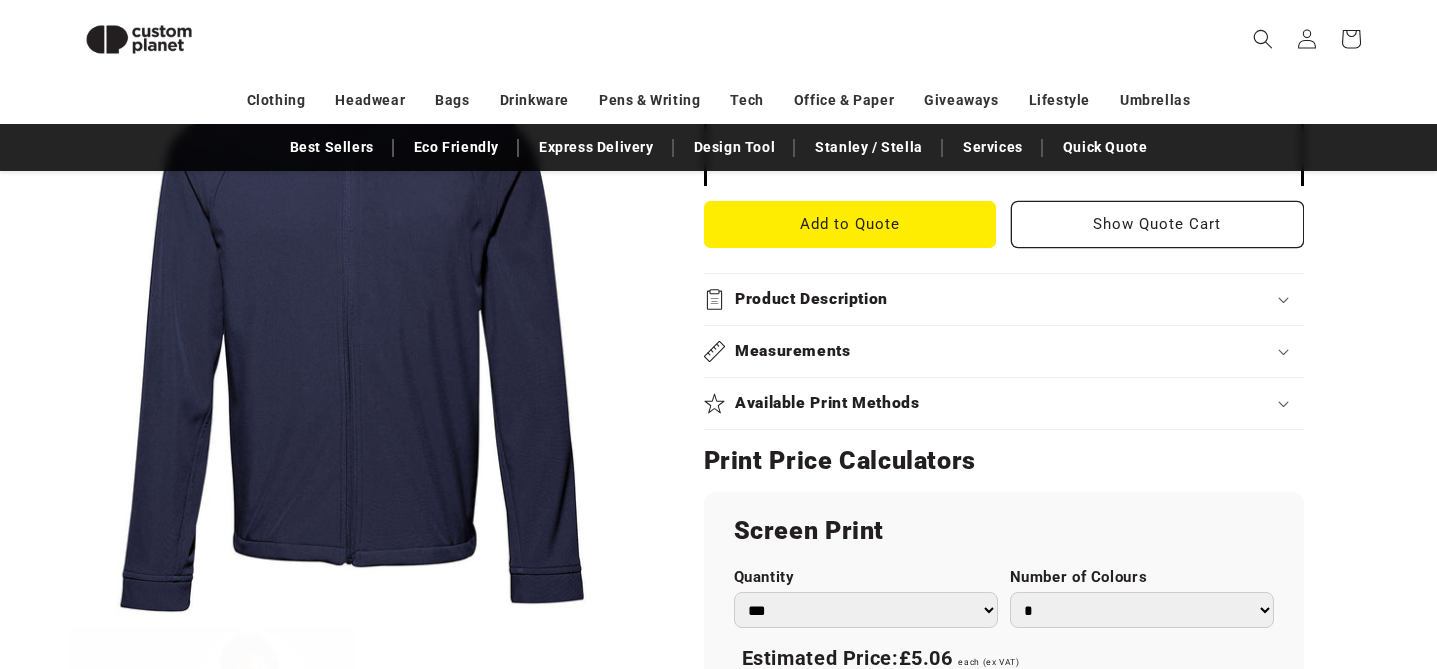 click on "Measurements" at bounding box center [1004, 351] 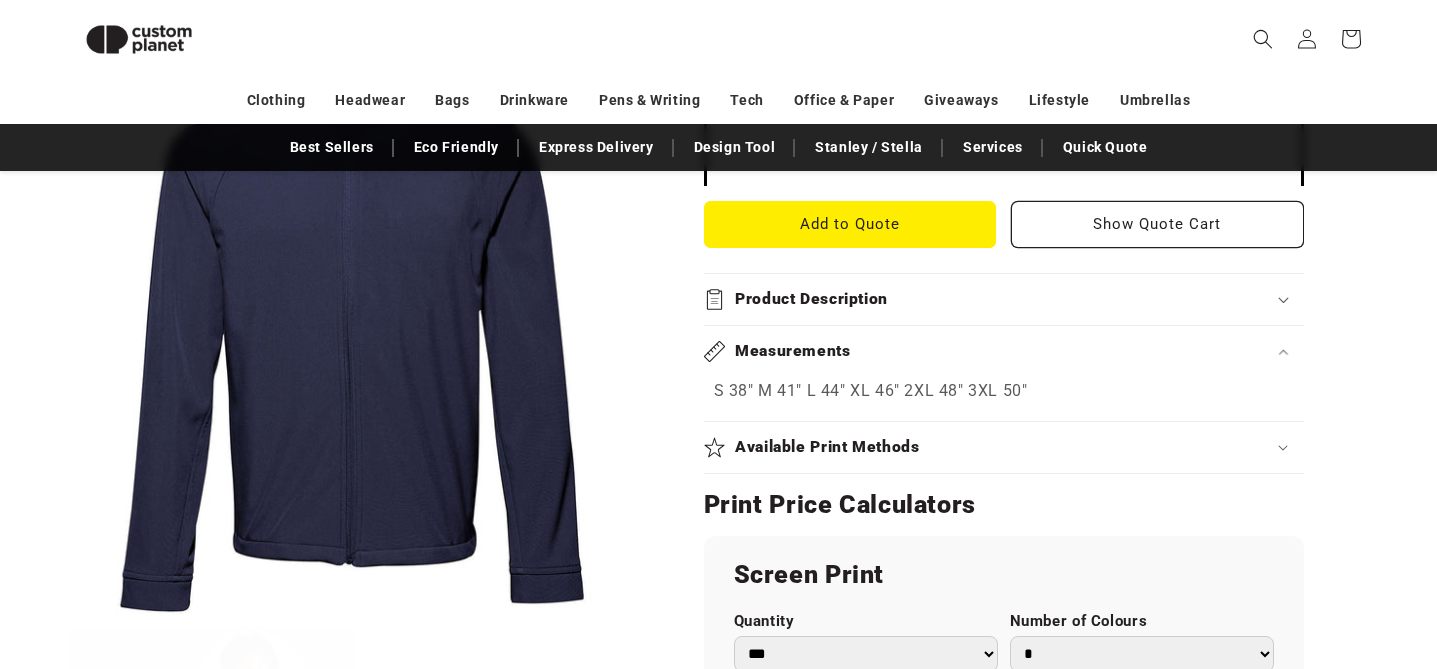 click on "Measurements" at bounding box center [1004, 351] 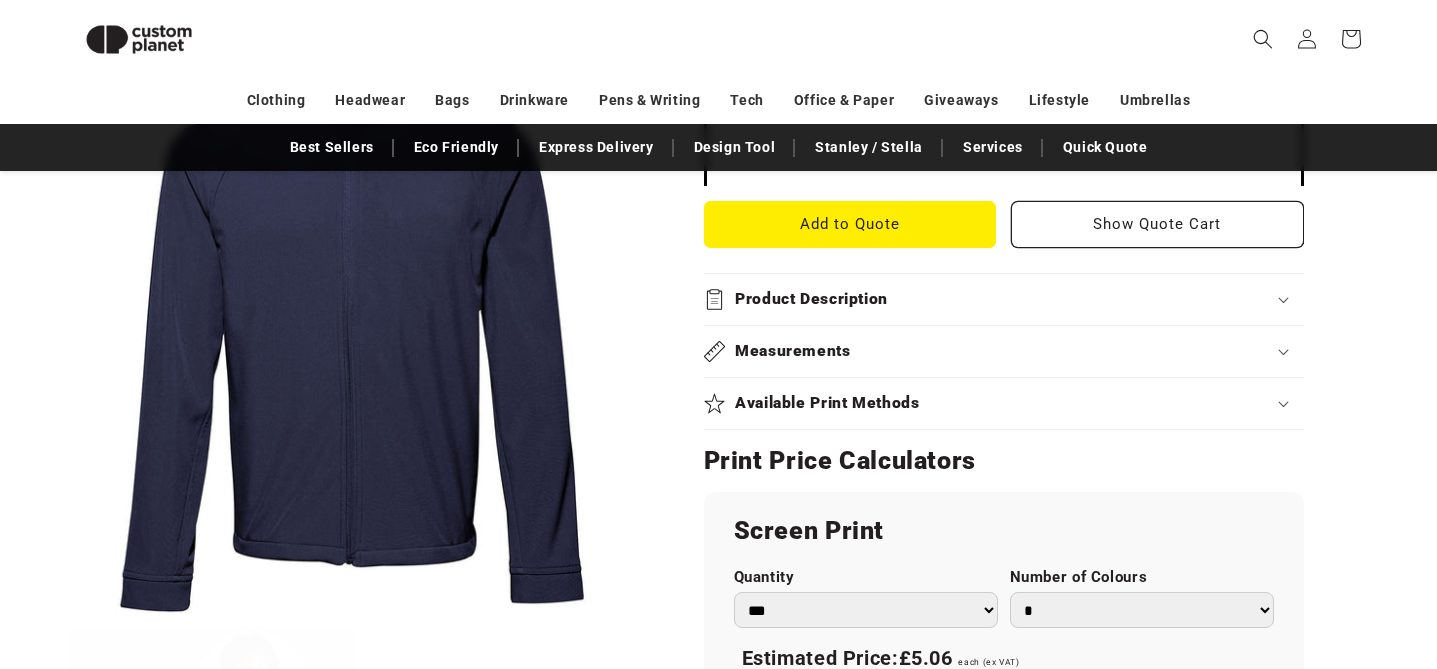 click on "Available Print Methods" at bounding box center [827, 403] 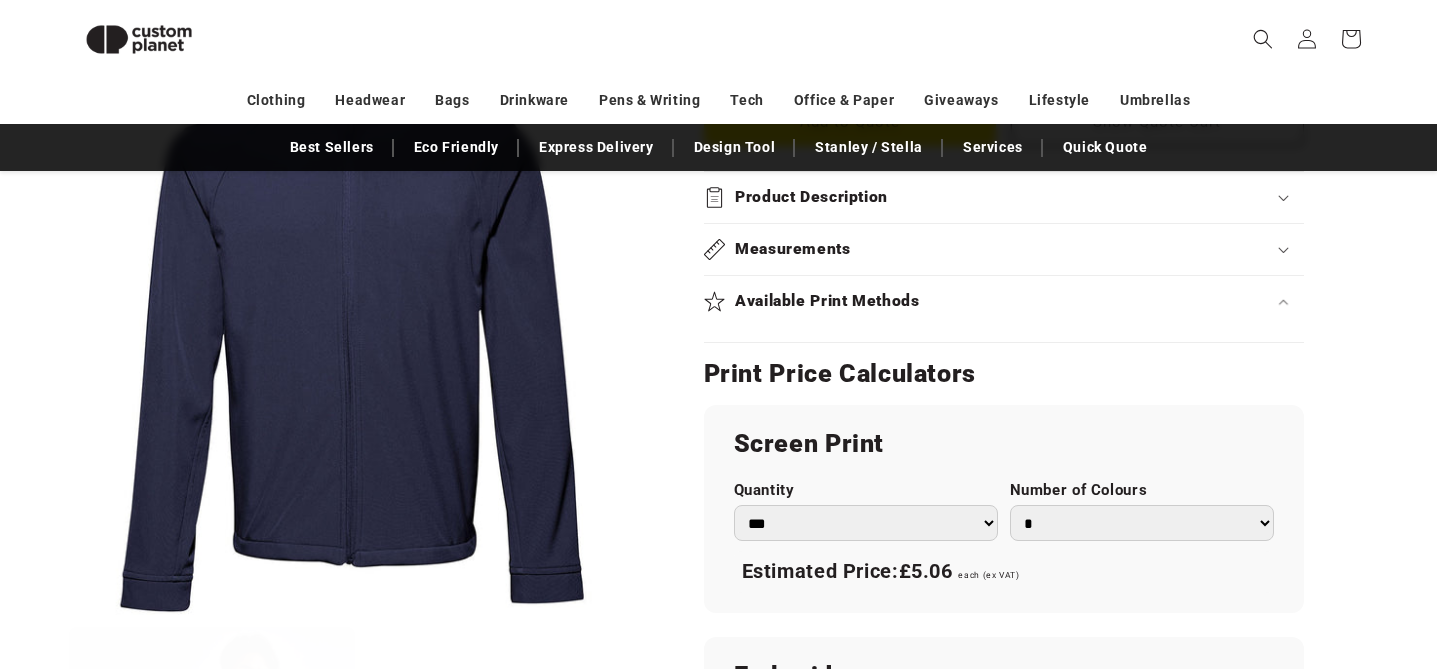 scroll, scrollTop: 944, scrollLeft: 0, axis: vertical 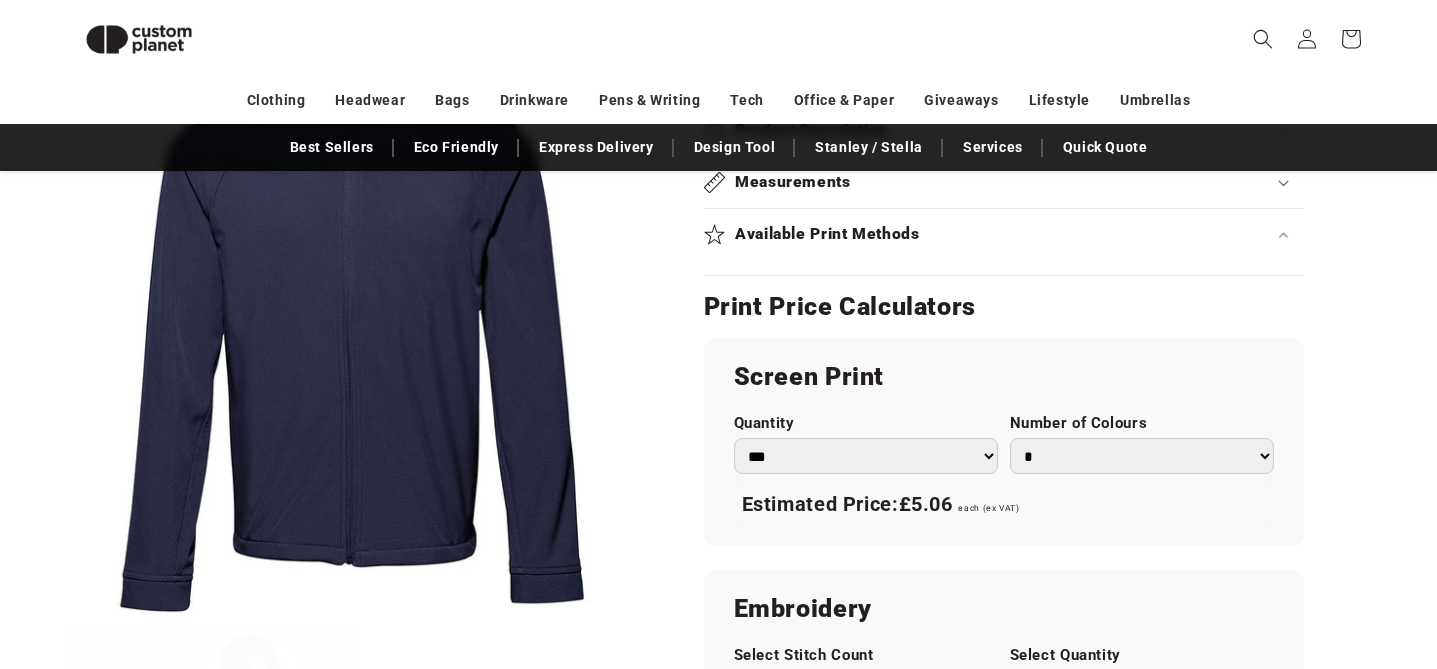 click on "Available Print Methods" at bounding box center [827, 234] 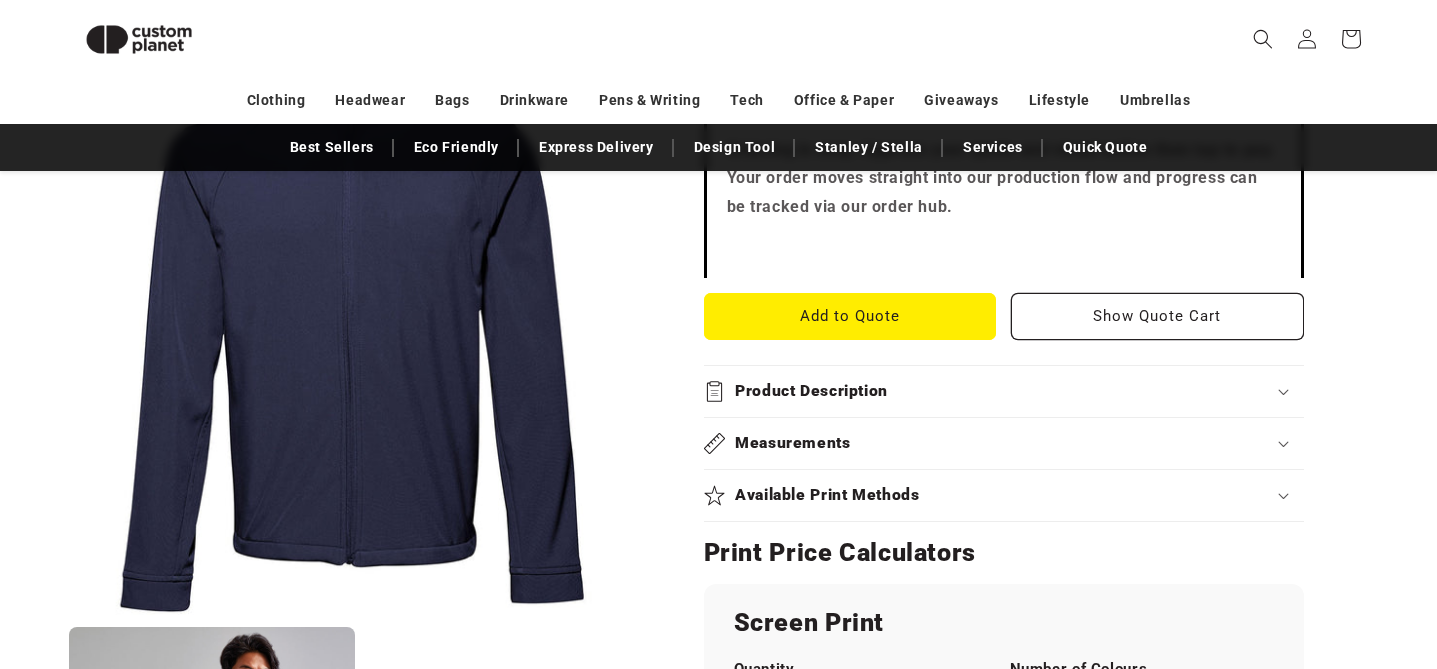 scroll, scrollTop: 768, scrollLeft: 0, axis: vertical 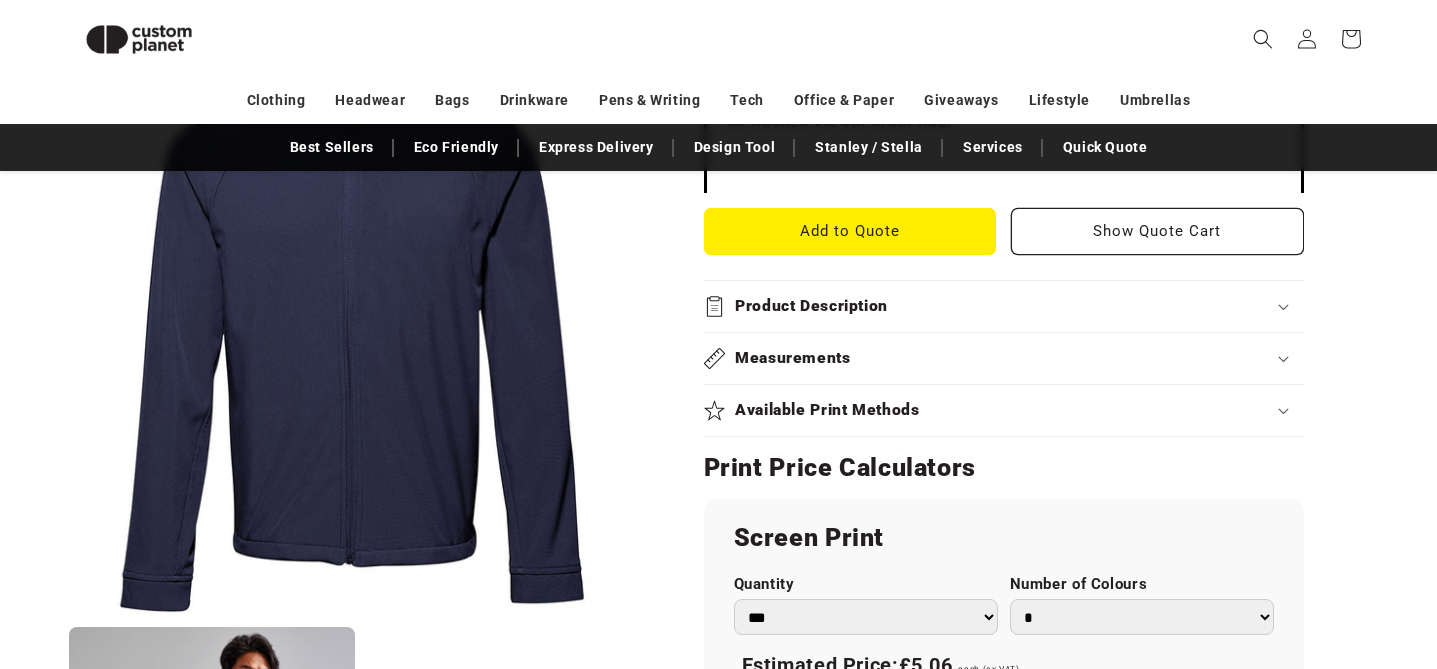 click on "***
***
***
****
****
****
*****
*****" at bounding box center [866, 617] 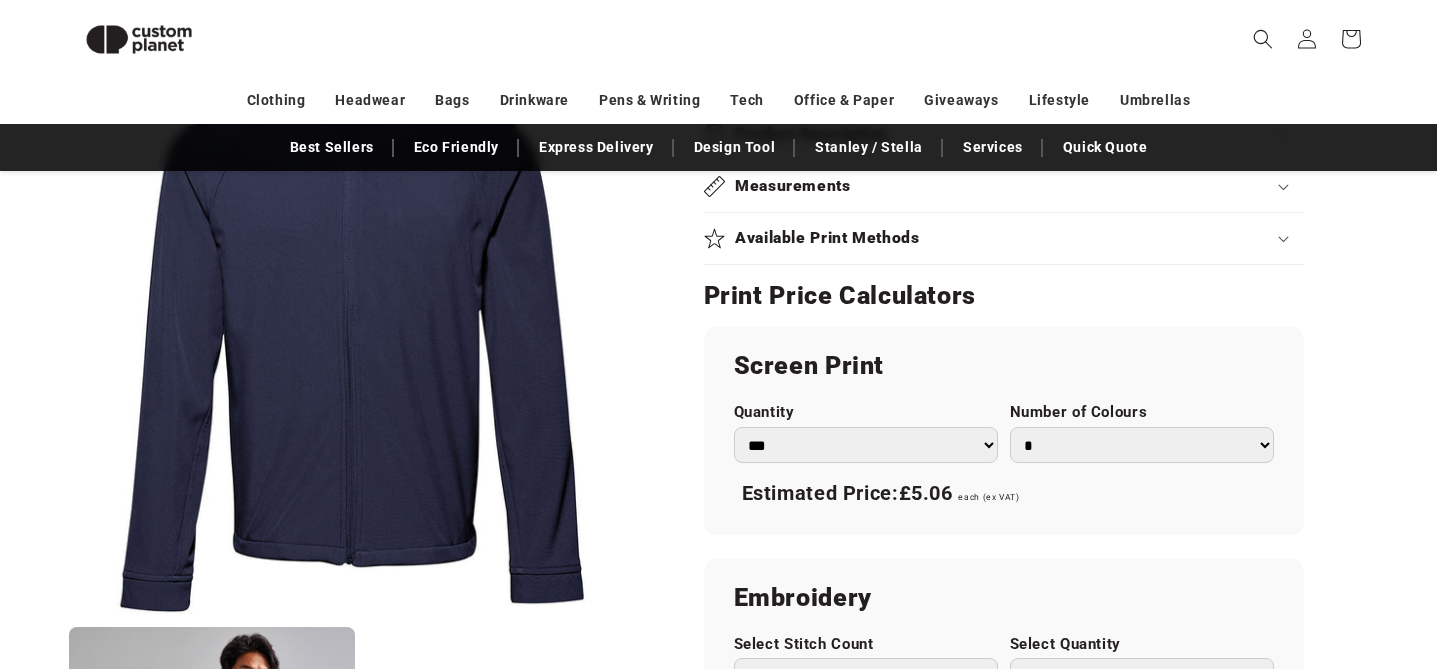 scroll, scrollTop: 966, scrollLeft: 0, axis: vertical 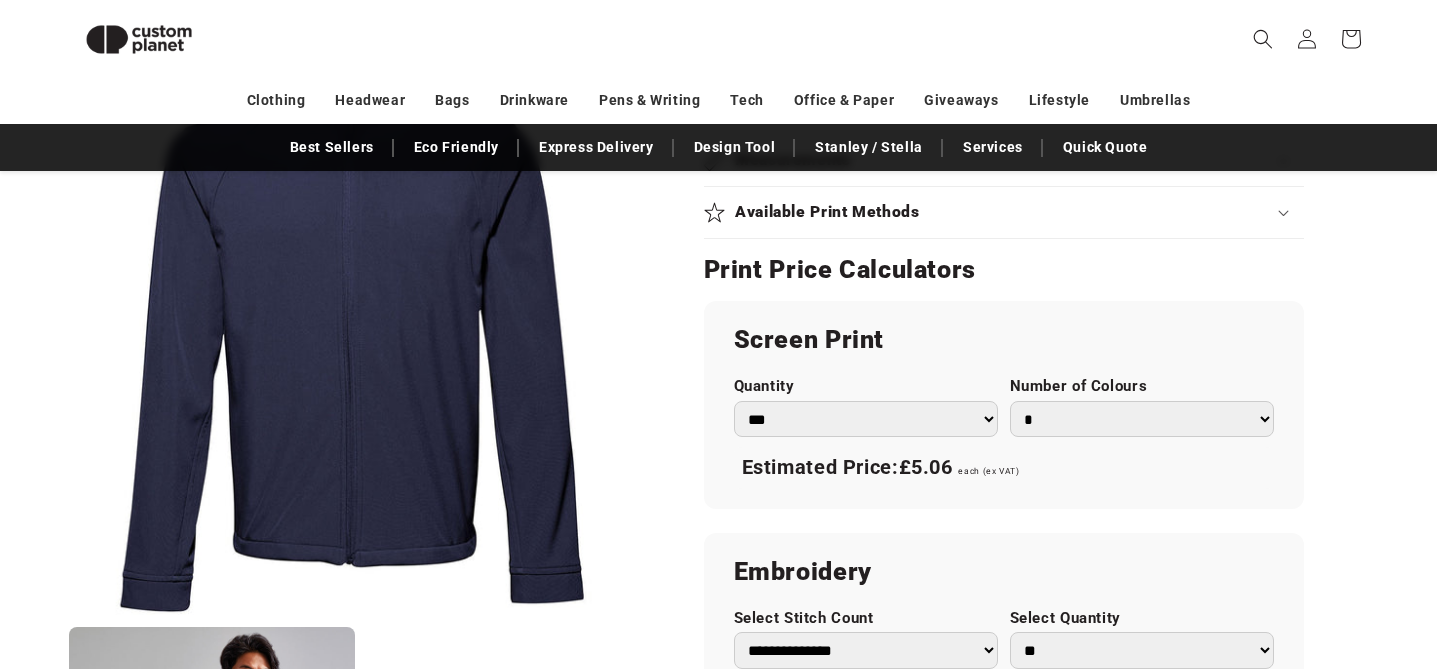 click on "***
***
***
****
****
****
*****
*****" at bounding box center (866, 419) 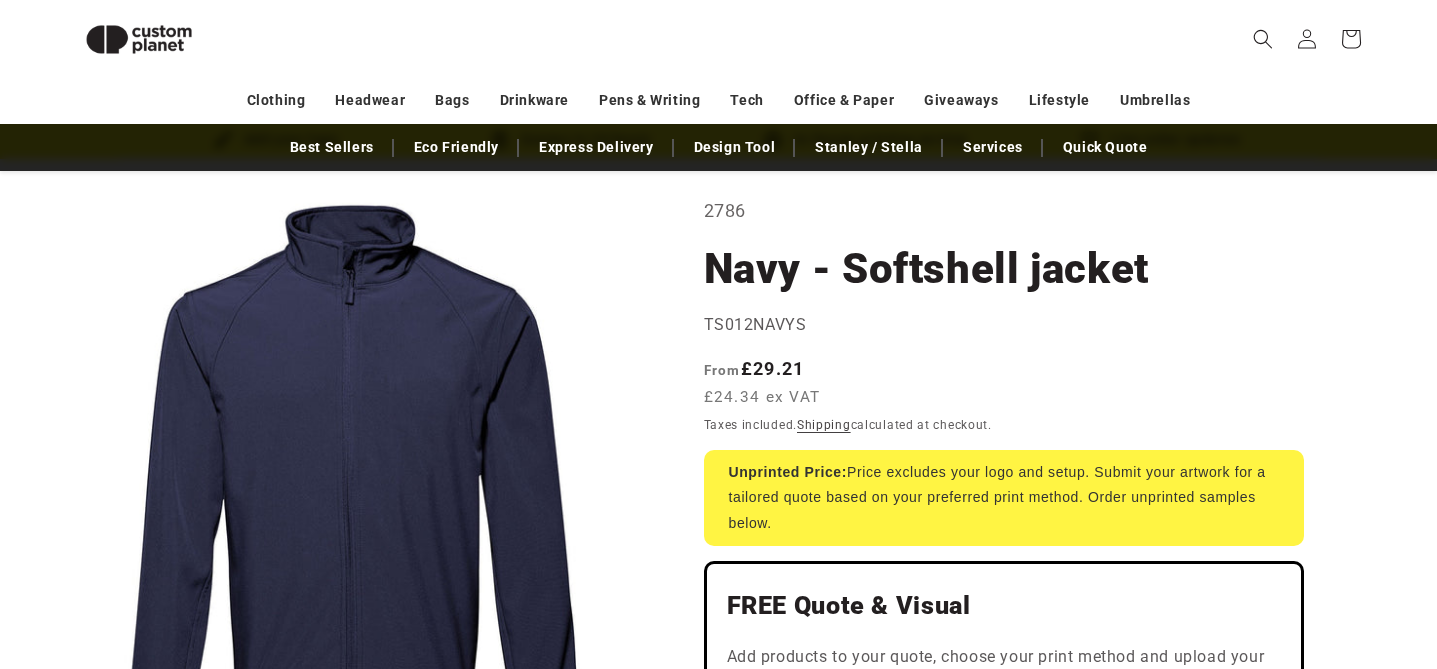 scroll, scrollTop: 78, scrollLeft: 0, axis: vertical 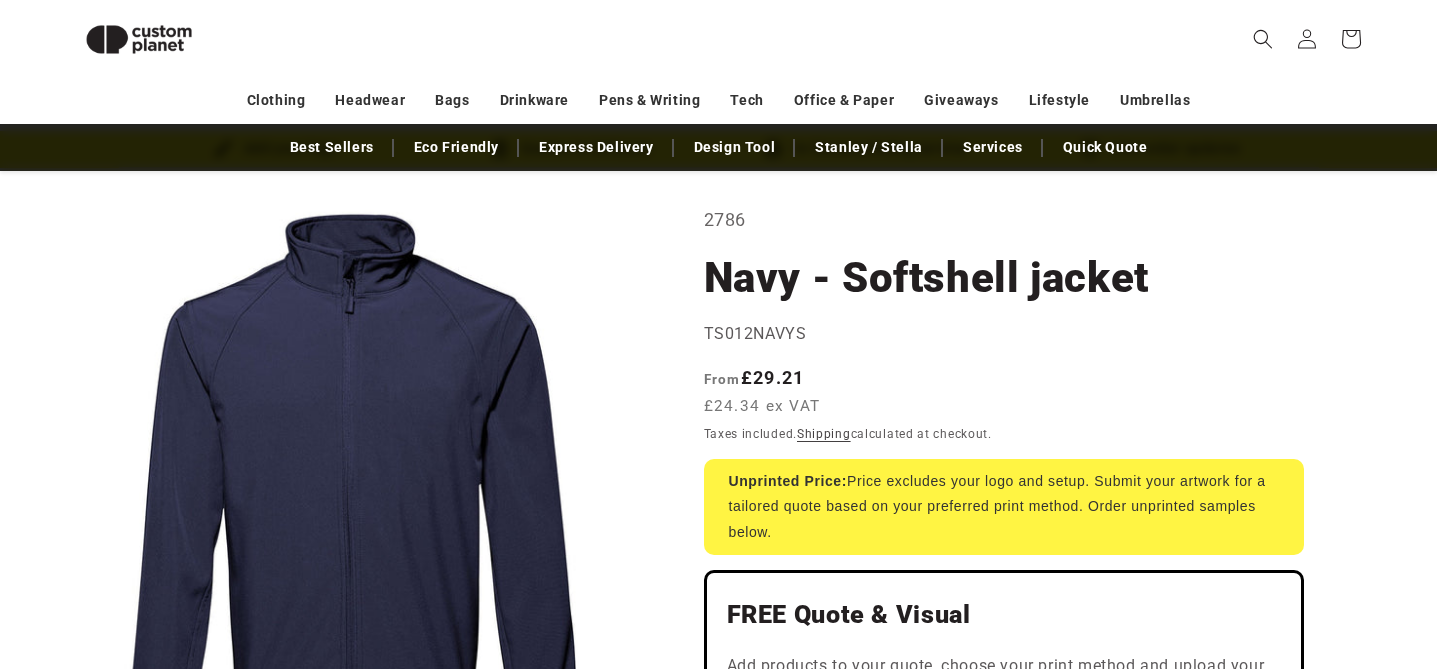 drag, startPoint x: 757, startPoint y: 403, endPoint x: 704, endPoint y: 403, distance: 53 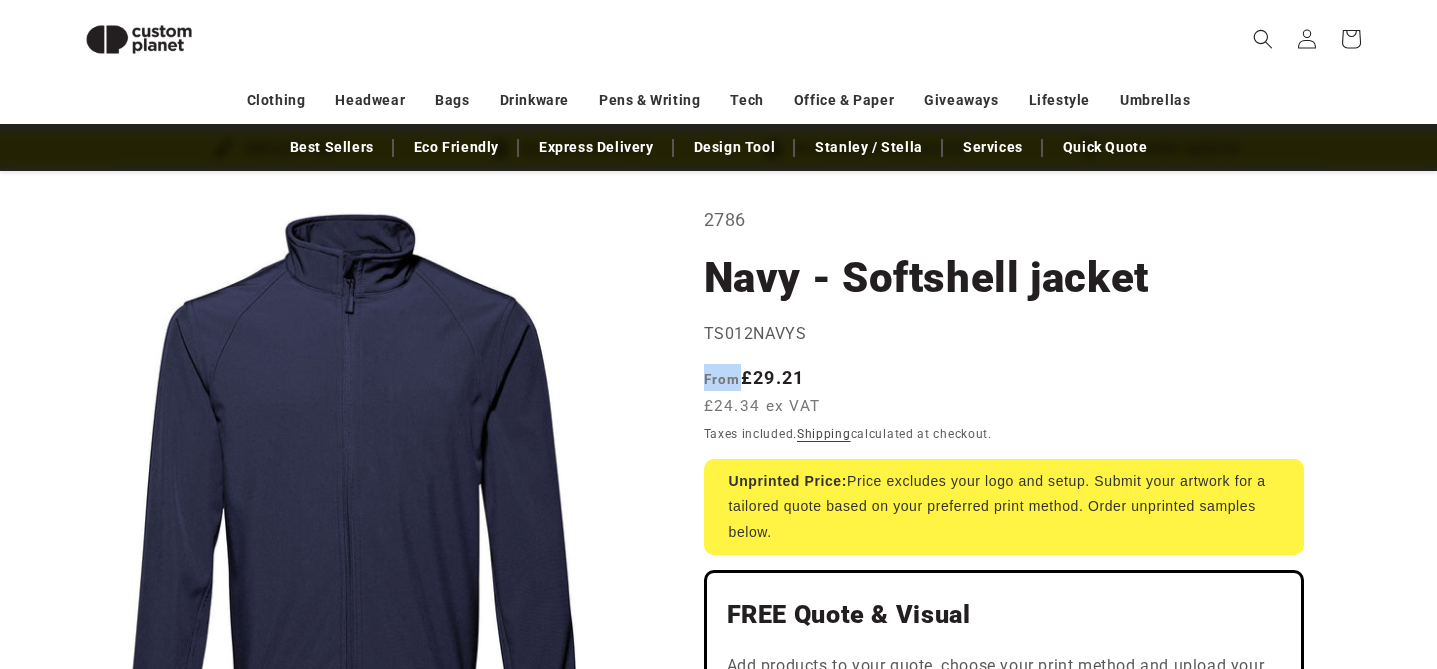 drag, startPoint x: 704, startPoint y: 375, endPoint x: 737, endPoint y: 375, distance: 33 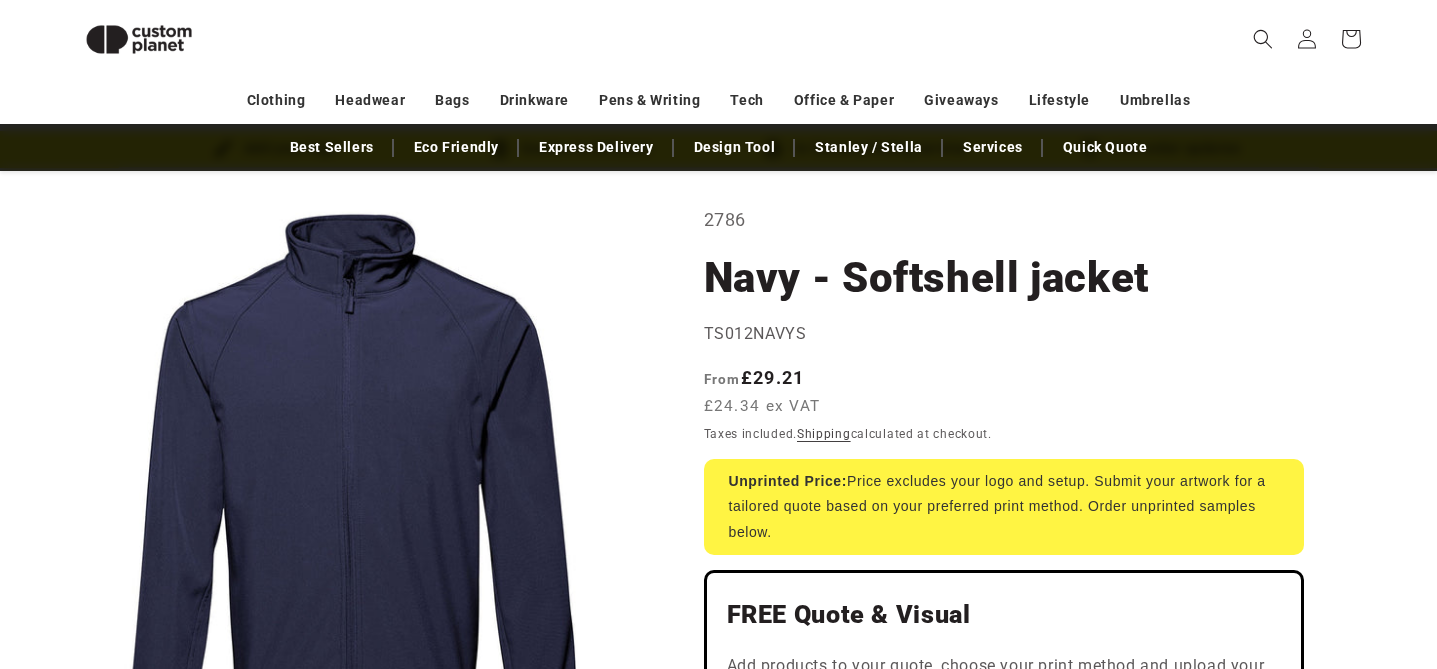 click on "Regular price
From  £29.21
£24.34 ex VAT
Regular price
Sale price
£29.21
Unit price
/
per
Sale
Sold out" at bounding box center (1004, 393) 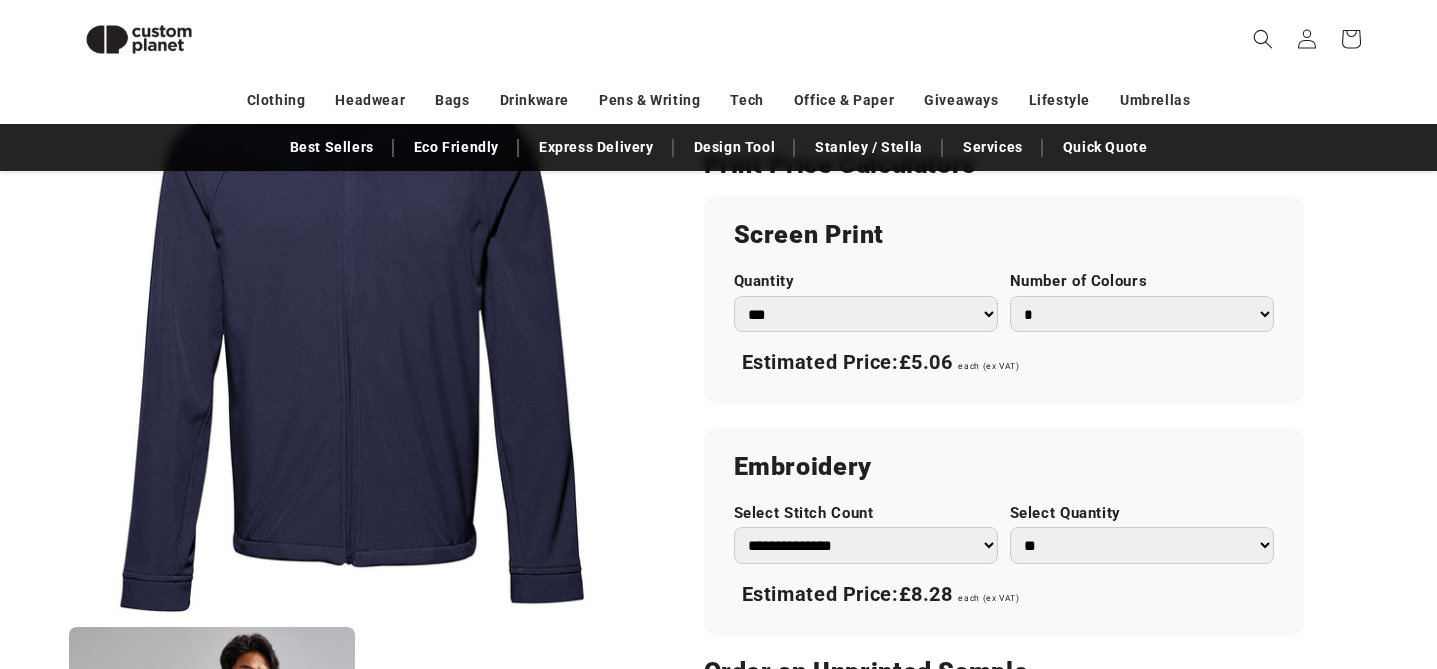 scroll, scrollTop: 1077, scrollLeft: 0, axis: vertical 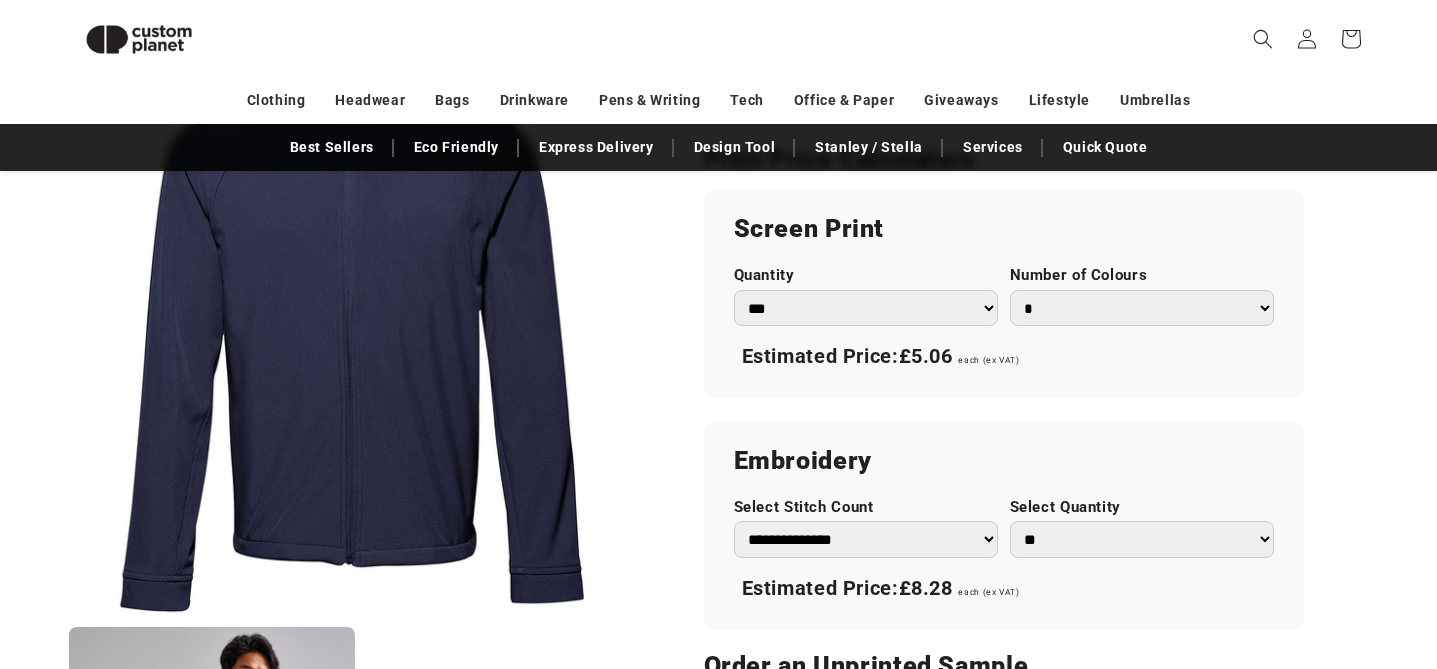 click on "**********" at bounding box center [866, 539] 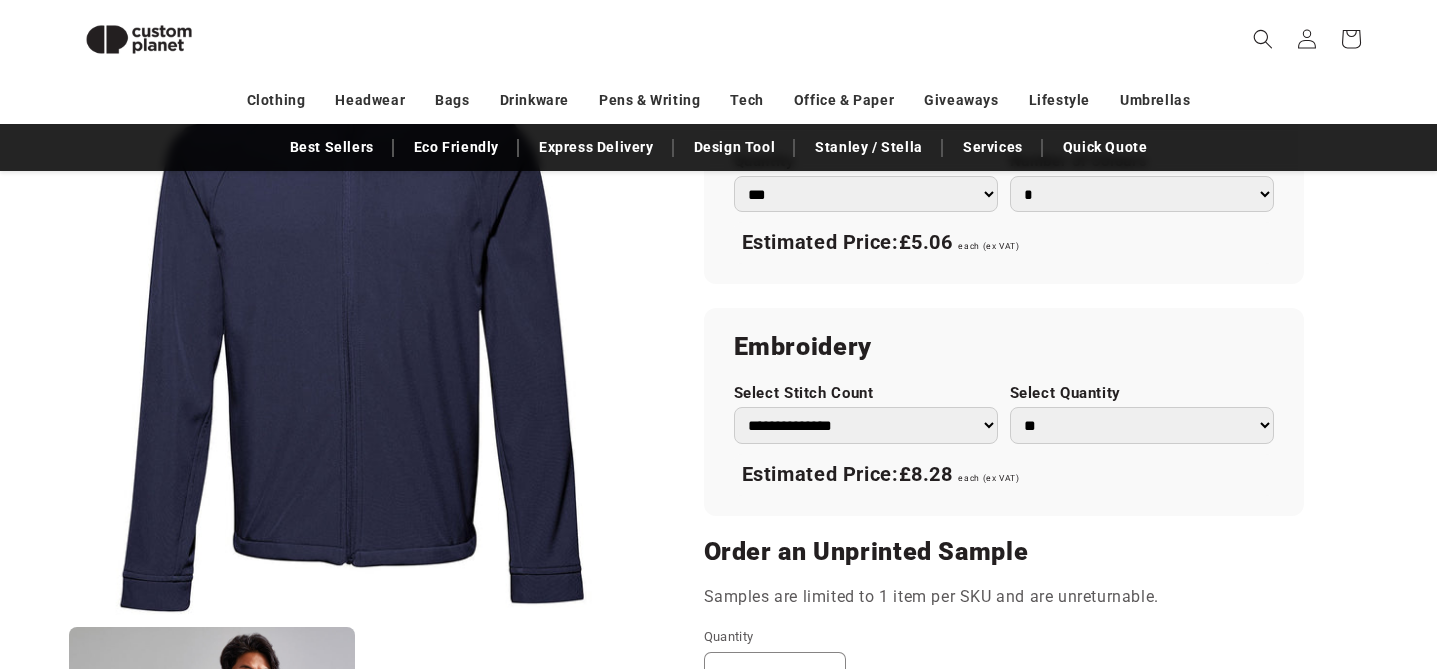 scroll, scrollTop: 1196, scrollLeft: 0, axis: vertical 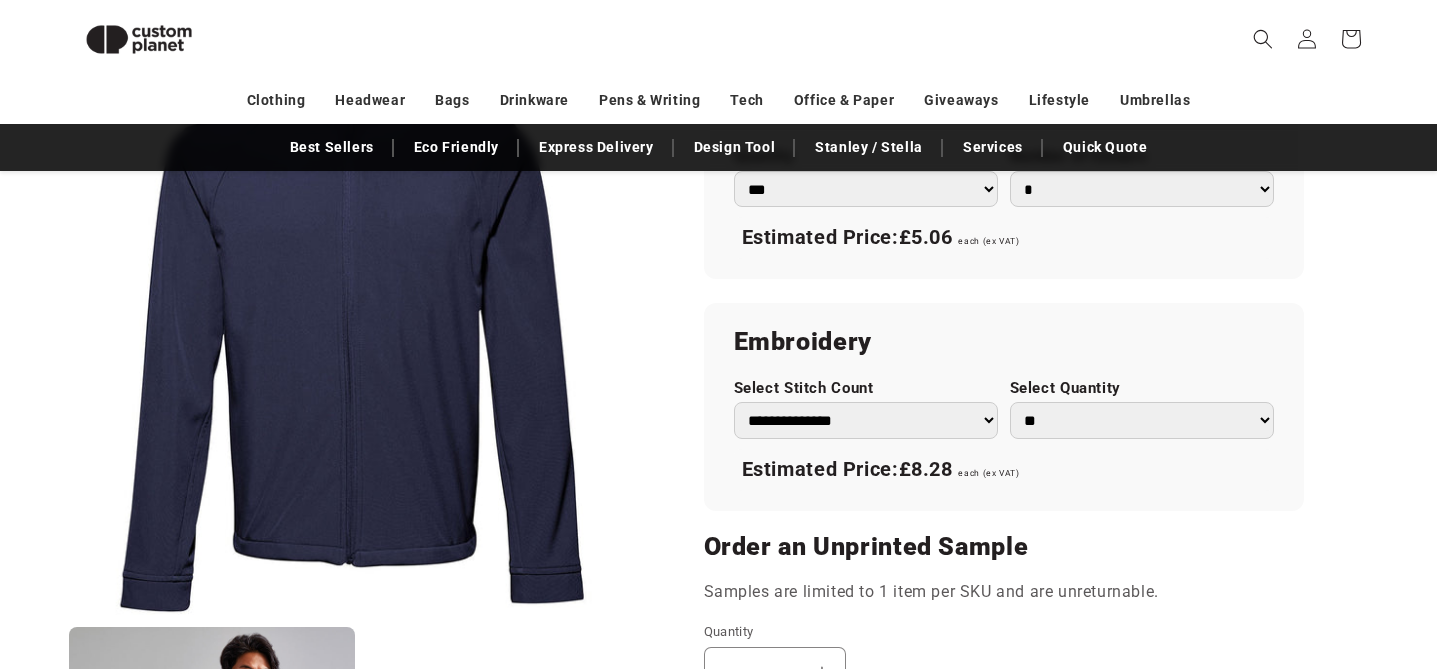 click on "**
**
***
***
***
****
****
****" at bounding box center (1142, 420) 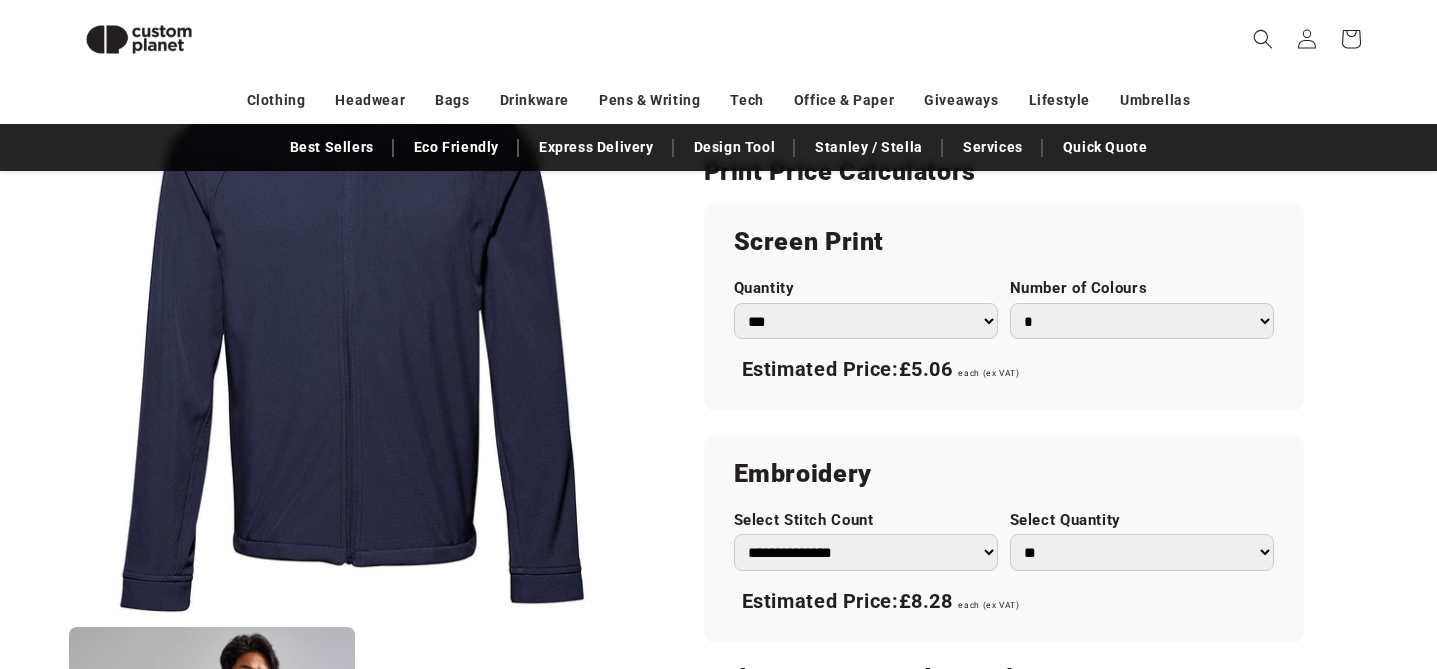 scroll, scrollTop: 1060, scrollLeft: 0, axis: vertical 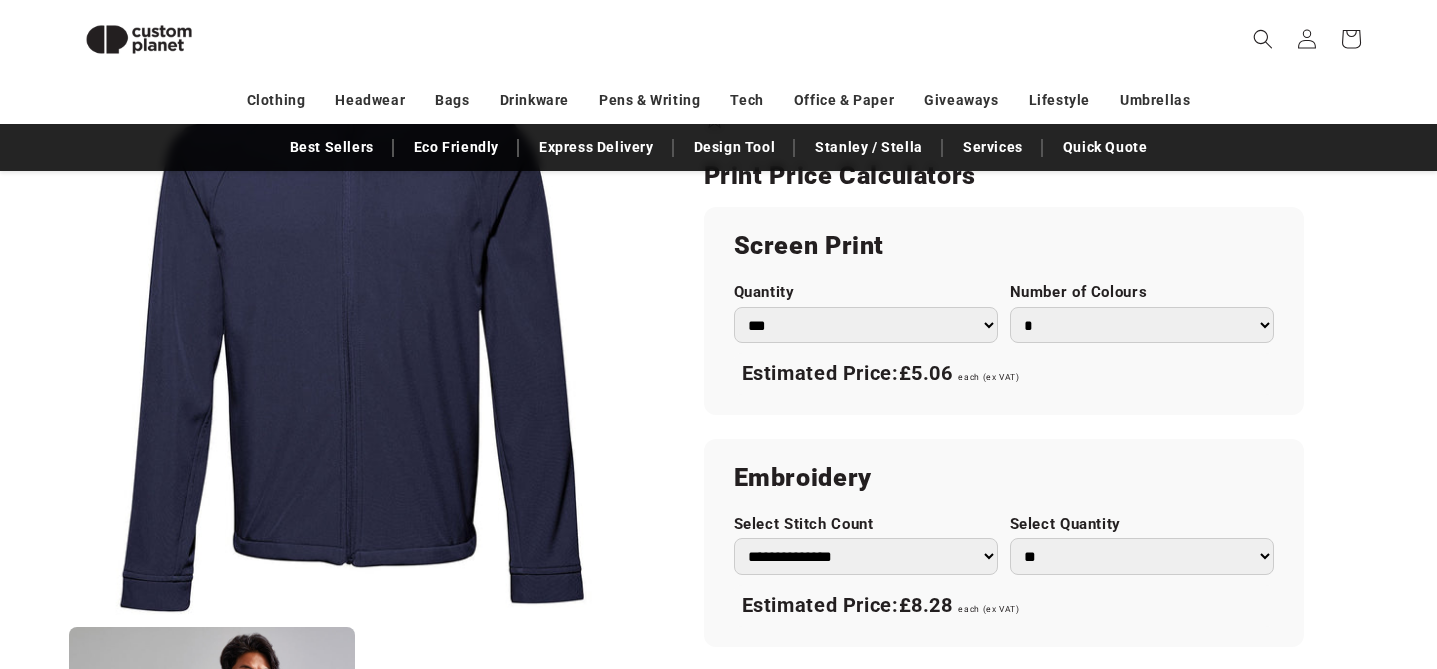 click on "***
***
***
****
****
****
*****
*****" at bounding box center (866, 325) 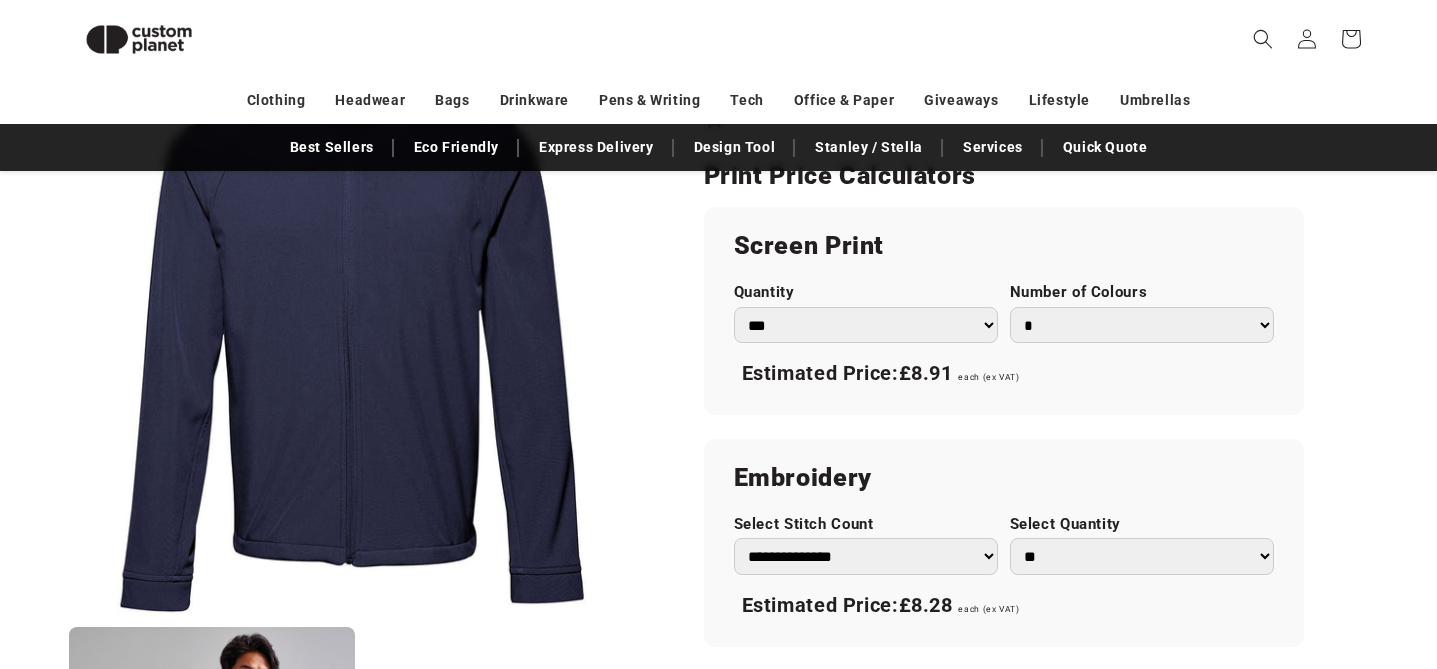 click on "*
*
*
*
*
*
*" at bounding box center [1142, 325] 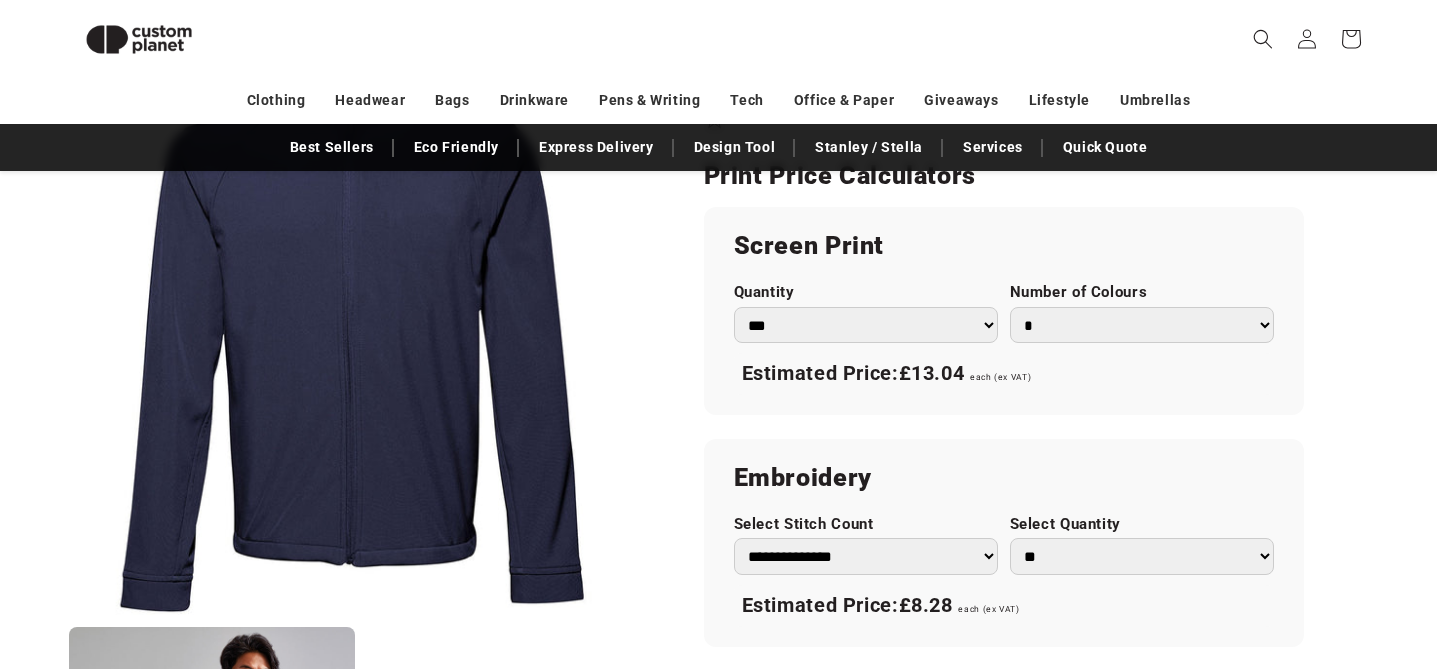 click on "**
**
***
***
***
****
****
****" at bounding box center [1142, 556] 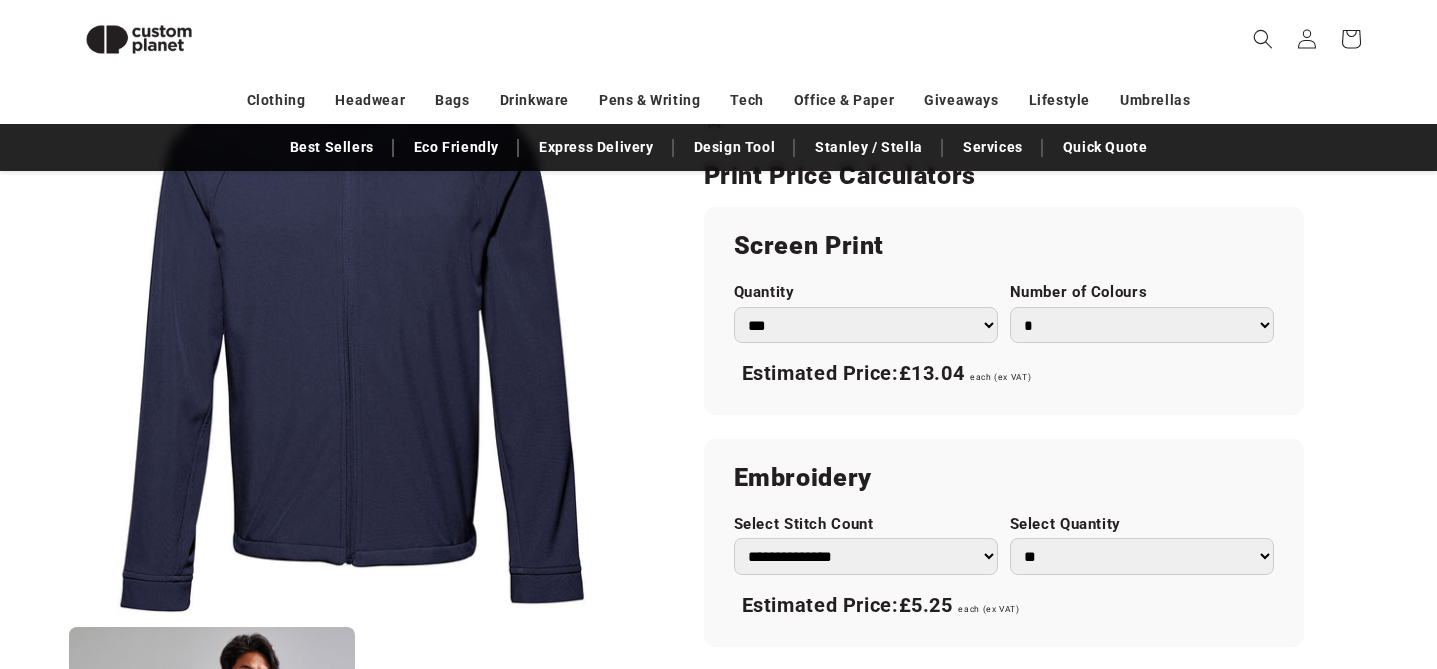 click on "**
**
***
***
***
****
****
****" at bounding box center [1142, 556] 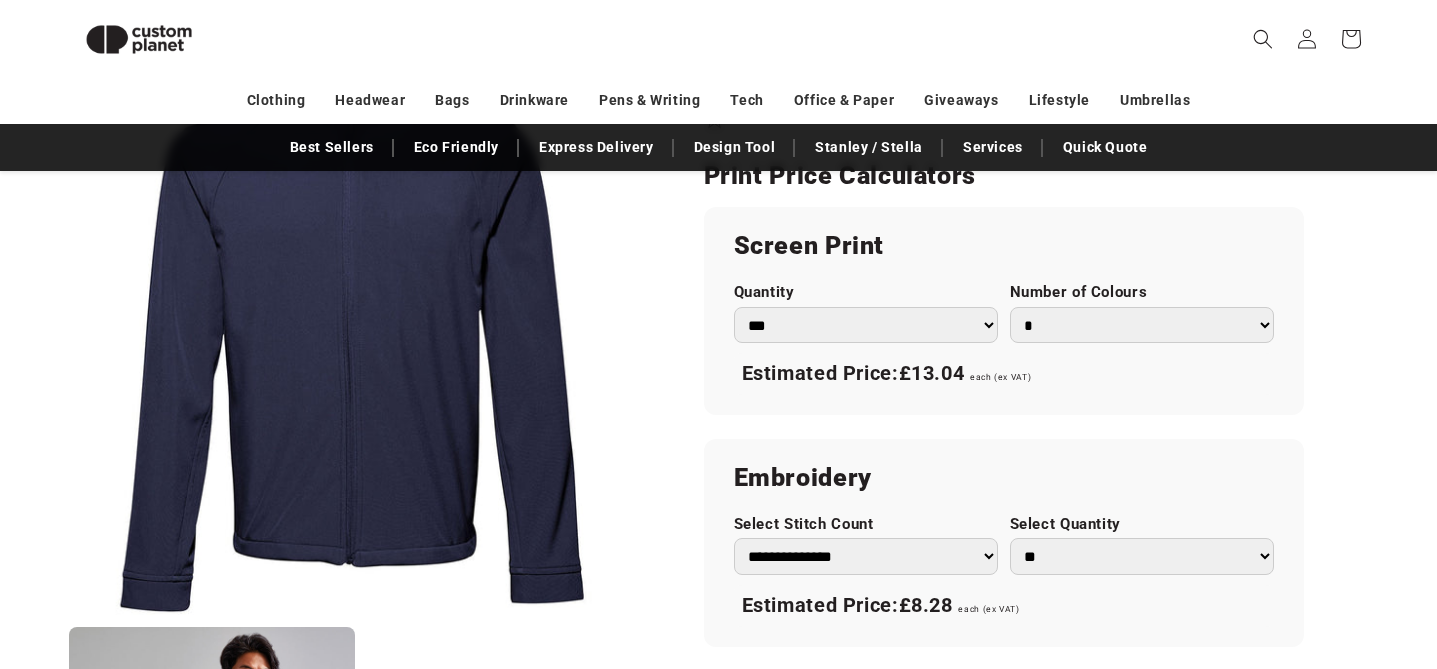 click on "**
**
***
***
***
****
****
****" at bounding box center [1142, 556] 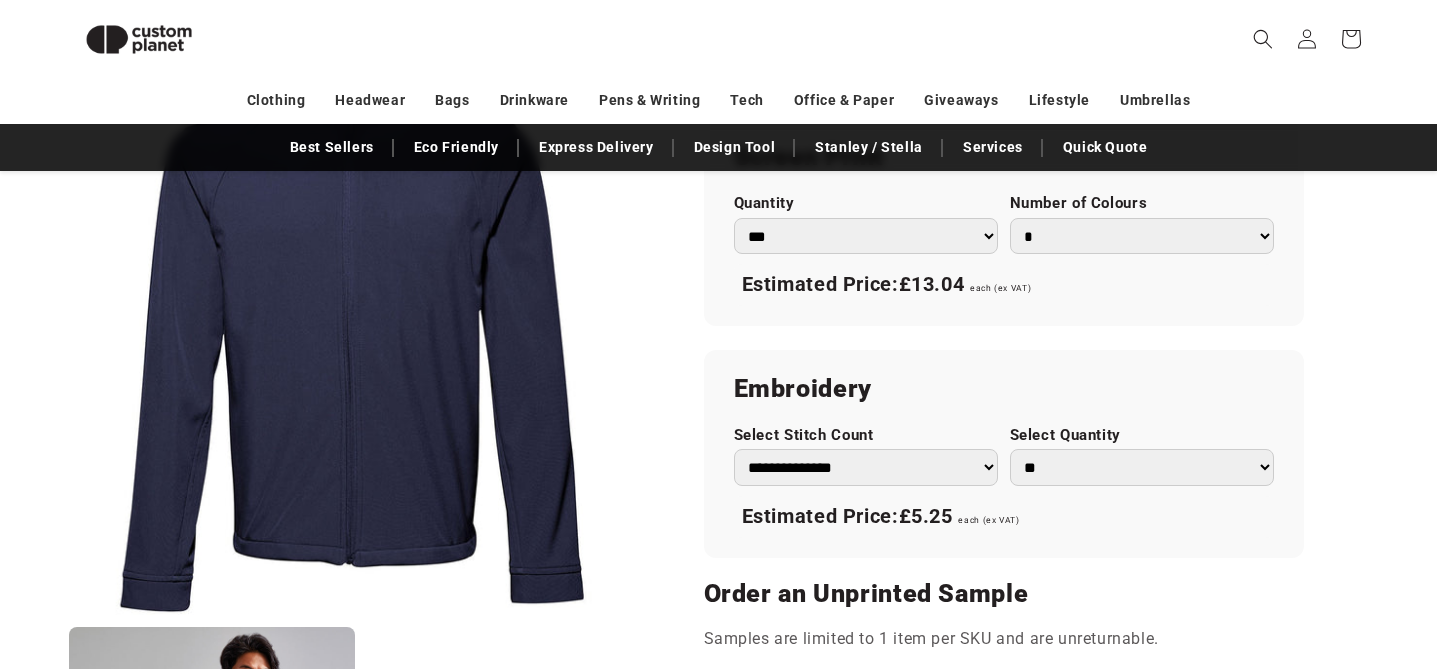 scroll, scrollTop: 1257, scrollLeft: 0, axis: vertical 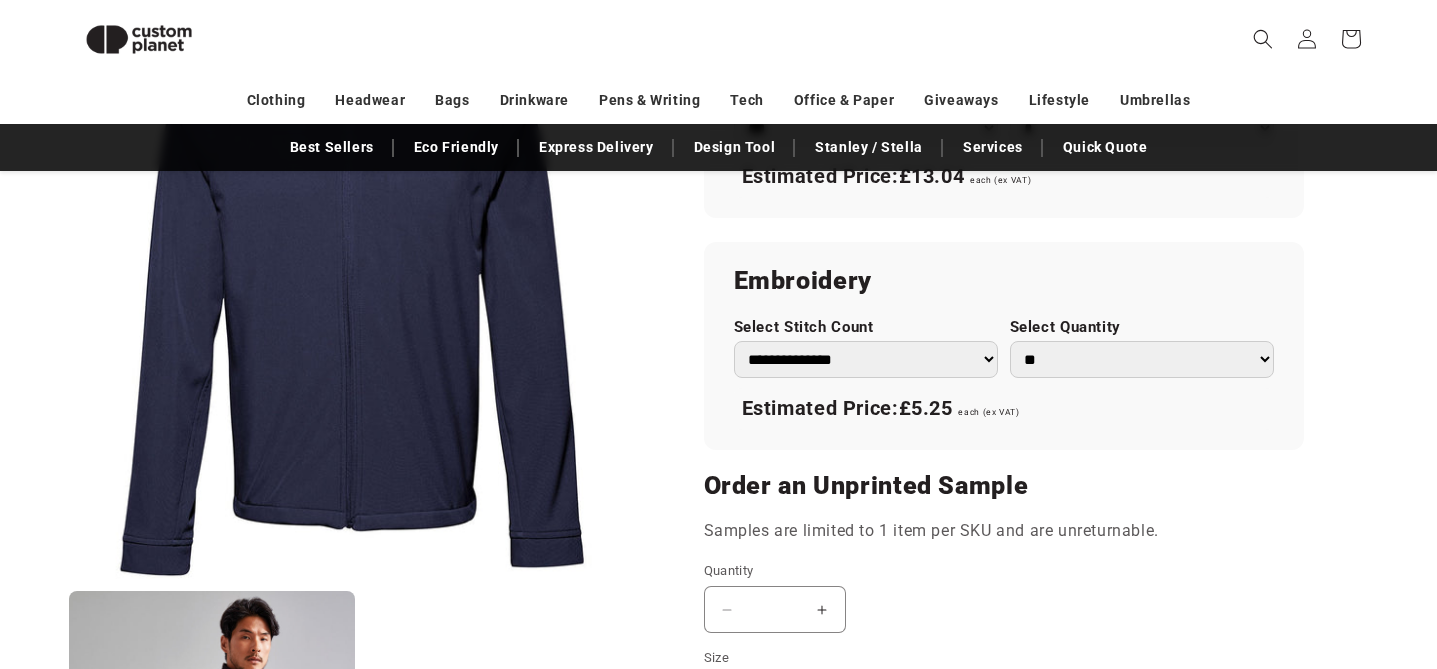 click on "**
**
***
***
***
****
****
****" at bounding box center [1142, 359] 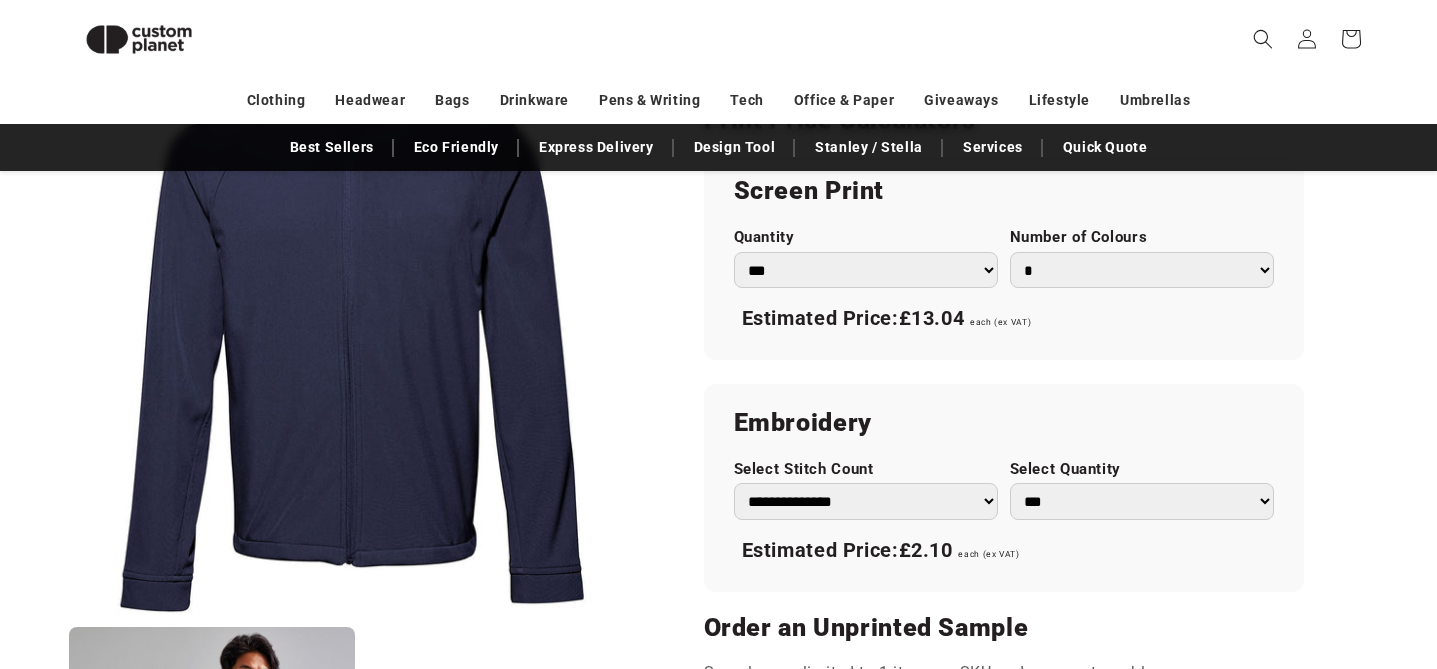 scroll, scrollTop: 1081, scrollLeft: 0, axis: vertical 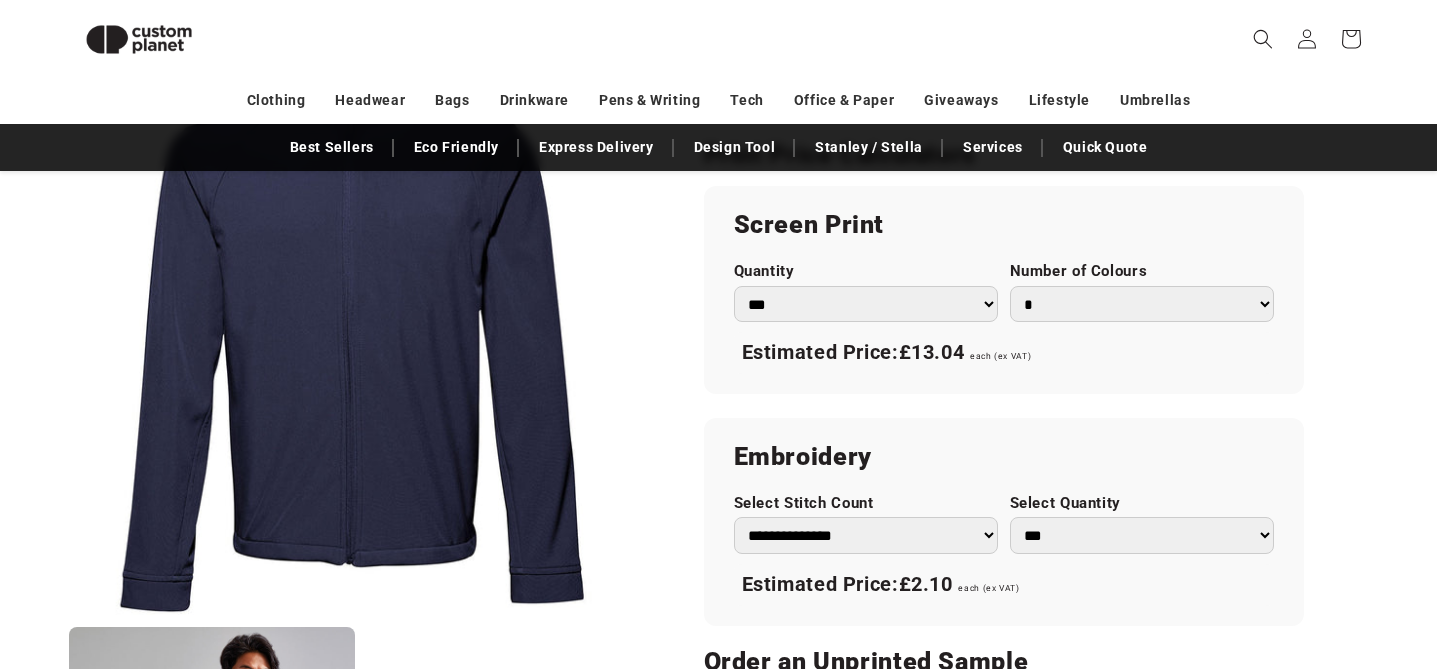 click on "**
**
***
***
***
****
****
****" at bounding box center [1142, 535] 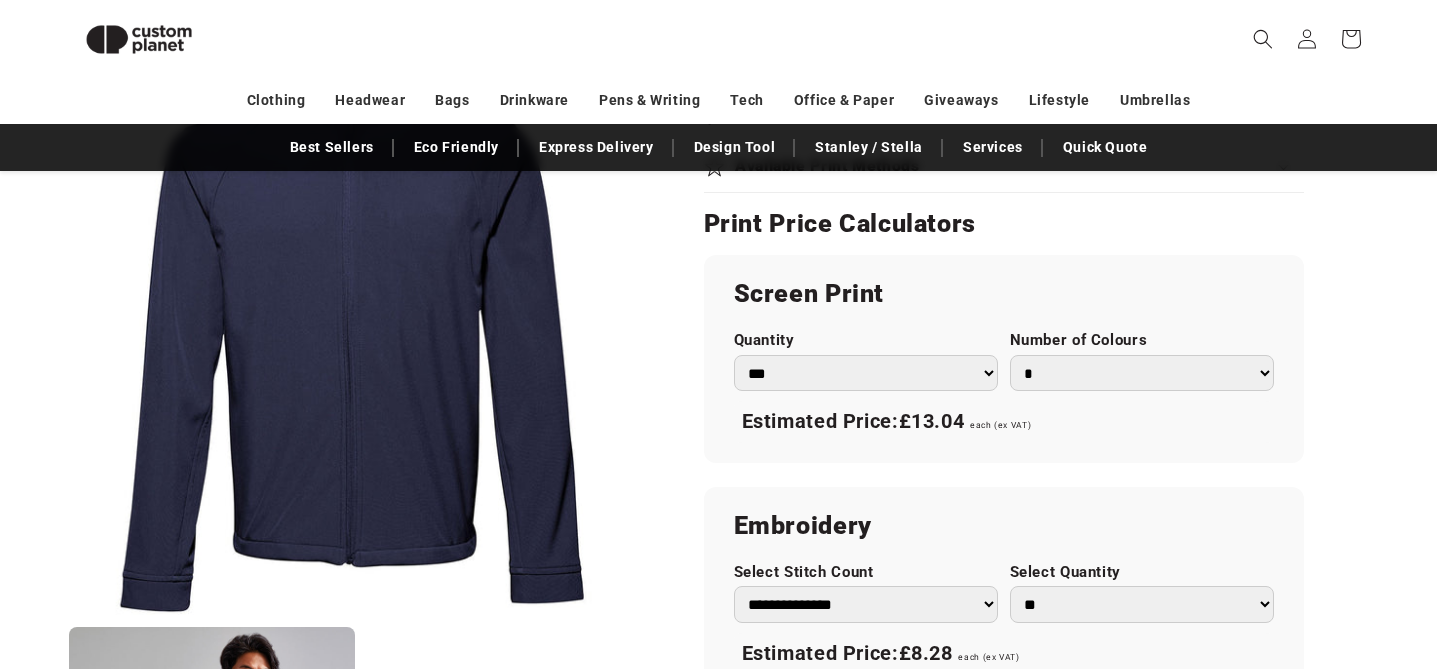 scroll, scrollTop: 1011, scrollLeft: 0, axis: vertical 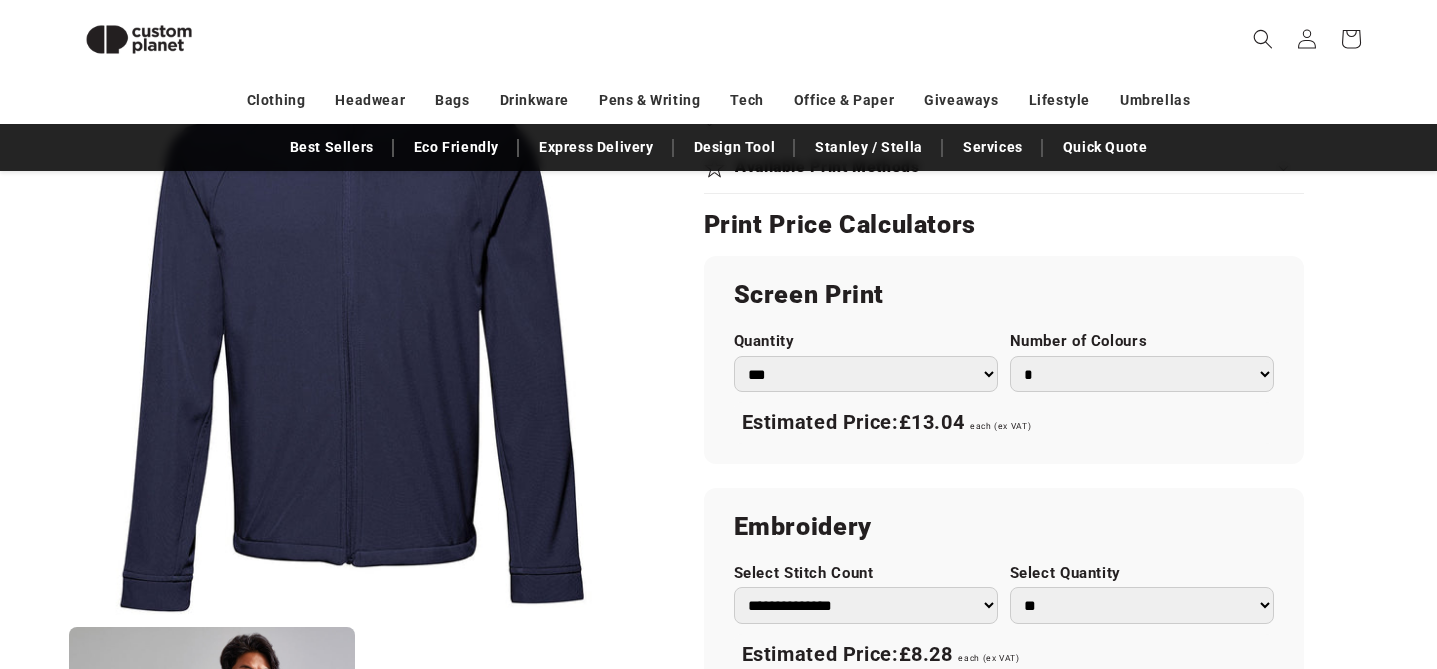click on "***
***
***
****
****
****
*****
*****" at bounding box center [866, 374] 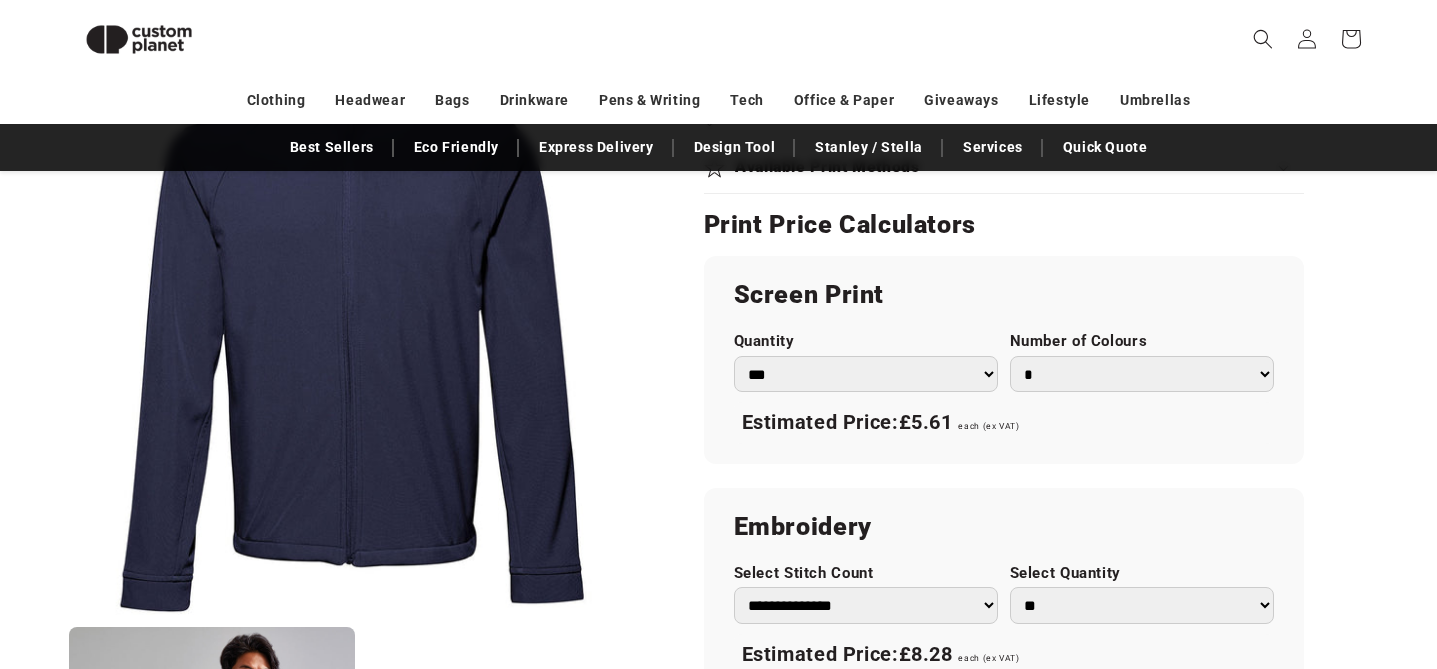 click on "***
***
***
****
****
****
*****
*****" at bounding box center (866, 374) 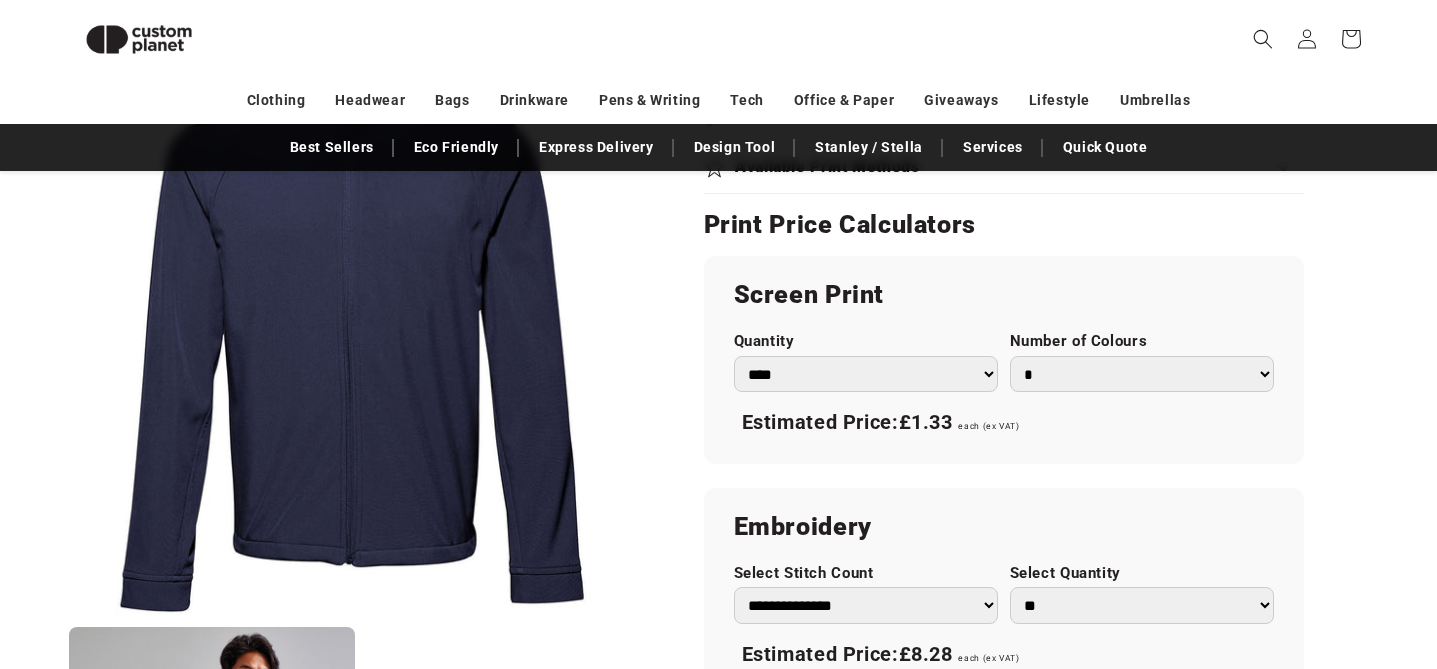 click on "***
***
***
****
****
****
*****
*****" at bounding box center [866, 374] 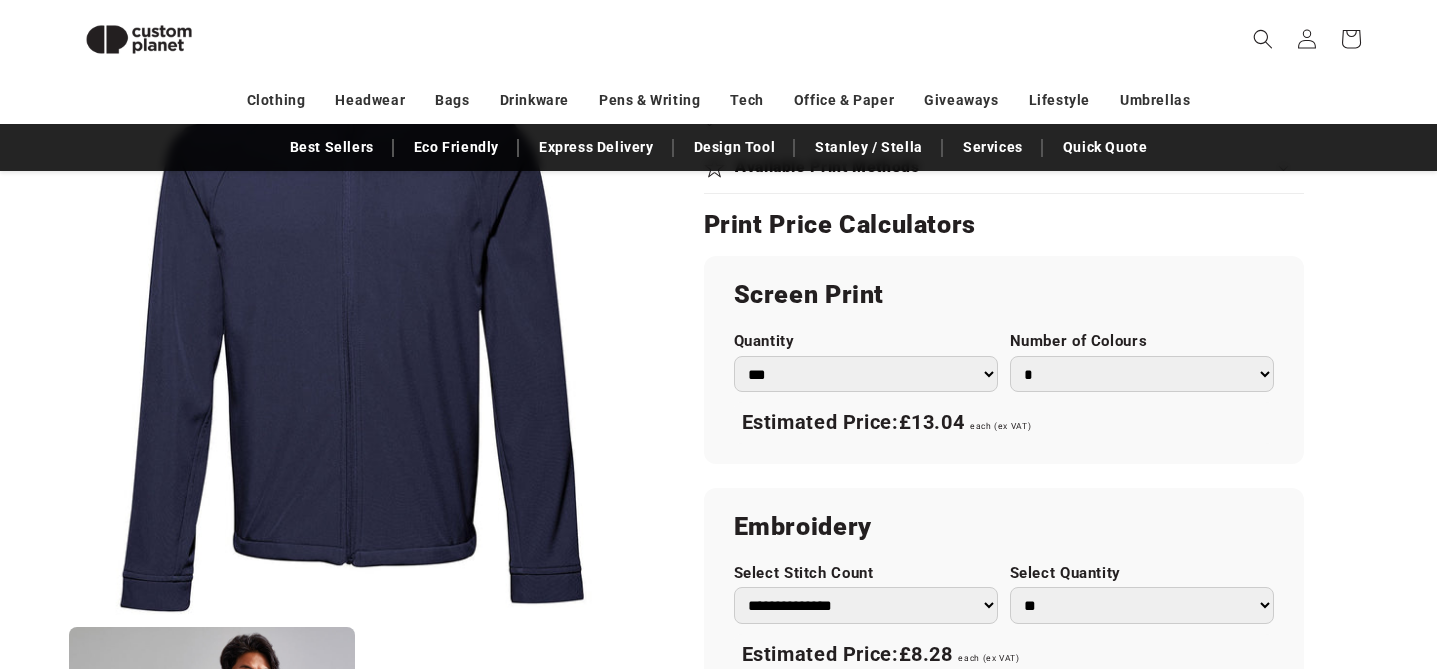 click on "2786
Navy - Softshell jacket
Navy - Softshell jacket
TS012NAVYS
Regular price
From  £29.21
£24.34 ex VAT
Regular price
Sale price
£29.21
Unit price
/
per
Sale
Sold out
Taxes included.
Shipping  calculated at checkout.
Unprinted Price:  Price excludes your logo and setup. Submit your artwork for a tailored quote based on your preferred print method. Order unprinted samples below.
FREE Quote & Visual" at bounding box center [1011, 226] 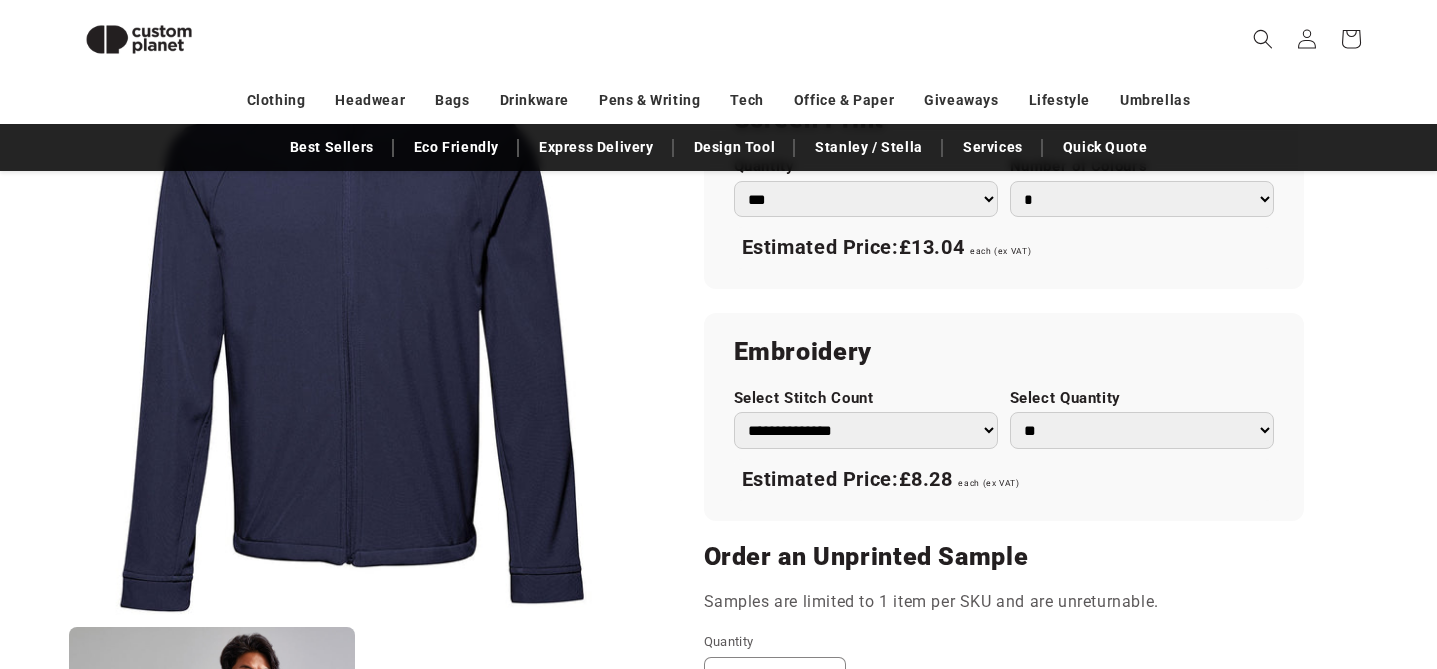 scroll, scrollTop: 1236, scrollLeft: 0, axis: vertical 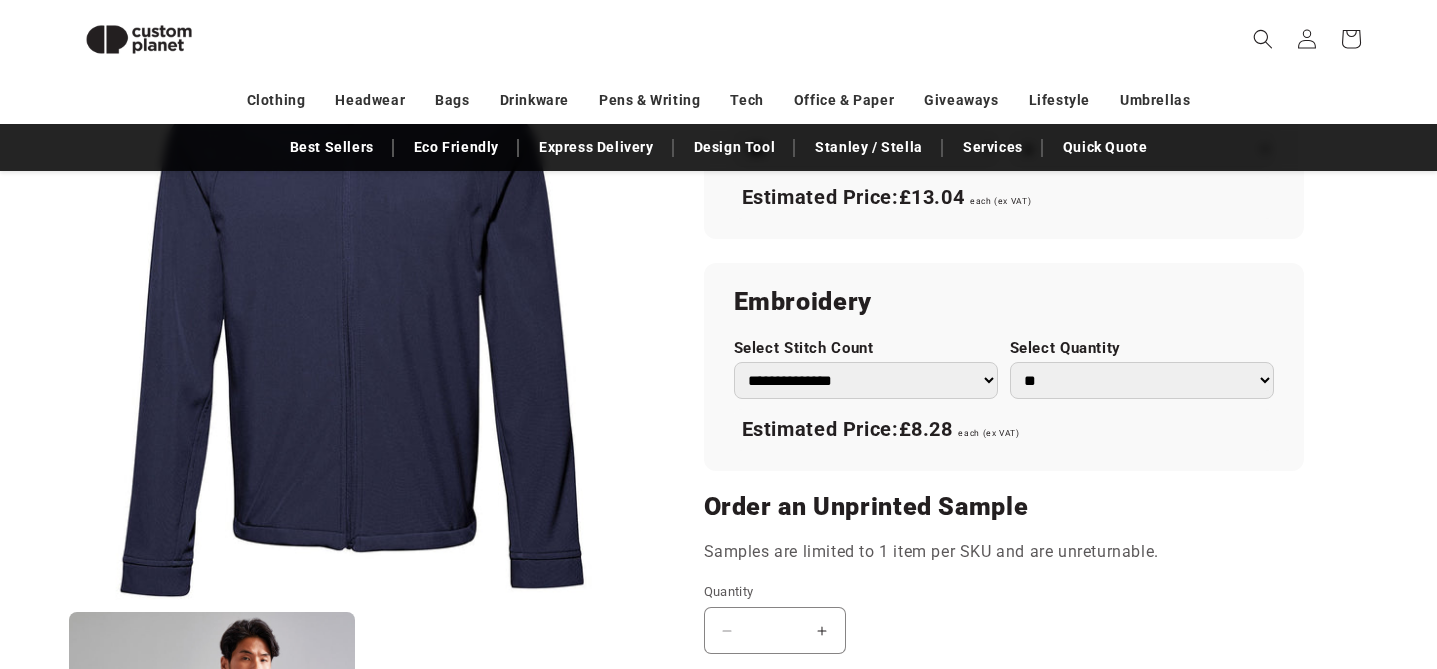 click on "**********" at bounding box center [866, 380] 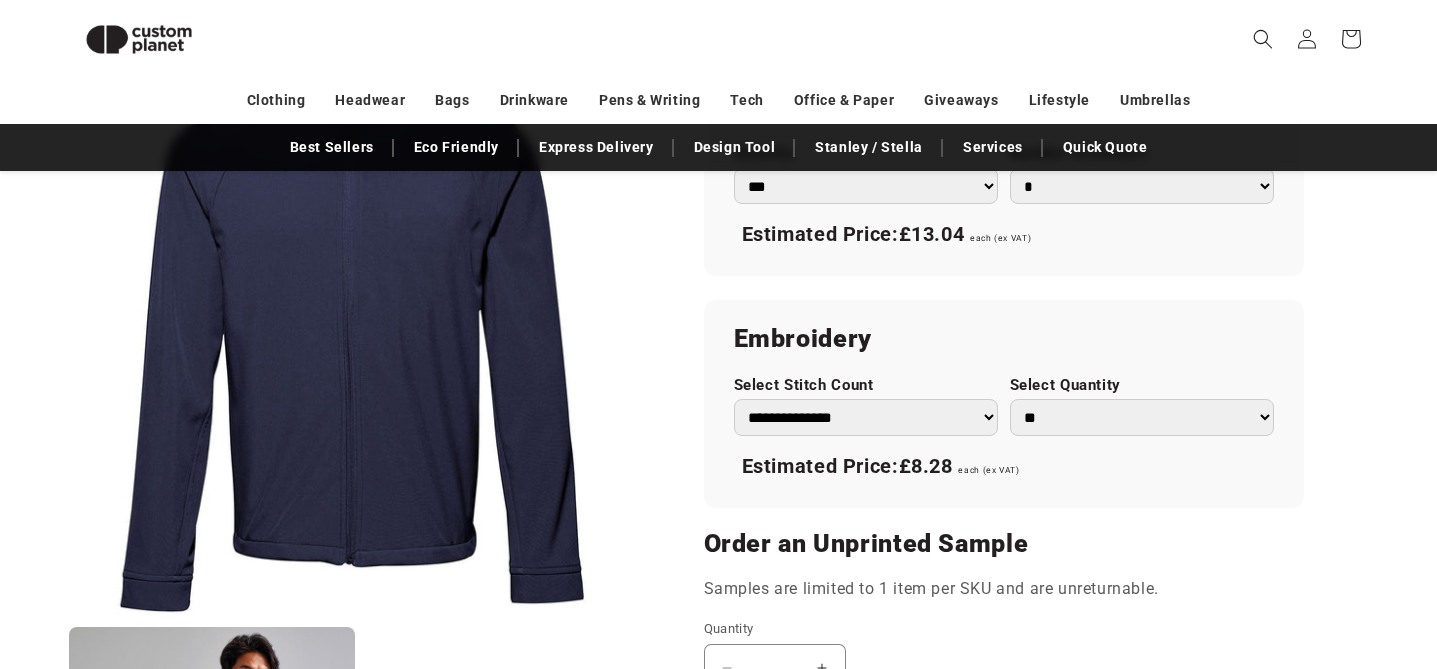scroll, scrollTop: 1182, scrollLeft: 0, axis: vertical 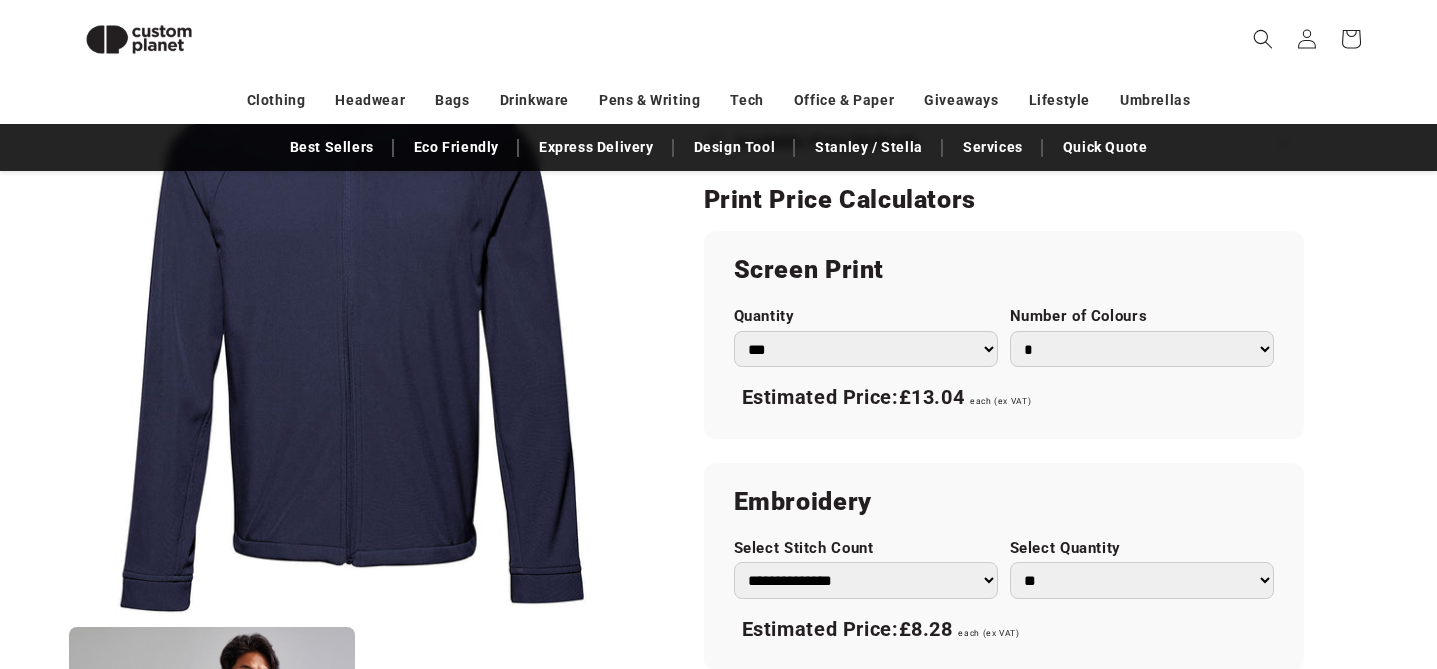 click on "*
*
*
*
*
*
*" at bounding box center (1142, 349) 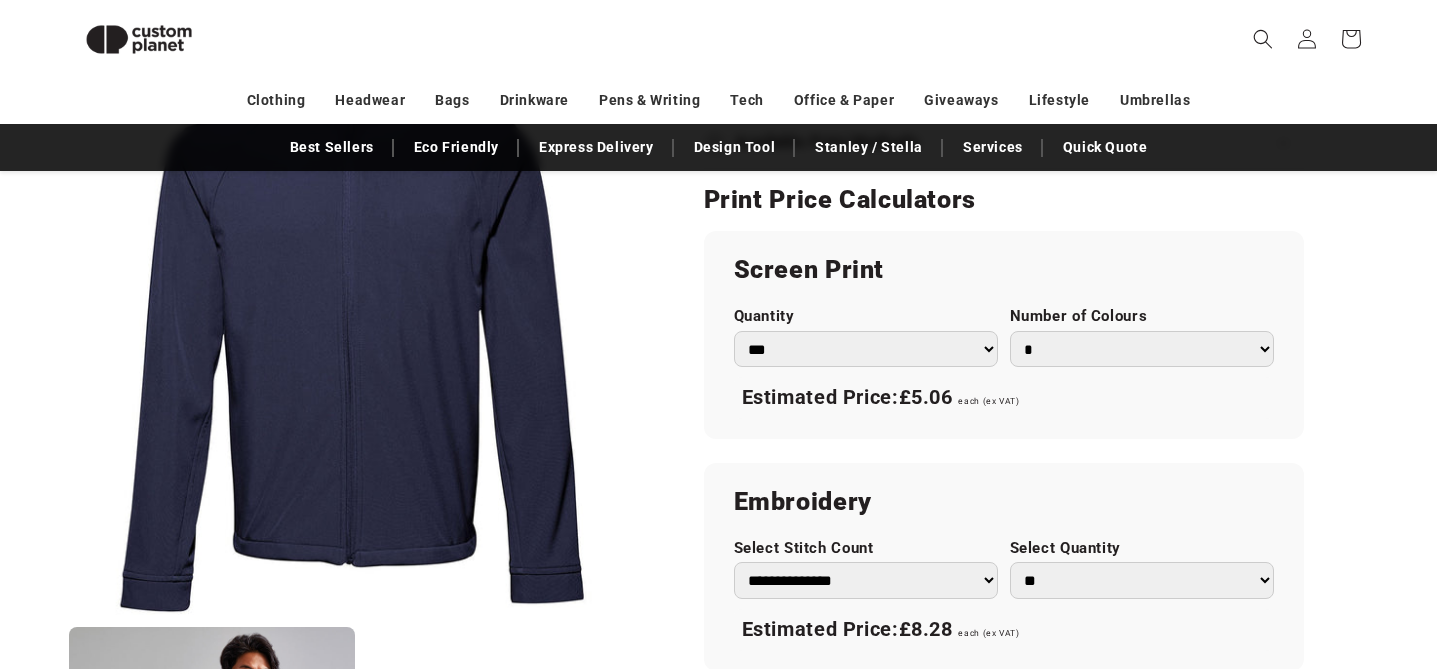 click on "***
***
***
****
****
****
*****
*****" at bounding box center (866, 349) 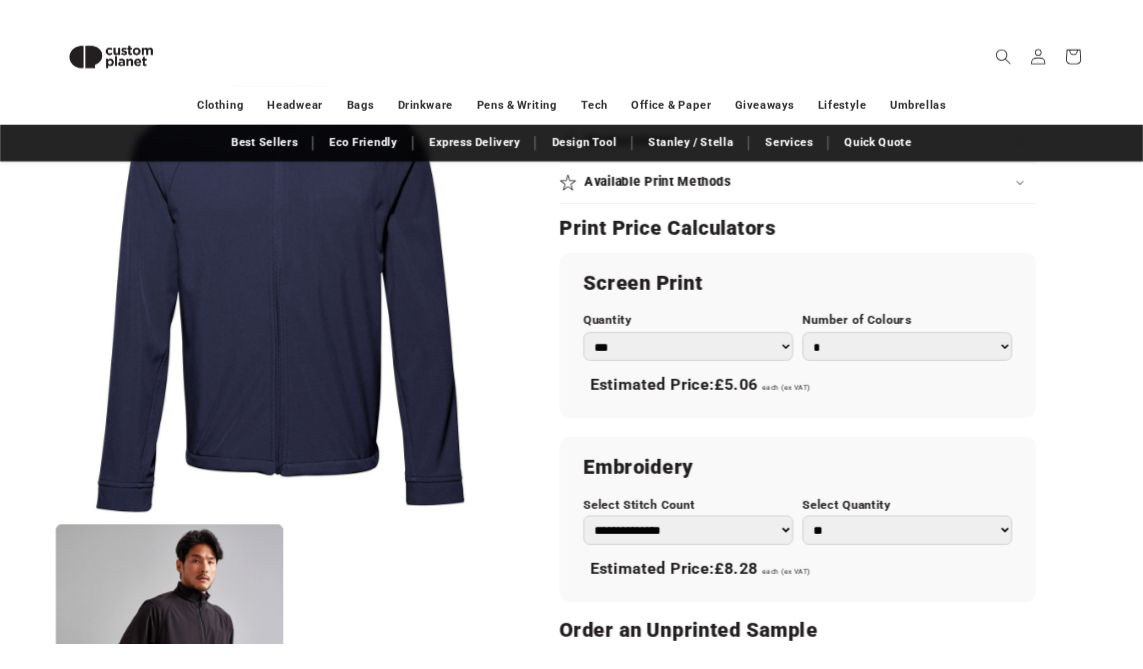 scroll, scrollTop: 977, scrollLeft: 0, axis: vertical 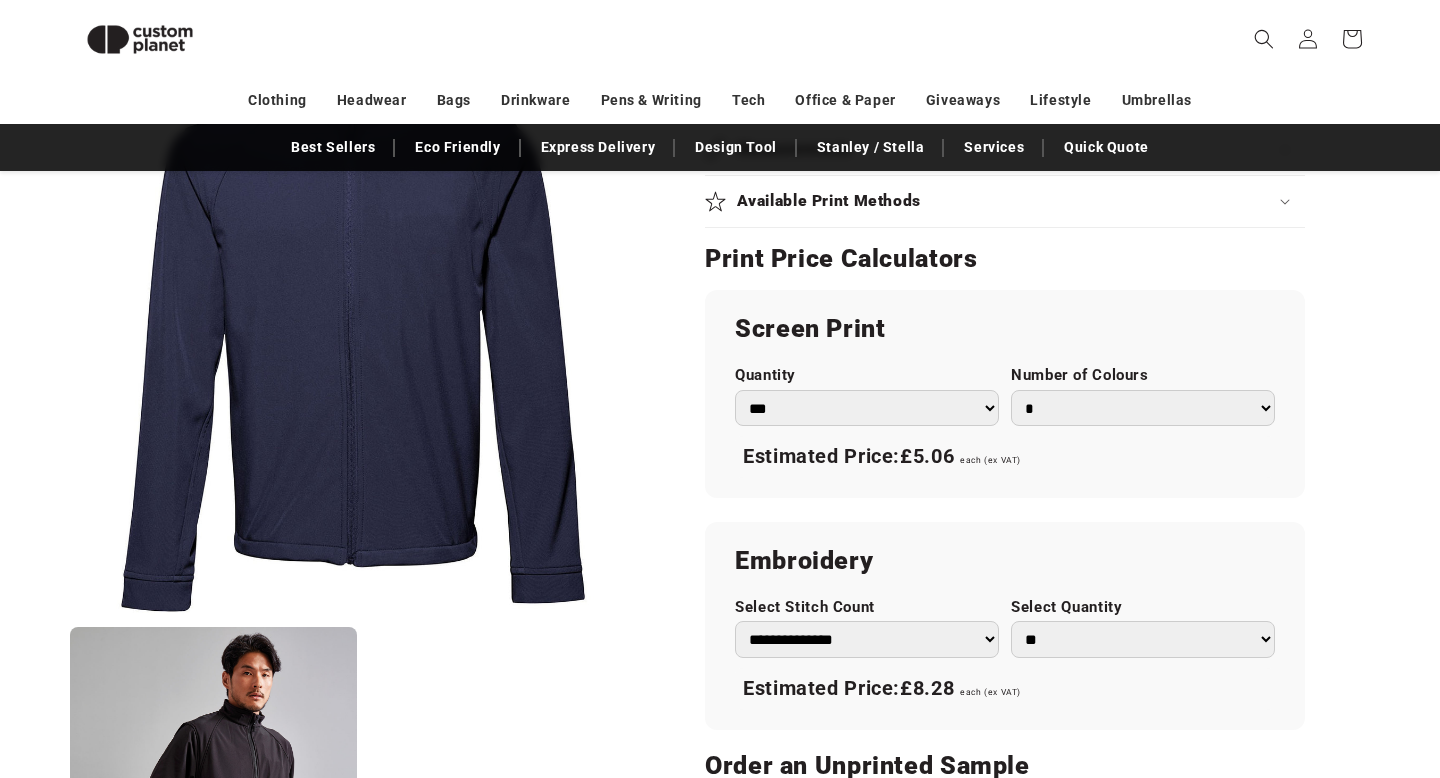 click on "Skip to product information
Open media 1 in modal
Open media 2 in modal
NaN
/
of
-Infinity
2786
Navy - Softshell jacket
Navy - Softshell jacket
TS012NAVYS
Regular price
From  £29.21
£24.34 ex VAT
Regular price
Sale price" at bounding box center [720, 260] 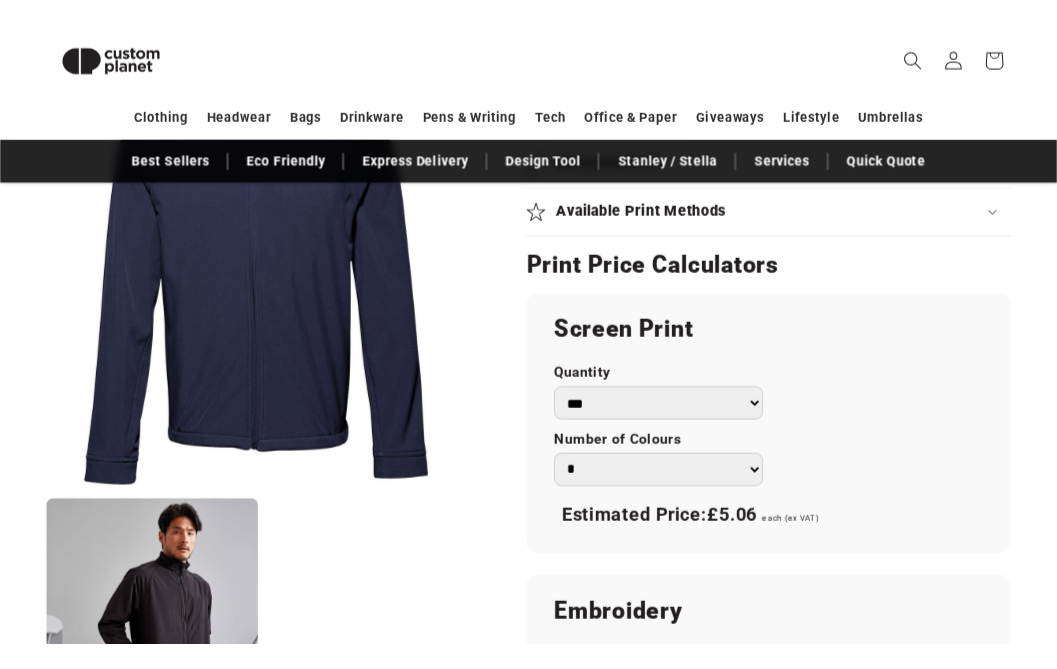 scroll, scrollTop: 994, scrollLeft: 0, axis: vertical 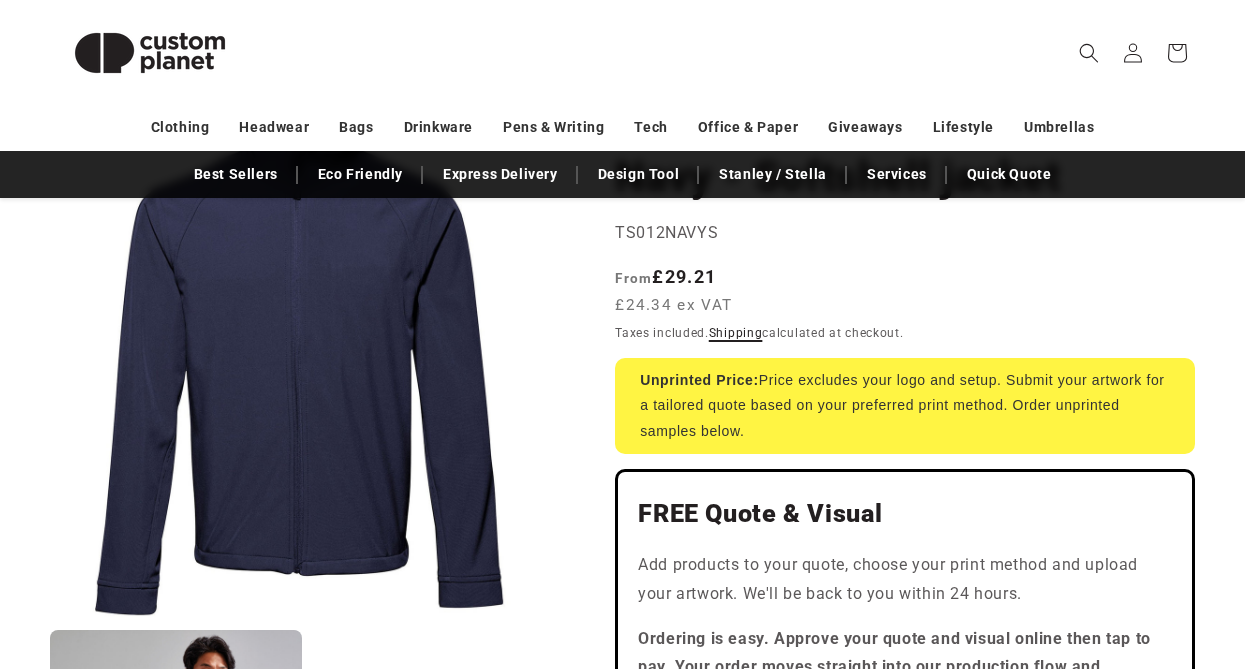 click on "Shipping" at bounding box center (736, 333) 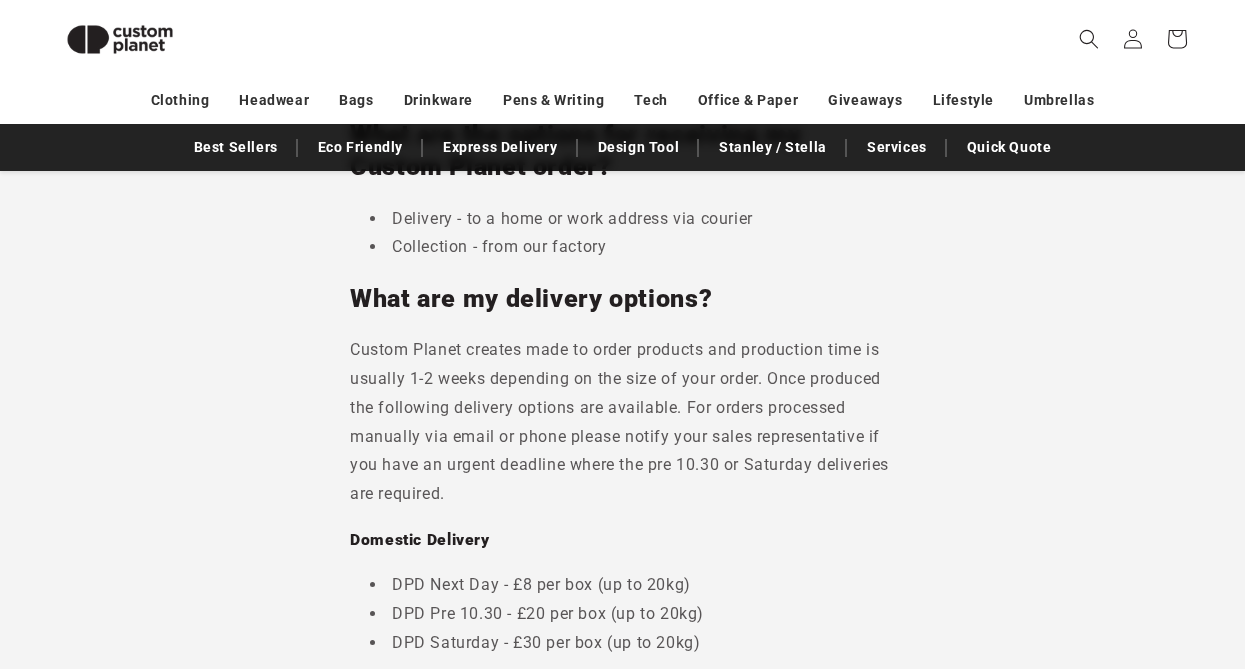 scroll, scrollTop: 231, scrollLeft: 0, axis: vertical 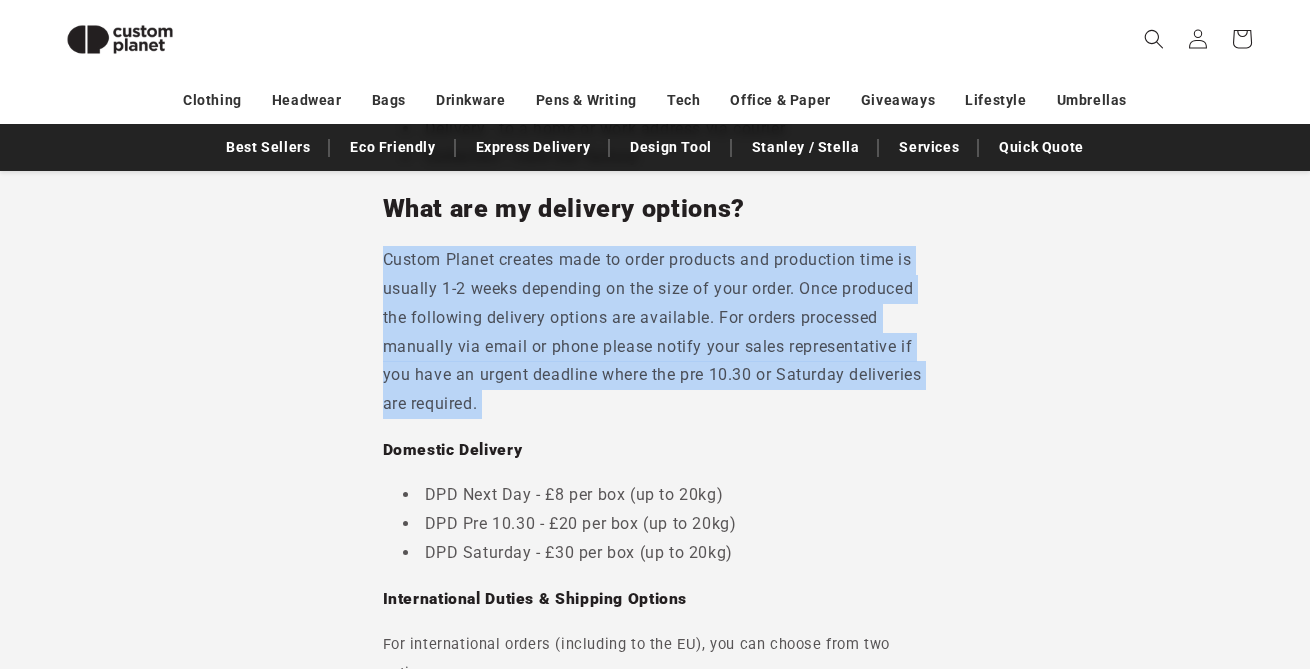 drag, startPoint x: 381, startPoint y: 257, endPoint x: 573, endPoint y: 420, distance: 251.85909 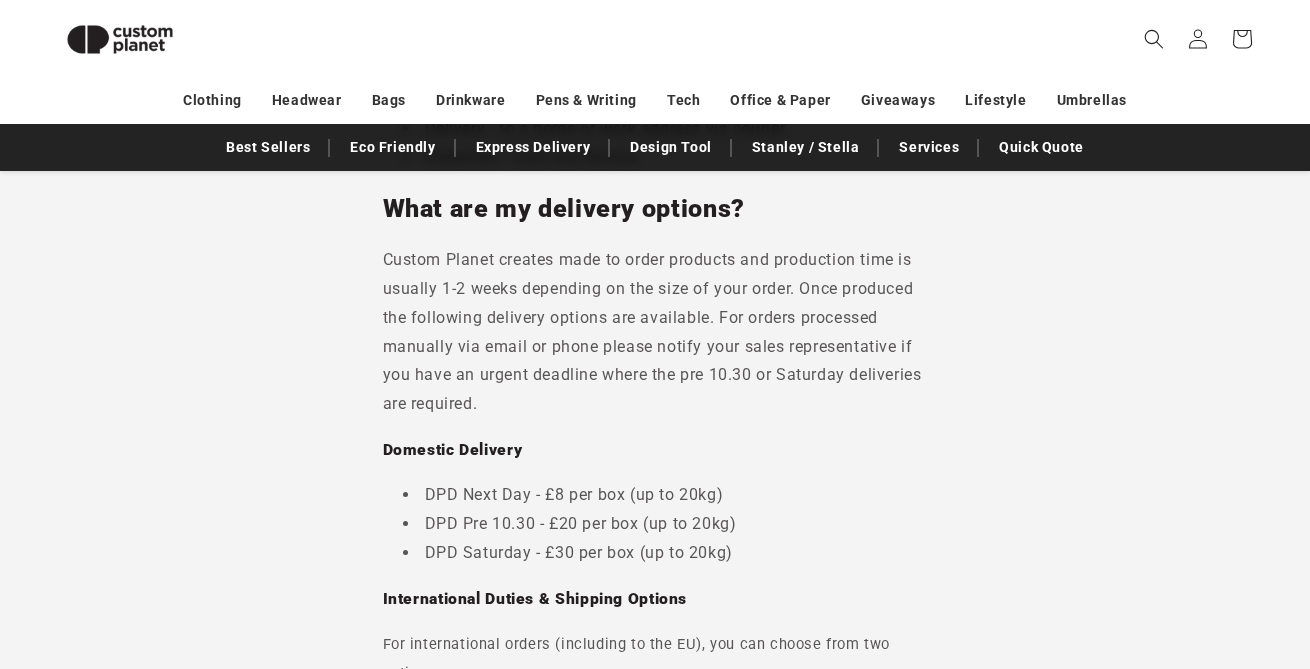 click on "Domestic Delivery" at bounding box center (655, 450) 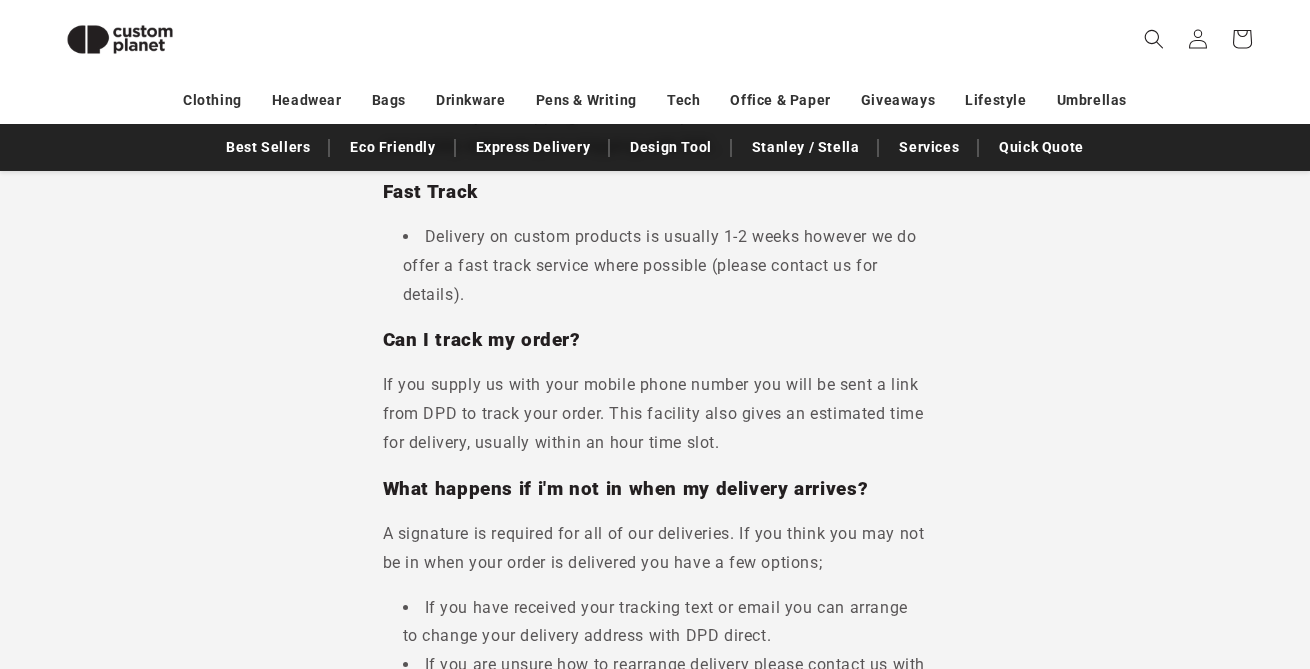 scroll, scrollTop: 1390, scrollLeft: 0, axis: vertical 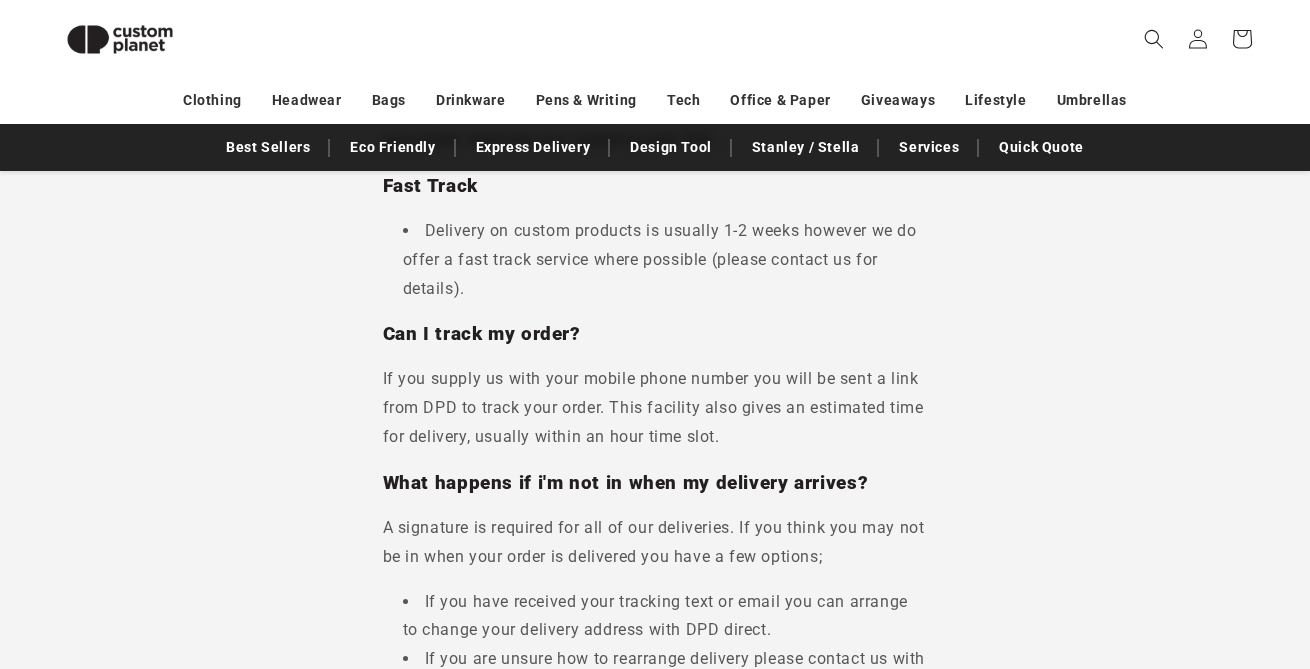 click on "What are the options for receiving my Custom Planet order?
Delivery - to a home or work address via courier
Collection - from our factory
What are my delivery options?
Custom Planet creates made to order products and production time is usually 1-2 weeks depending on the size of your order. Once produced the following delivery options are available. For orders processed manually via email or phone please notify your sales representative if you have an urgent deadline where the pre 10.30 or Saturday deliveries are required.
Domestic Delivery
DPD Next Day - £8 per box (up to 20kg)
DPD Pre 10.30 - £20 per box (up to 20kg)
DPD Saturday - £30 per box (up to 20kg)
International Duties & Shipping Options
For international orders (including to the EU), you can choose from two options:
1. DDP – Duties Paid by Custom Planet
We pay the duties and invoice you after delivery. Great for business-to-employee shipments.
An additional £16 admin fee applies to your order." at bounding box center [655, 147] 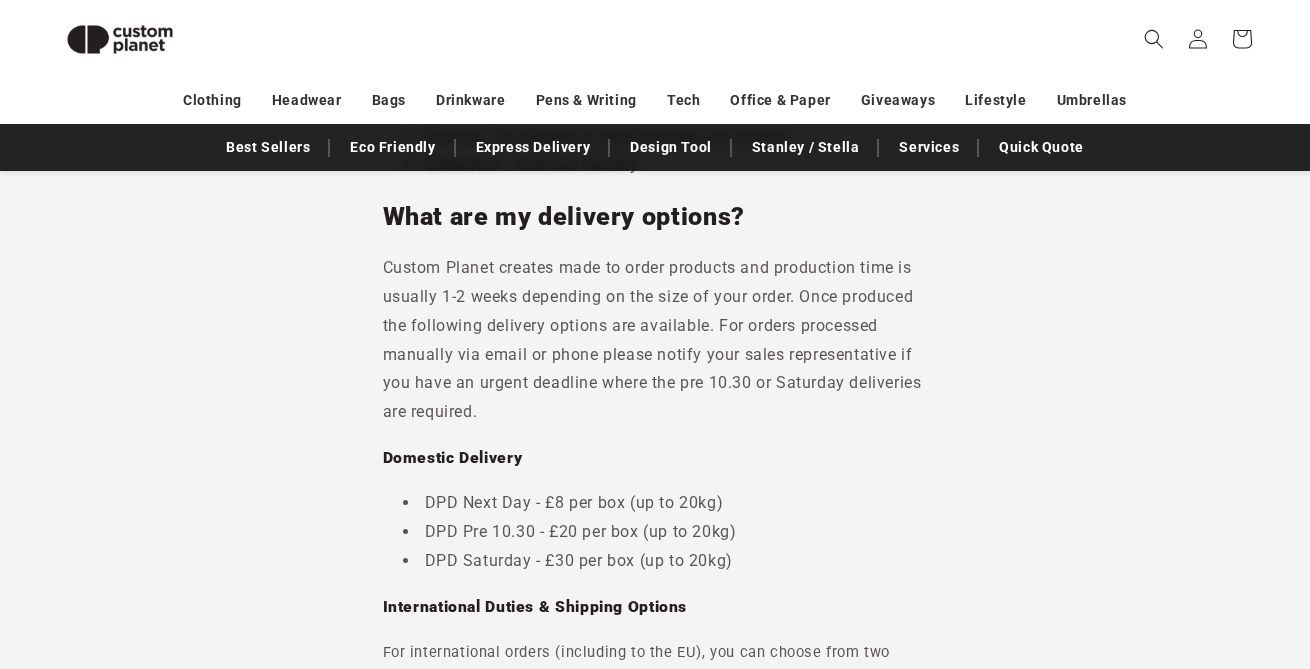 scroll, scrollTop: 316, scrollLeft: 0, axis: vertical 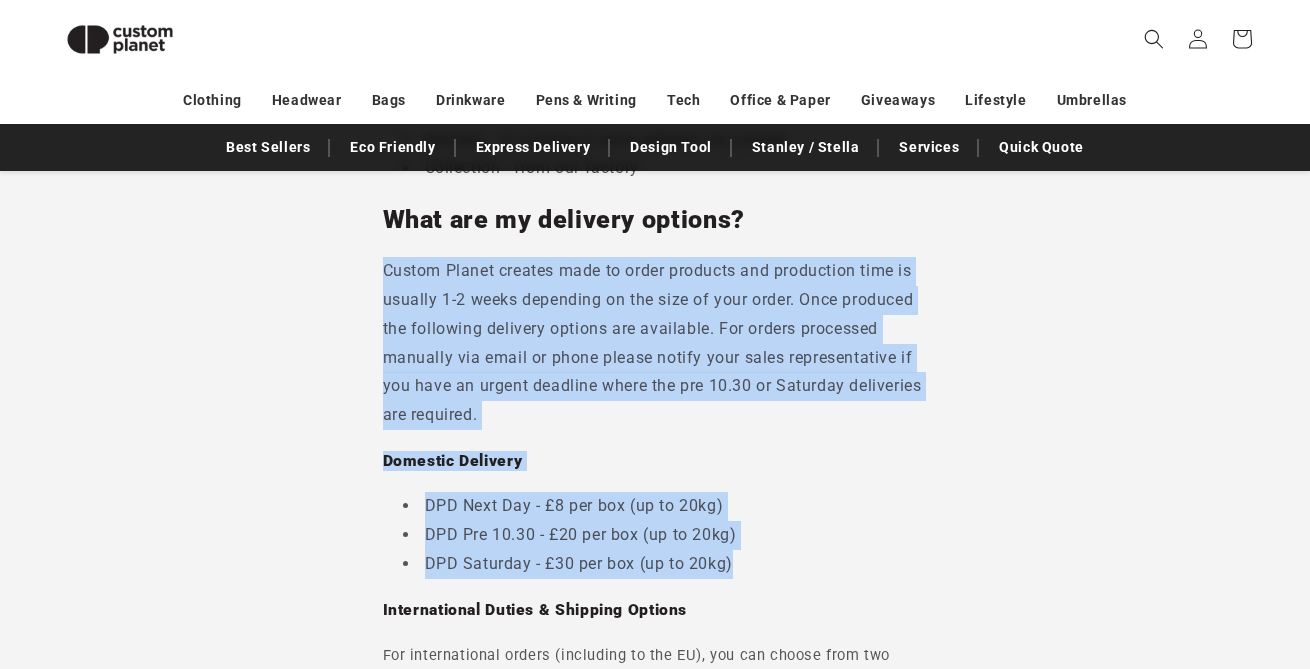 drag, startPoint x: 384, startPoint y: 267, endPoint x: 804, endPoint y: 567, distance: 516.1395 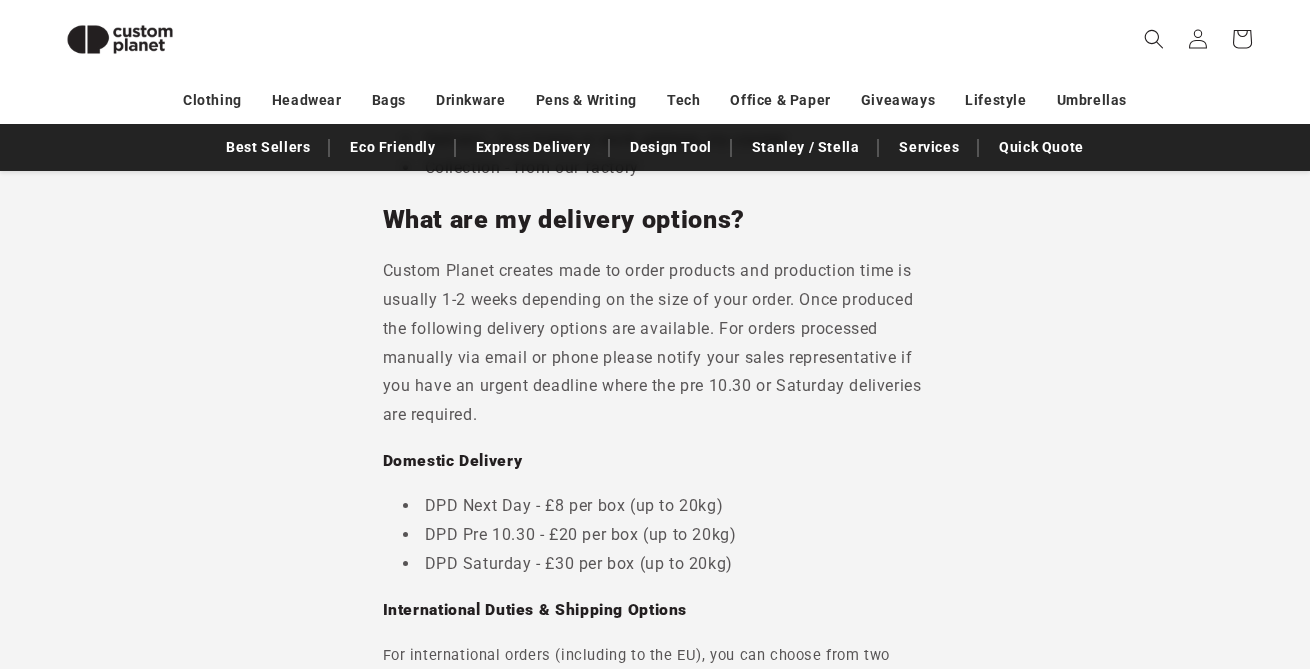 click on "Custom Planet creates made to order products and production time is usually 1-2 weeks depending on the size of your order. Once produced the following delivery options are available. For orders processed manually via email or phone please notify your sales representative if you have an urgent deadline where the pre 10.30 or Saturday deliveries are required." at bounding box center (655, 343) 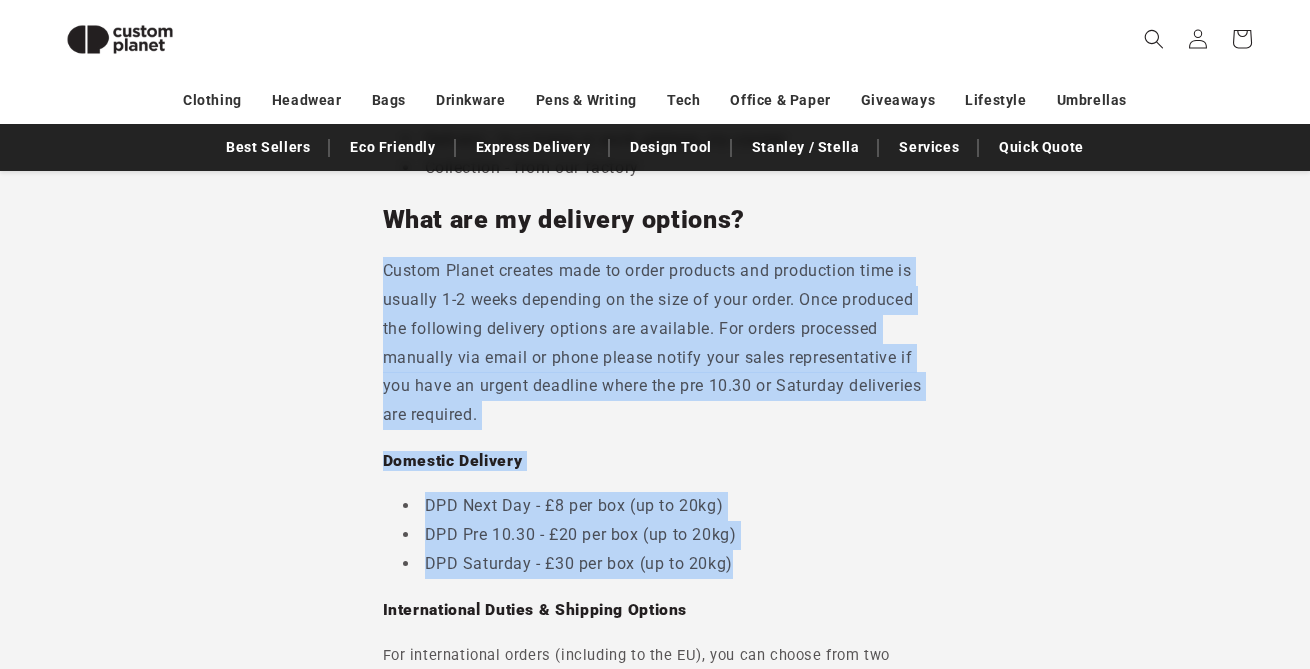 drag, startPoint x: 382, startPoint y: 273, endPoint x: 737, endPoint y: 575, distance: 466.0783 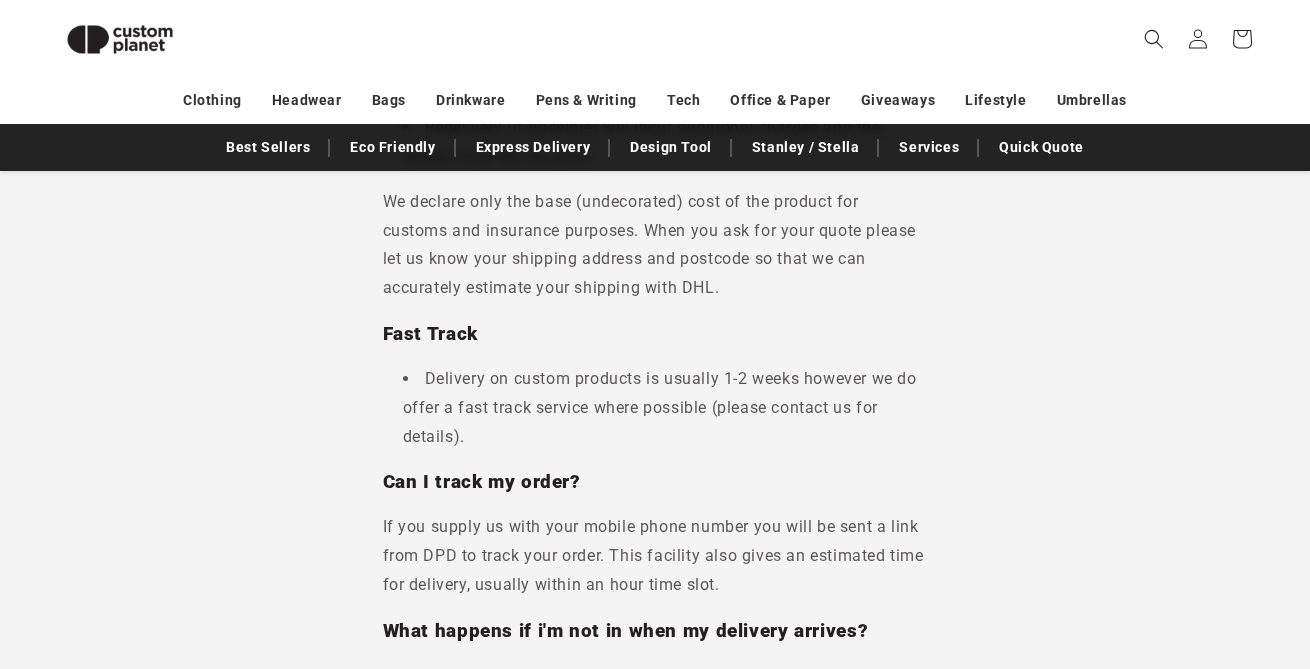 scroll, scrollTop: 1244, scrollLeft: 0, axis: vertical 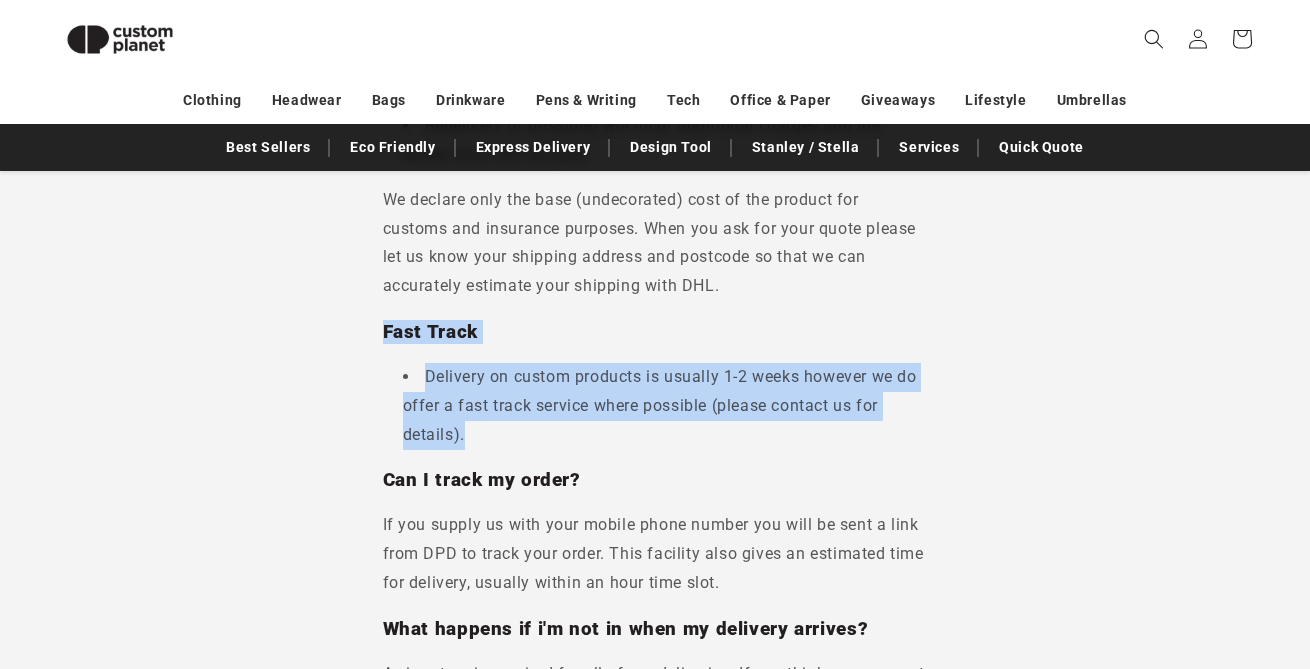 drag, startPoint x: 382, startPoint y: 333, endPoint x: 525, endPoint y: 434, distance: 175.07141 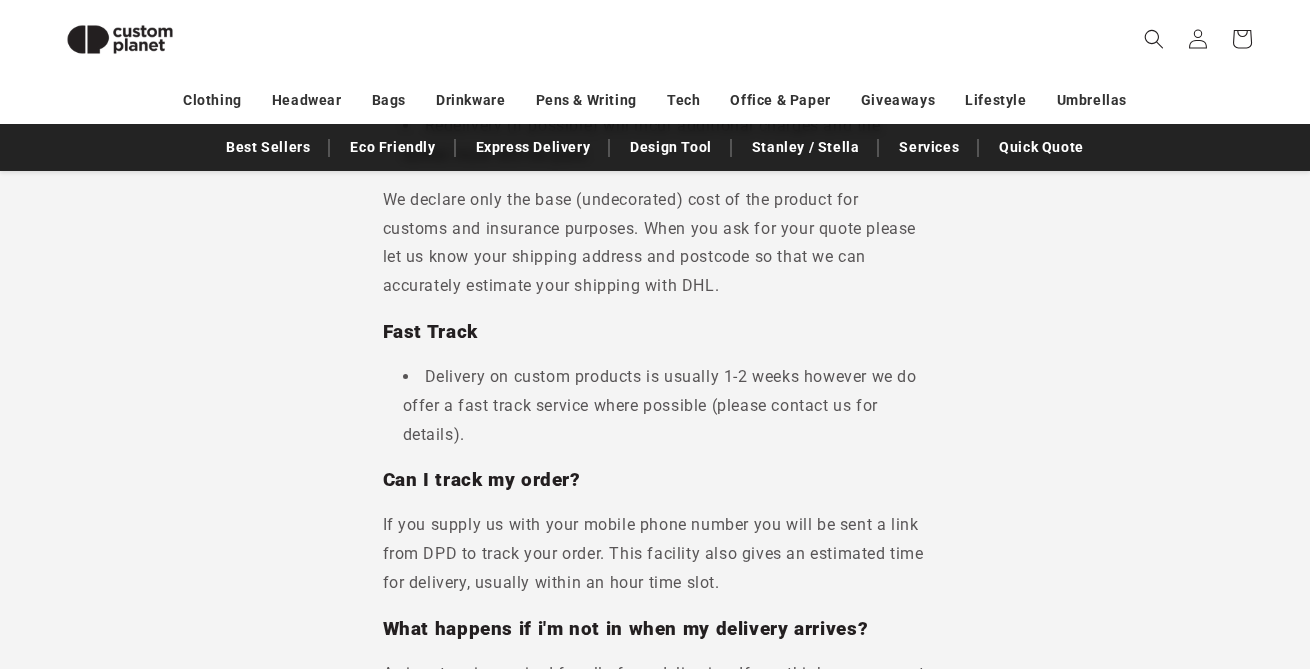 click on "What are the options for receiving my Custom Planet order?
Delivery - to a home or work address via courier
Collection - from our factory
What are my delivery options?
Custom Planet creates made to order products and production time is usually 1-2 weeks depending on the size of your order. Once produced the following delivery options are available. For orders processed manually via email or phone please notify your sales representative if you have an urgent deadline where the pre 10.30 or Saturday deliveries are required.
Domestic Delivery
DPD Next Day - £8 per box (up to 20kg)
DPD Pre 10.30 - £20 per box (up to 20kg)
DPD Saturday - £30 per box (up to 20kg)
International Duties & Shipping Options
For international orders (including to the EU), you can choose from two options:
1. DDP – Duties Paid by Custom Planet
We pay the duties and invoice you after delivery. Great for business-to-employee shipments.
An additional £16 admin fee applies to your order." at bounding box center [655, 293] 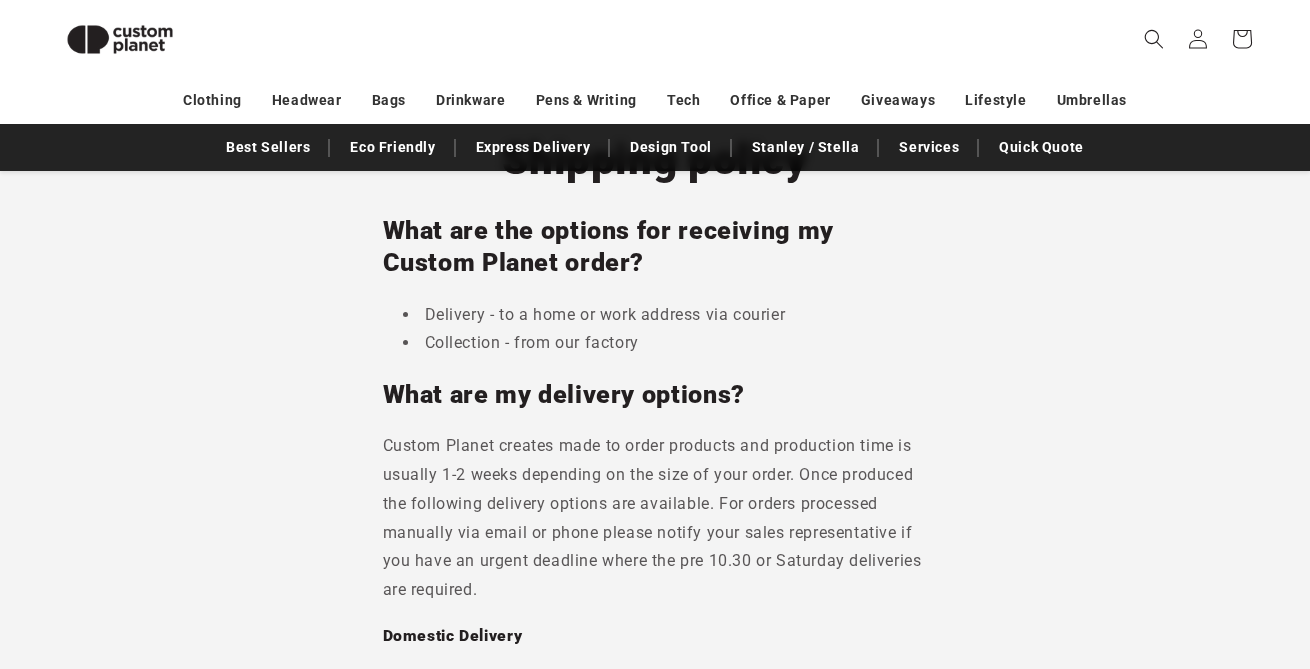 scroll, scrollTop: 0, scrollLeft: 0, axis: both 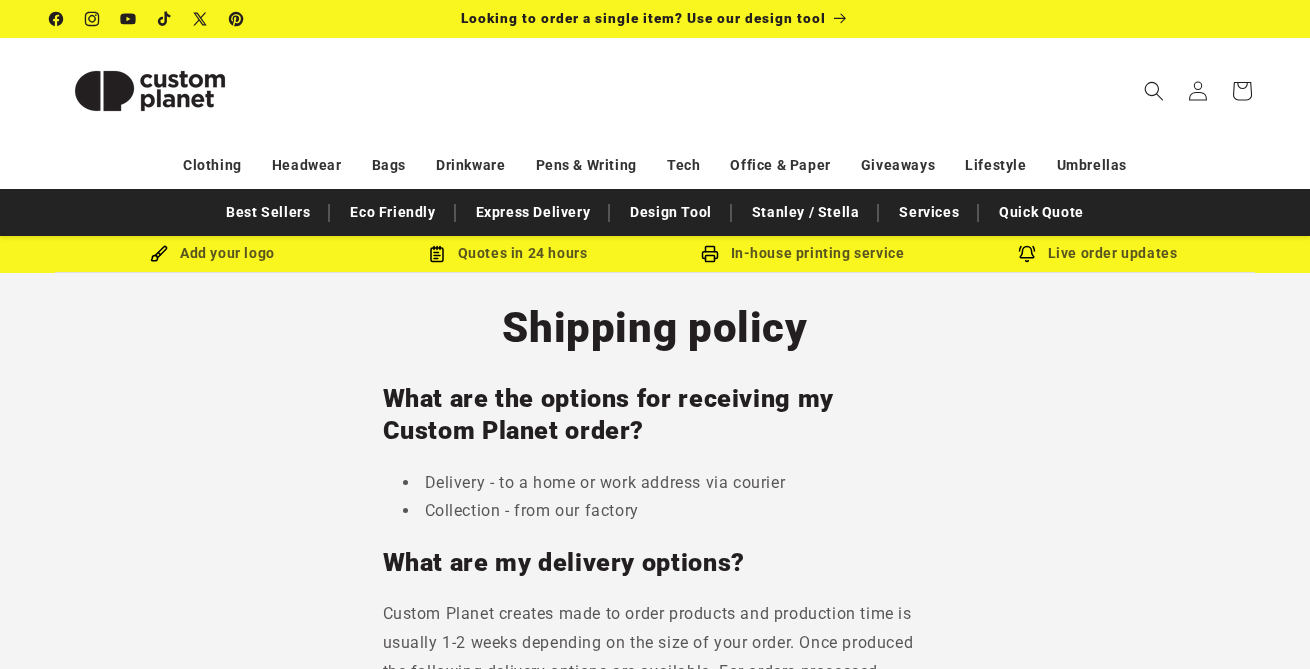 click on "Shipping policy
What are the options for receiving my Custom Planet order?
Delivery - to a home or work address via courier
Collection - from our factory
What are my delivery options?
Custom Planet creates made to order products and production time is usually 1-2 weeks depending on the size of your order. Once produced the following delivery options are available. For orders processed manually via email or phone please notify your sales representative if you have an urgent deadline where the pre 10.30 or Saturday deliveries are required.
Domestic Delivery
DPD Next Day - £8 per box (up to 20kg)
DPD Pre 10.30 - £20 per box (up to 20kg)
DPD Saturday - £30 per box (up to 20kg)
International Duties & Shipping Options
For international orders (including to the EU), you can choose from two options:
1. DDP – Duties Paid by Custom Planet
We pay the duties and invoice you after delivery. Great for business-to-employee shipments." at bounding box center [655, 1523] 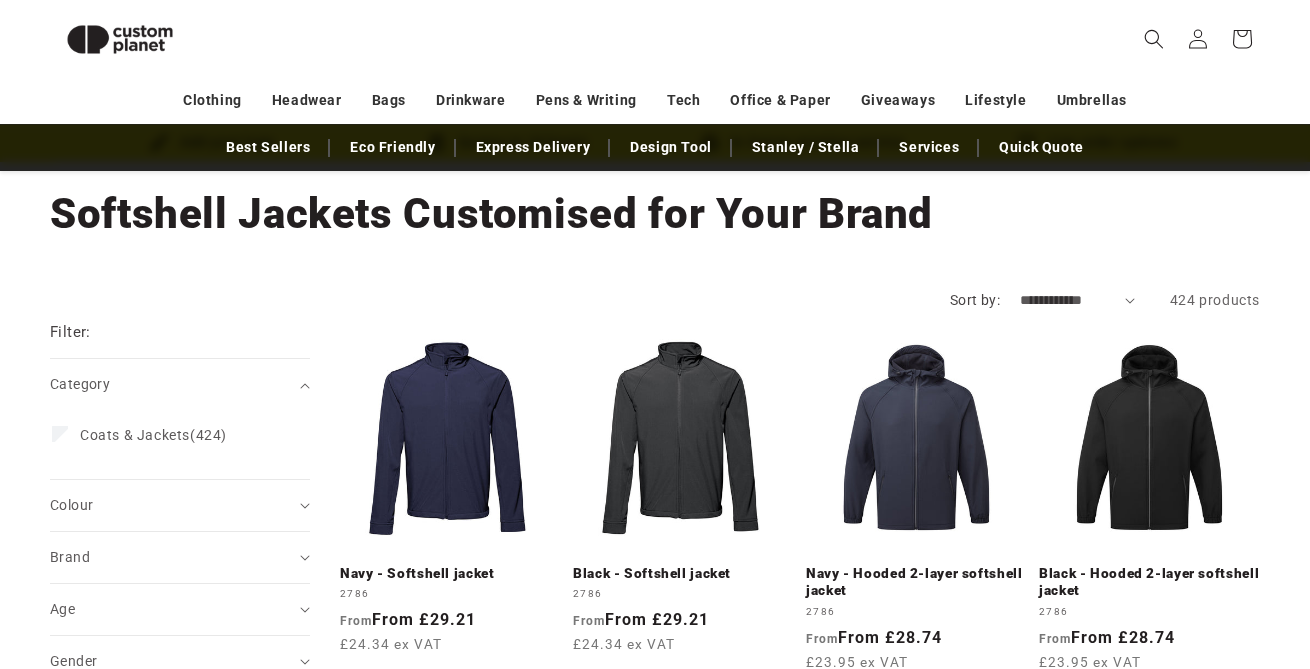 scroll, scrollTop: 404, scrollLeft: 0, axis: vertical 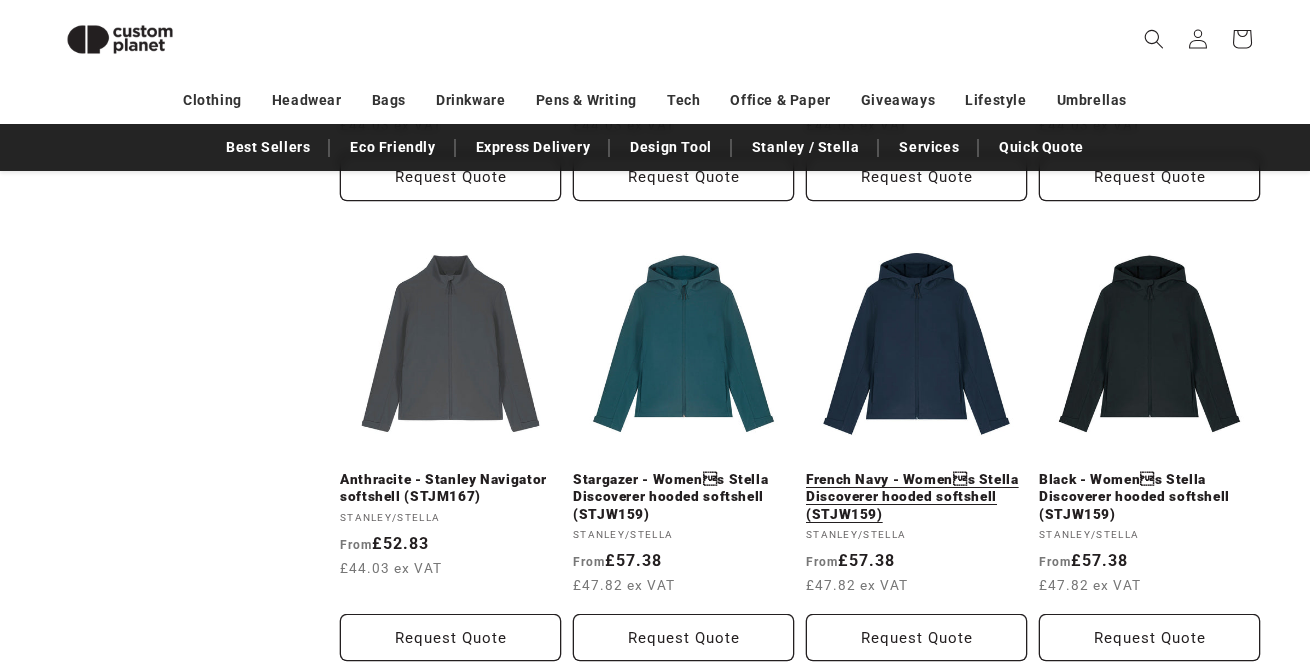 click on "French Navy - Womens Stella Discoverer hooded softshell  (STJW159)" at bounding box center [916, 497] 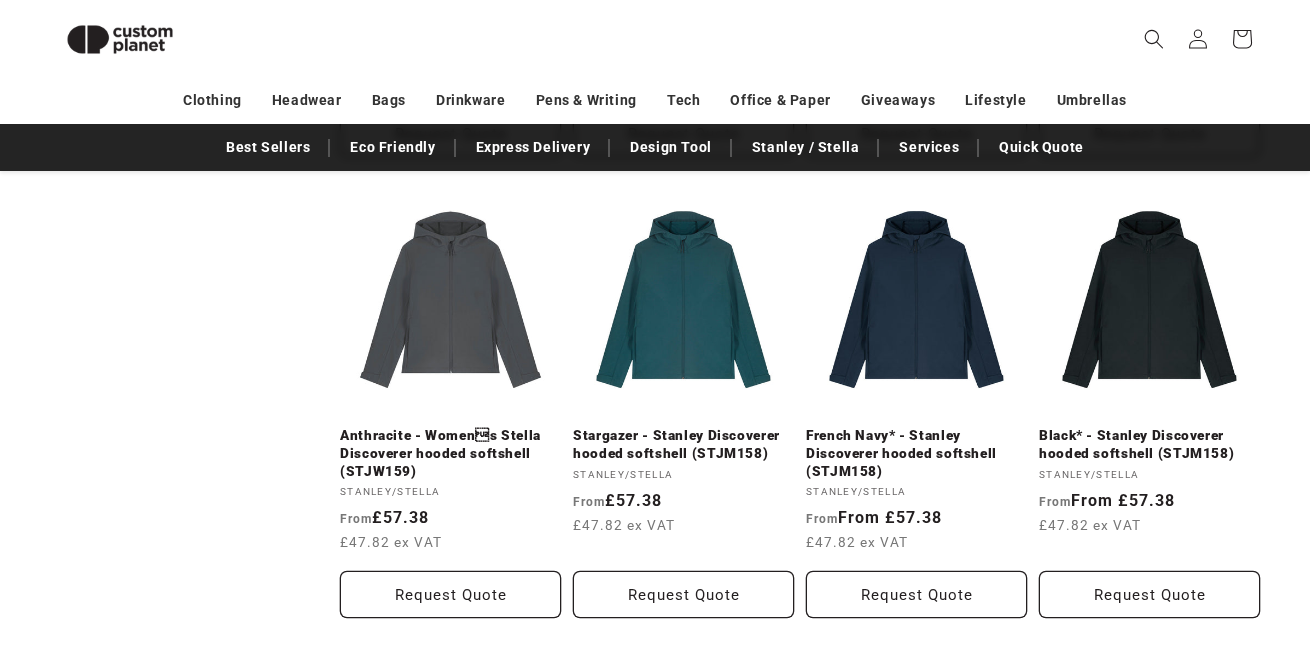 scroll, scrollTop: 2026, scrollLeft: 0, axis: vertical 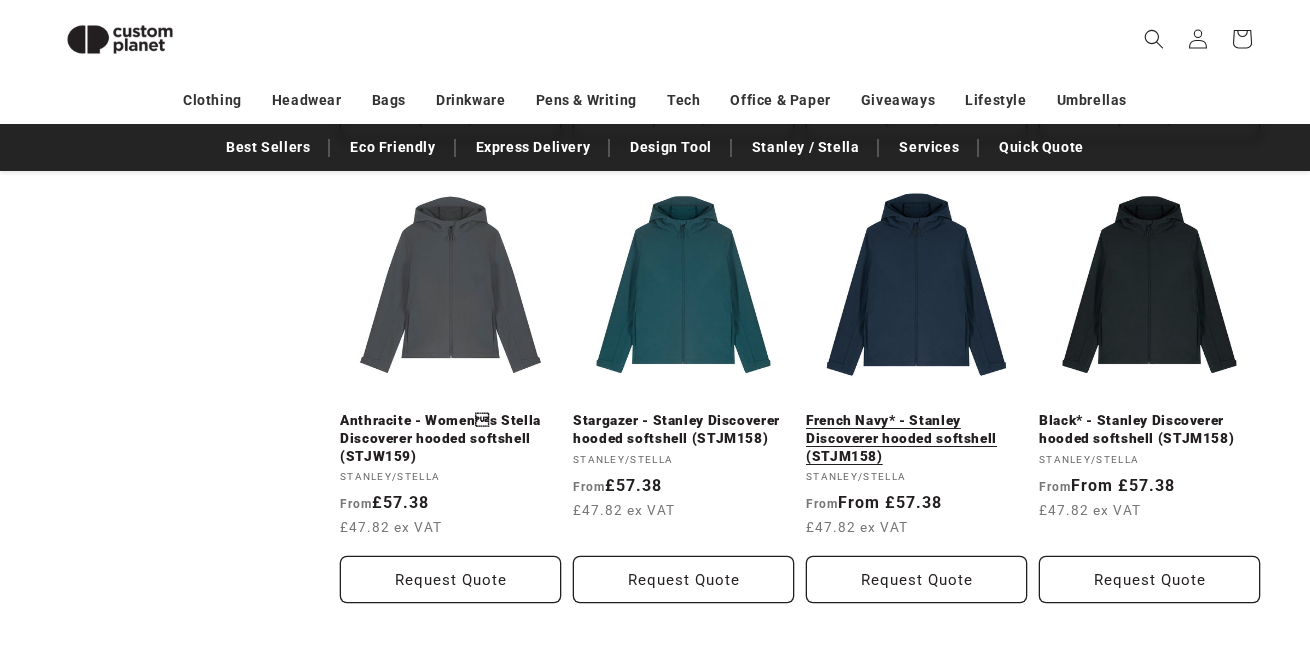 click on "French Navy* - Stanley Discoverer hooded softshell (STJM158)" at bounding box center (916, 438) 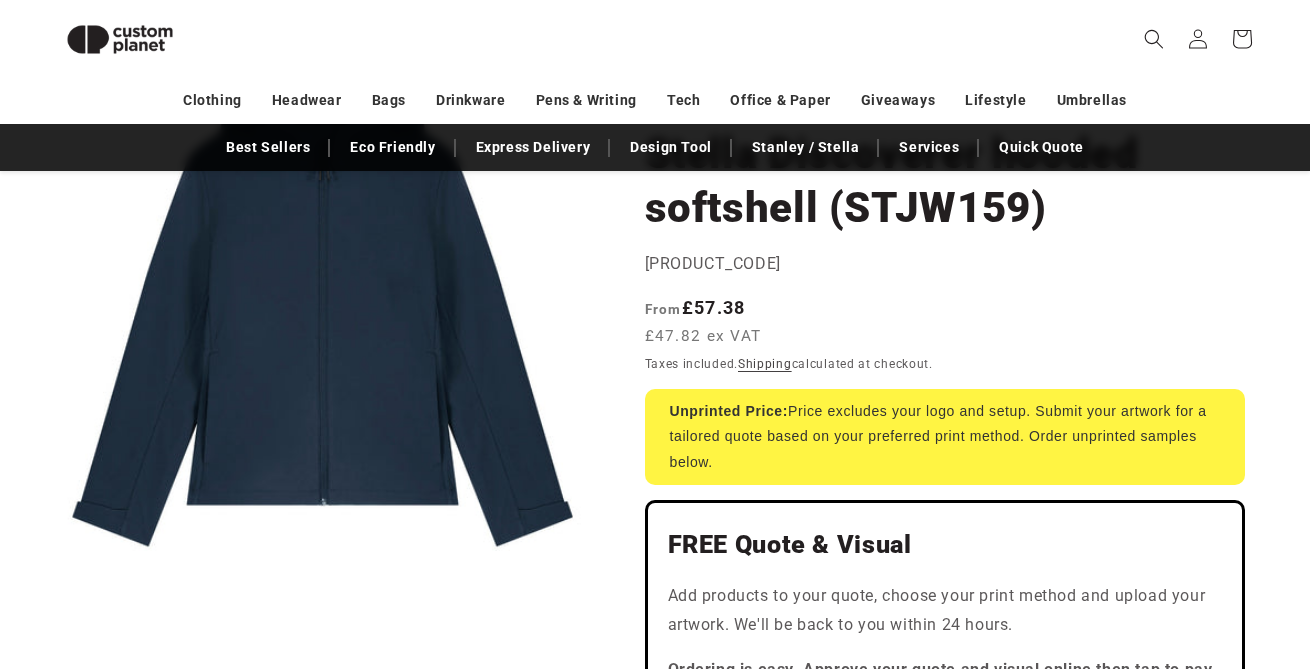 scroll, scrollTop: 271, scrollLeft: 0, axis: vertical 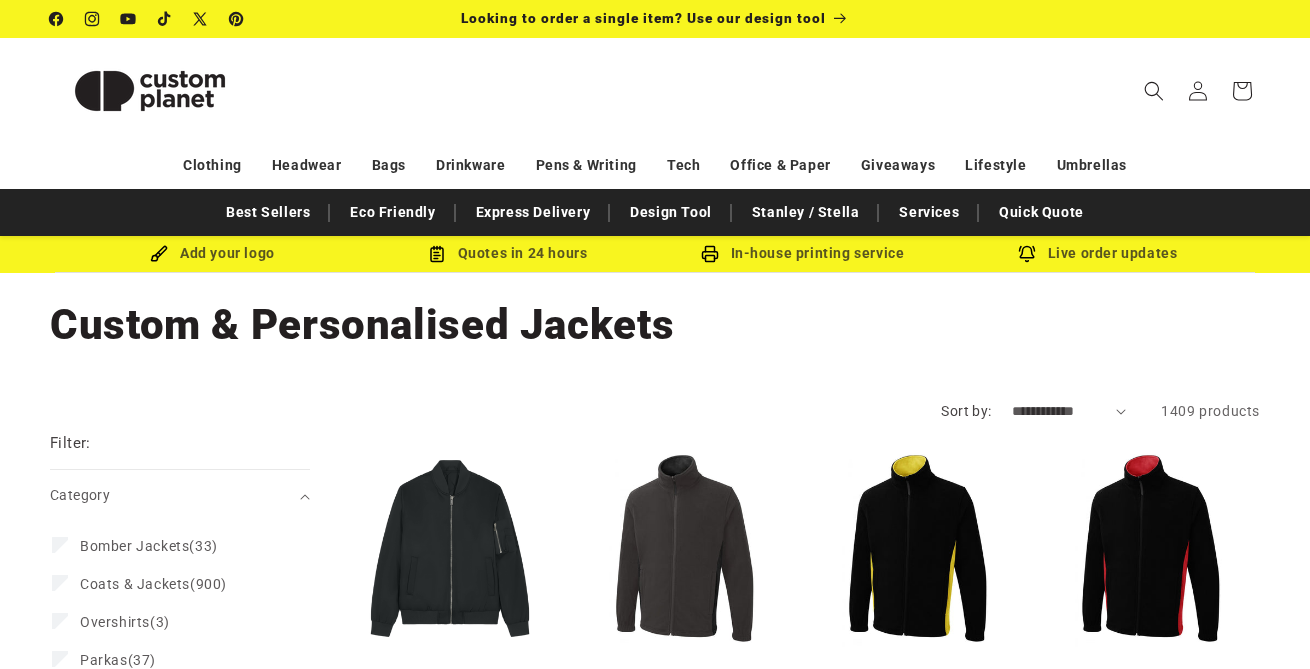 click on "Collection:  Custom & Personalised Jackets" at bounding box center [655, 325] 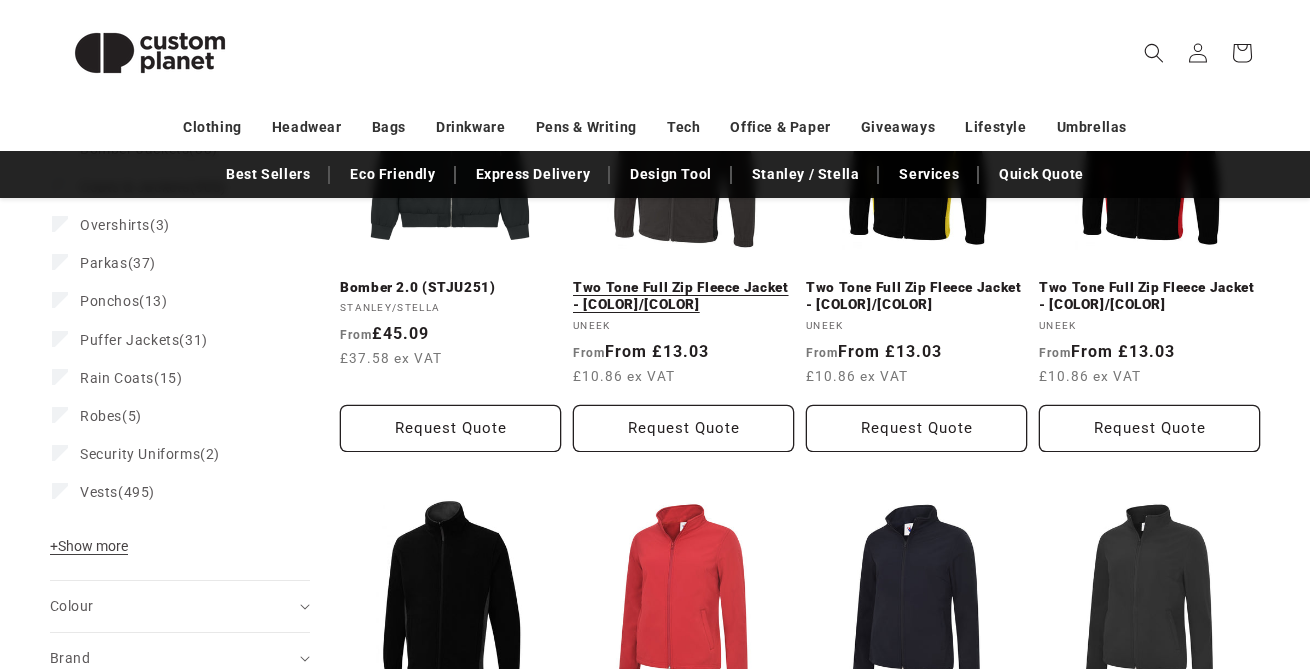 scroll, scrollTop: 403, scrollLeft: 0, axis: vertical 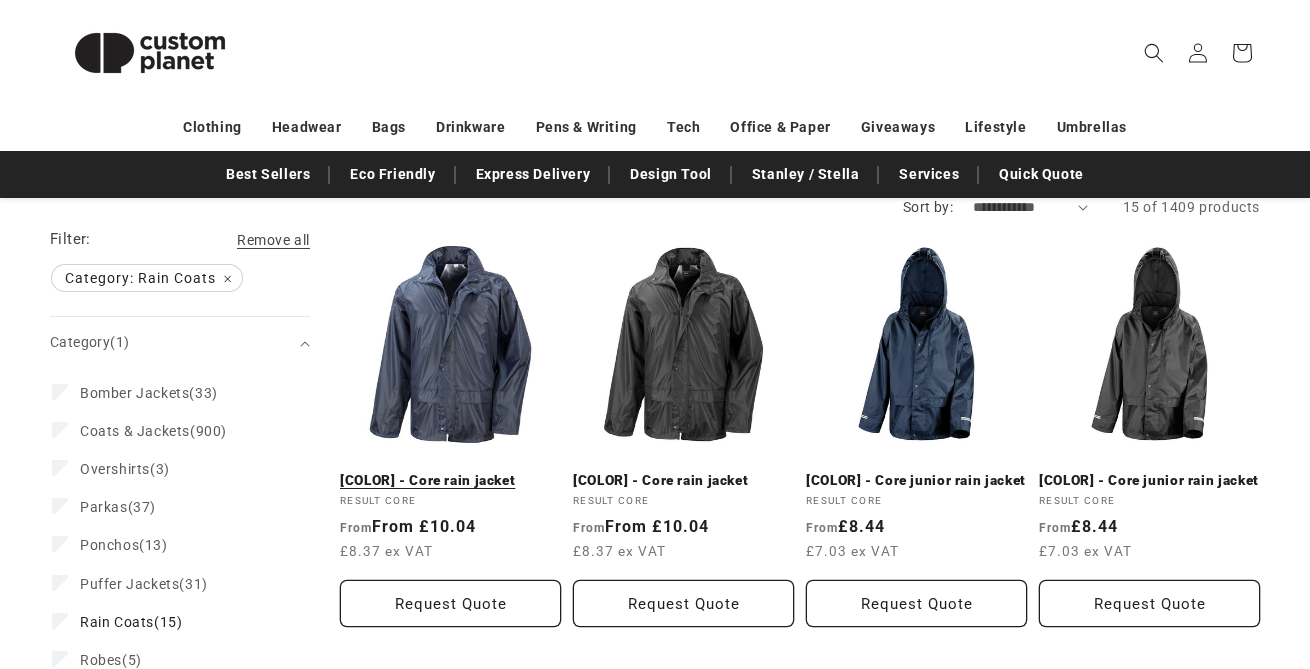 click on "Navy - Core rain jacket" at bounding box center [450, 481] 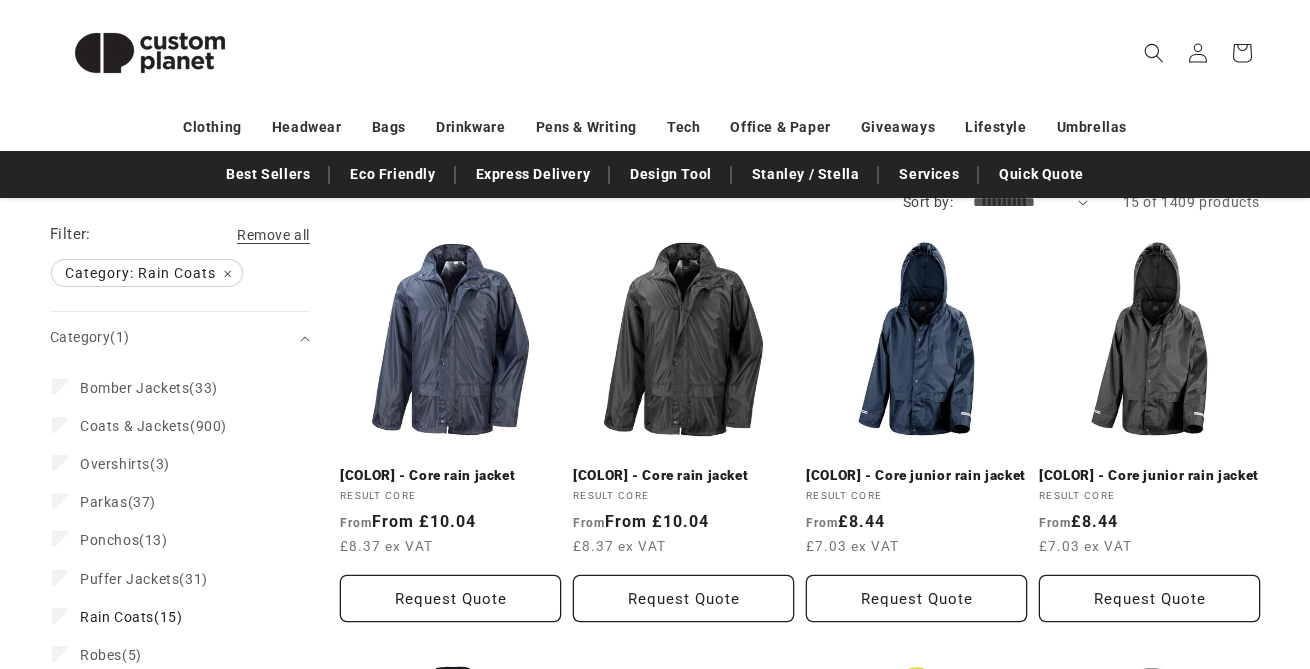 scroll, scrollTop: 210, scrollLeft: 0, axis: vertical 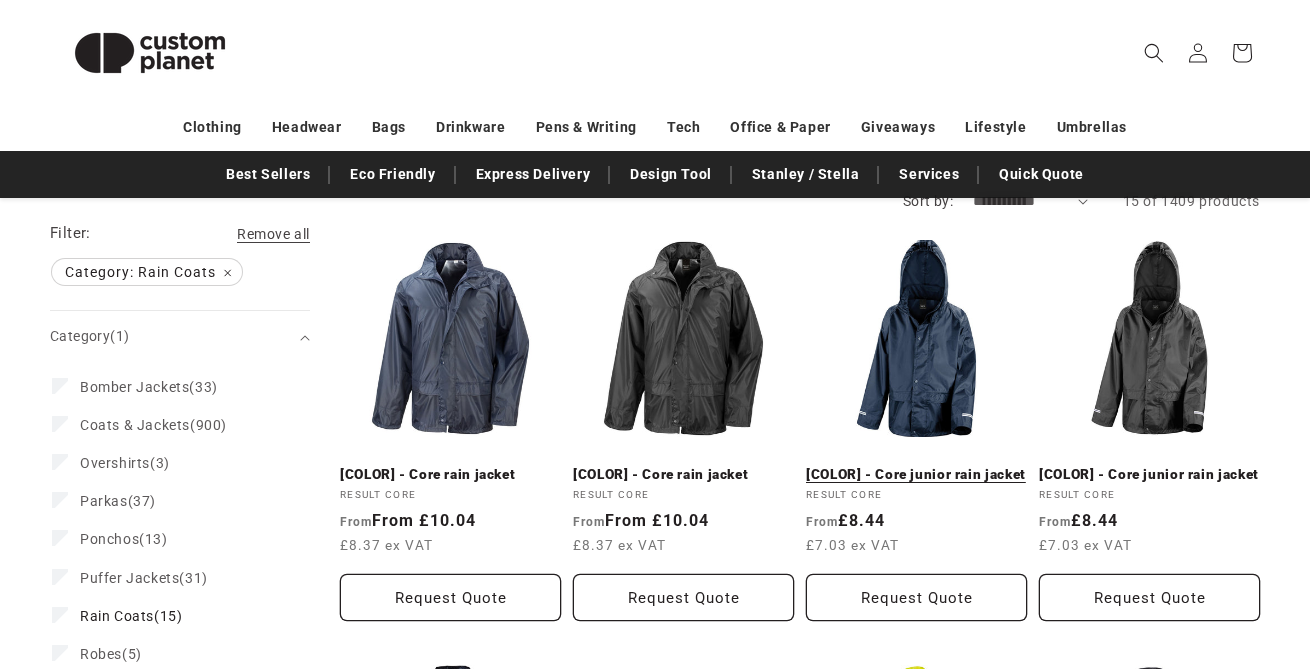 click on "Navy - Core junior rain jacket" at bounding box center (916, 475) 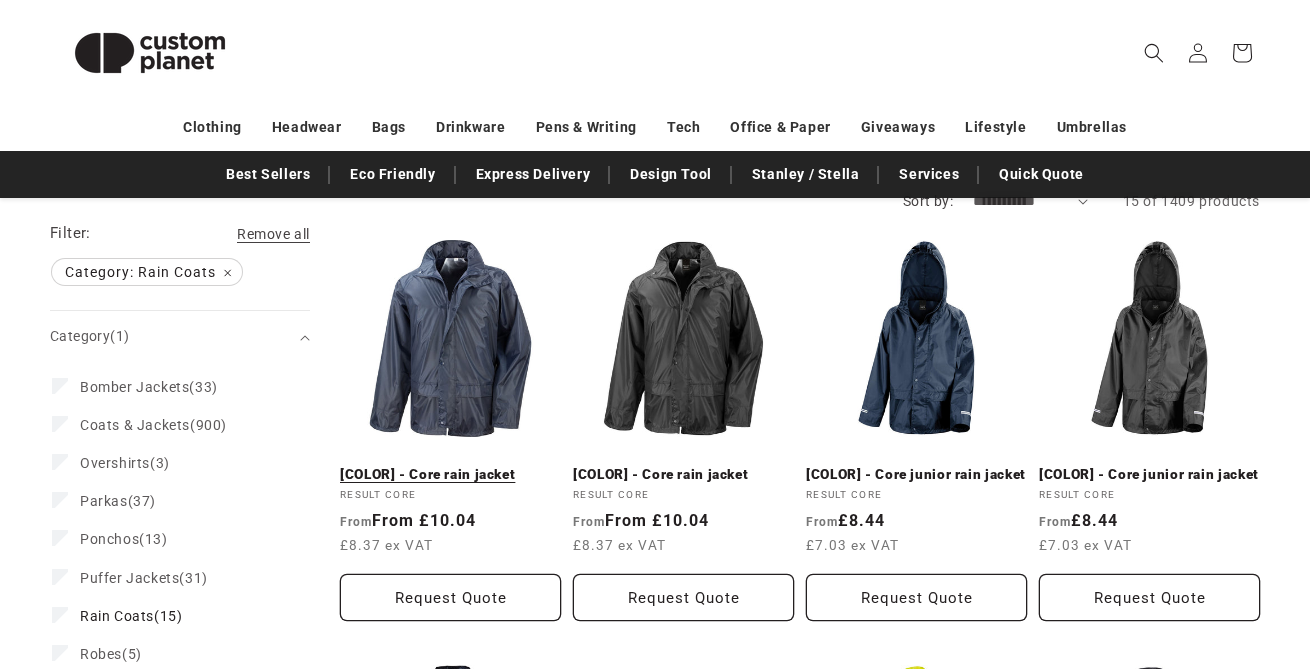 click on "Navy - Core rain jacket" at bounding box center (450, 475) 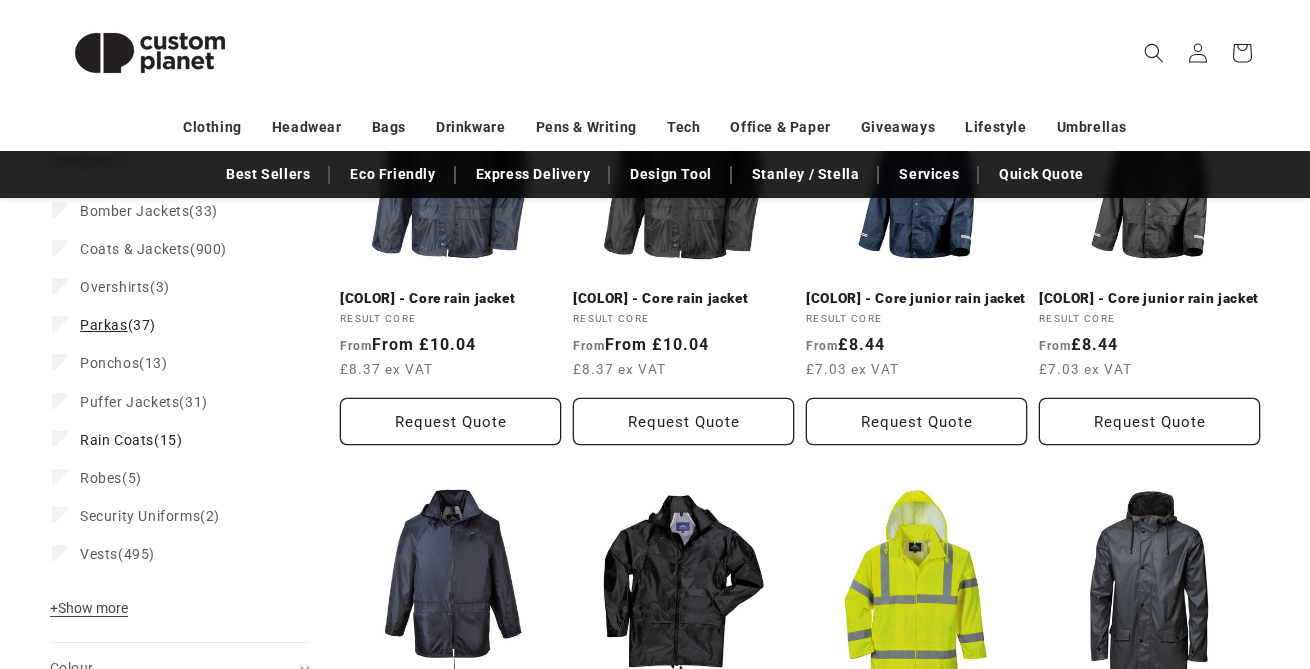 scroll, scrollTop: 408, scrollLeft: 0, axis: vertical 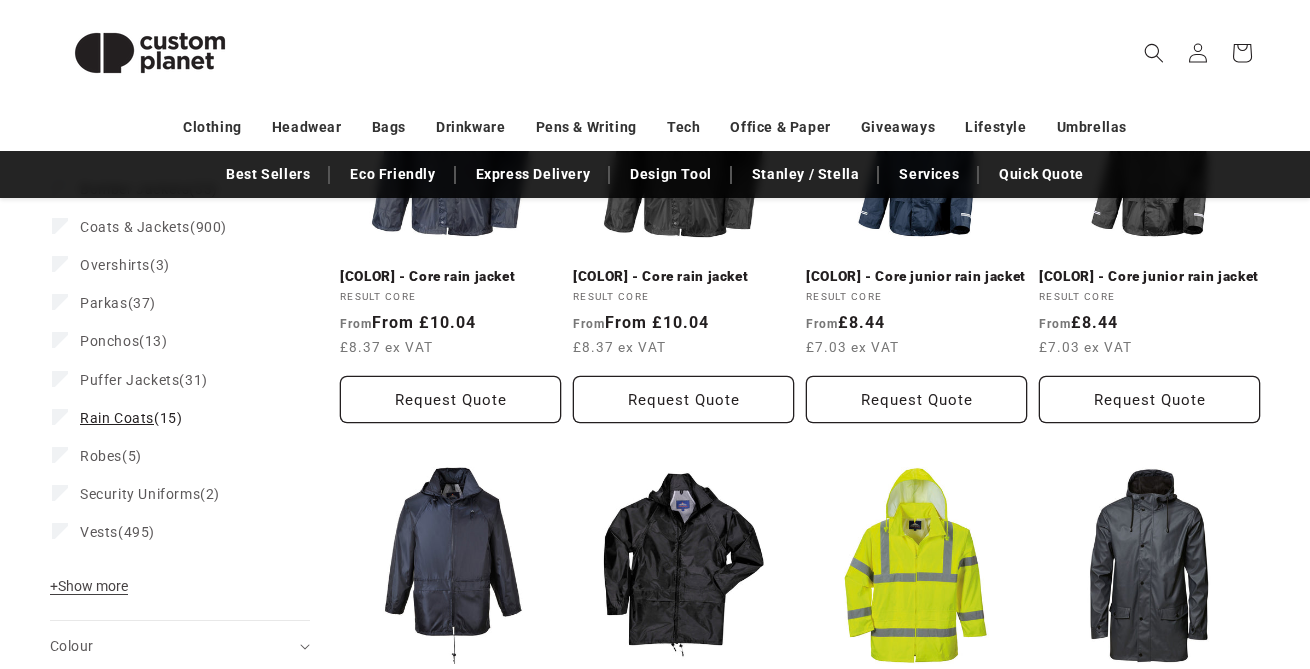click 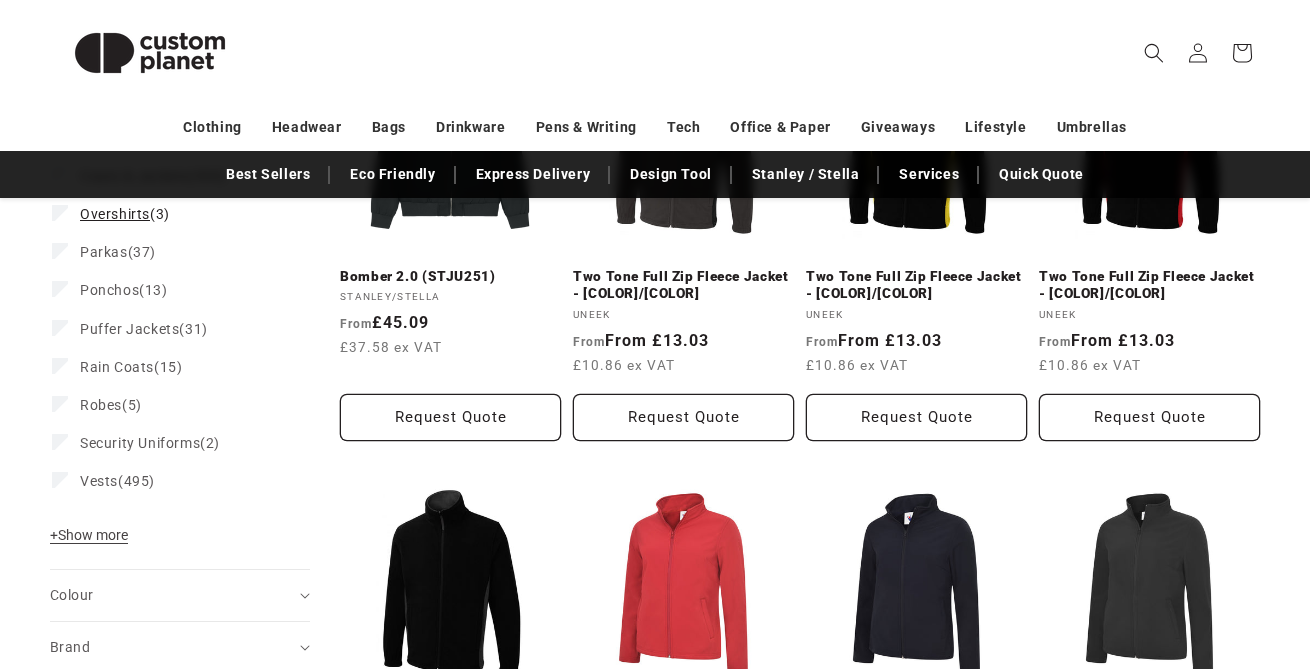 scroll, scrollTop: 284, scrollLeft: 0, axis: vertical 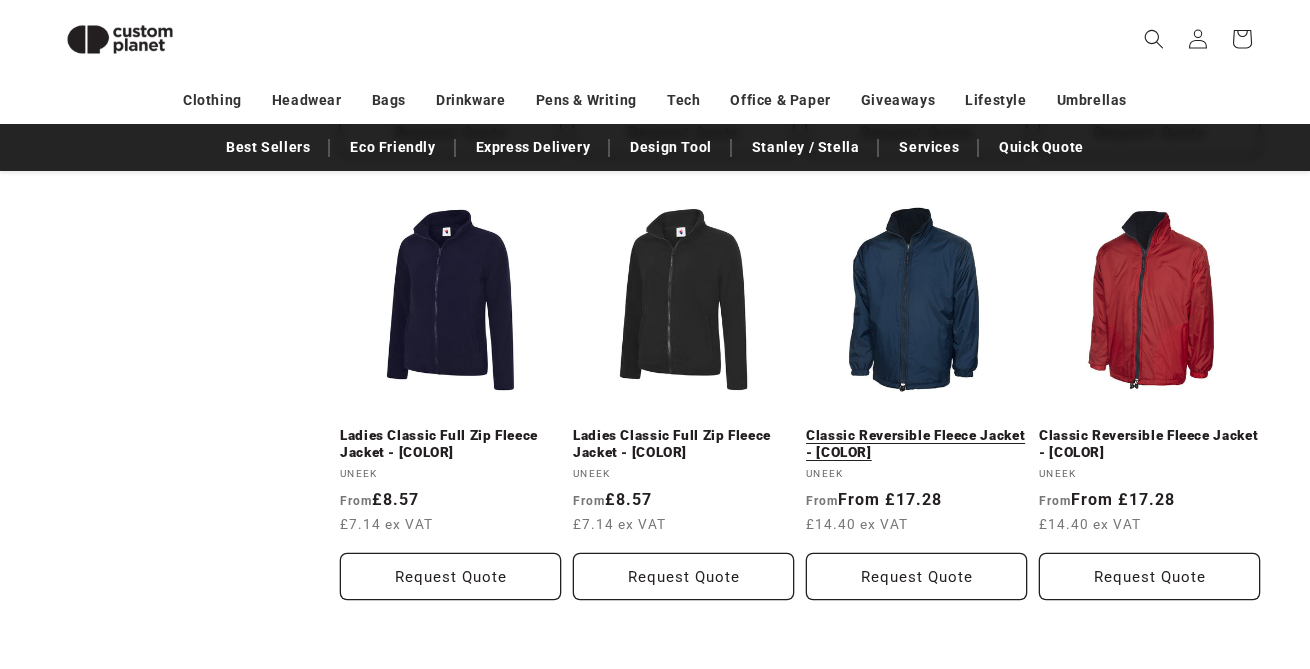 click on "Classic Reversible Fleece Jacket - Navy" at bounding box center [916, 444] 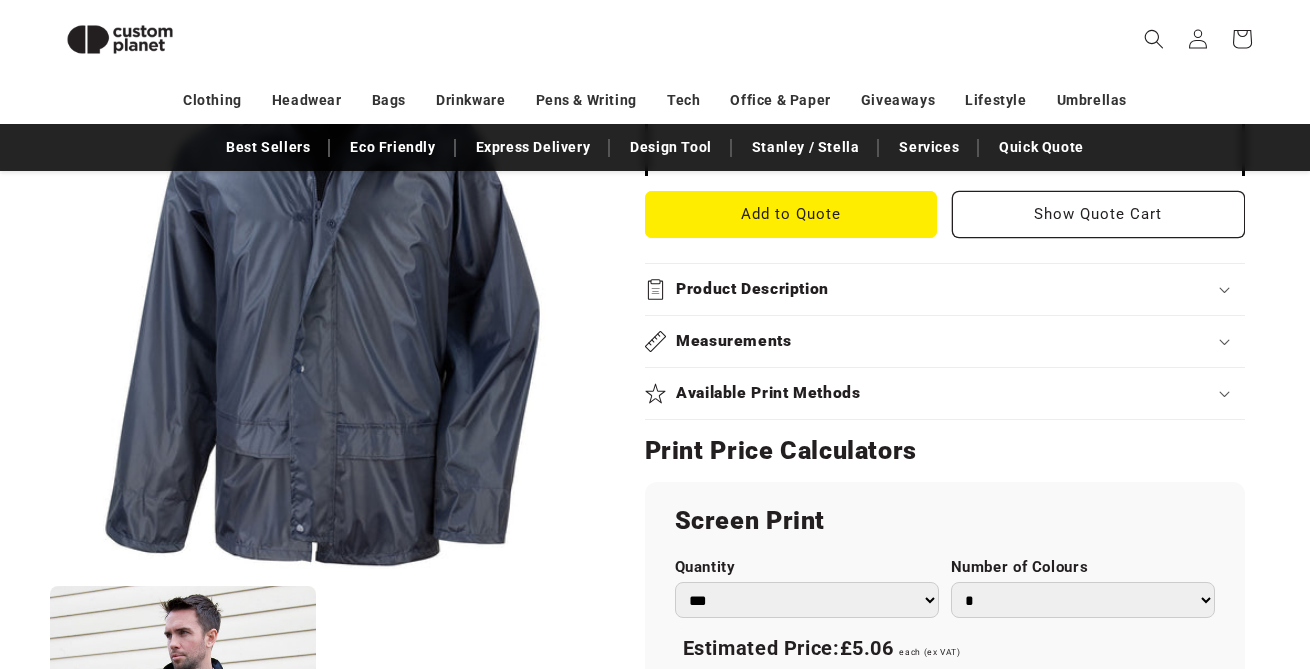 scroll, scrollTop: 0, scrollLeft: 0, axis: both 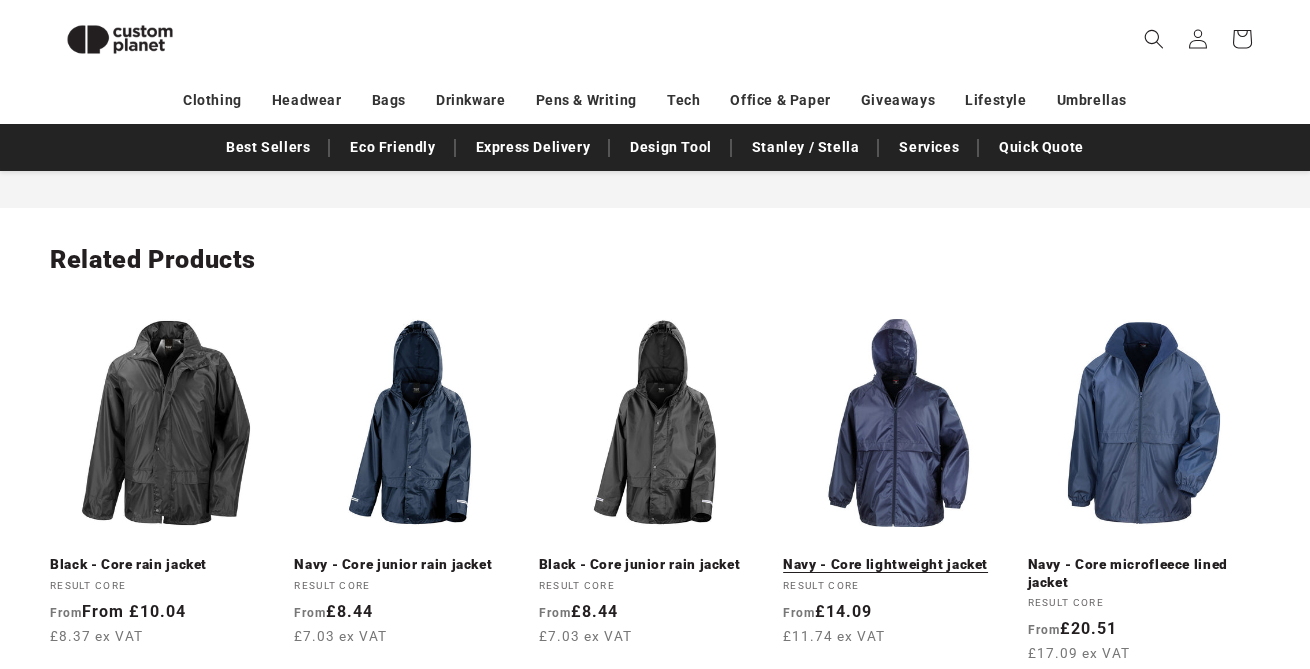click on "Navy - Core lightweight jacket" at bounding box center [899, 565] 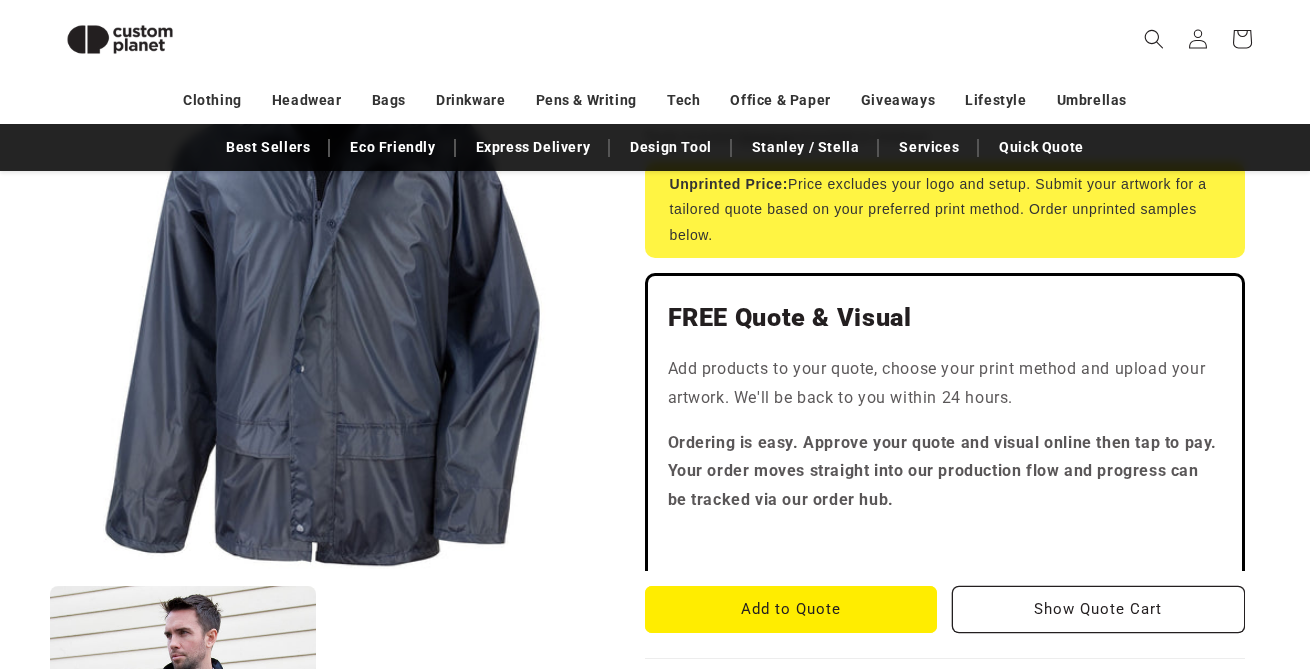 scroll, scrollTop: 0, scrollLeft: 0, axis: both 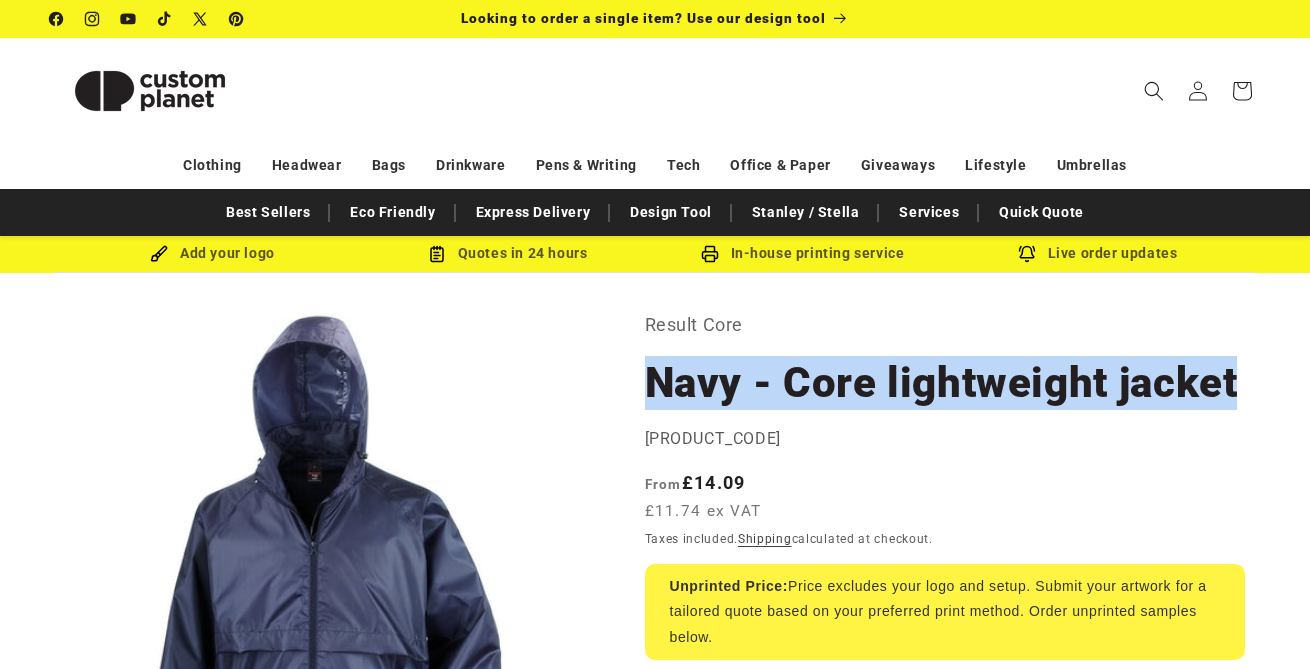 drag, startPoint x: 649, startPoint y: 378, endPoint x: 1258, endPoint y: 362, distance: 609.21014 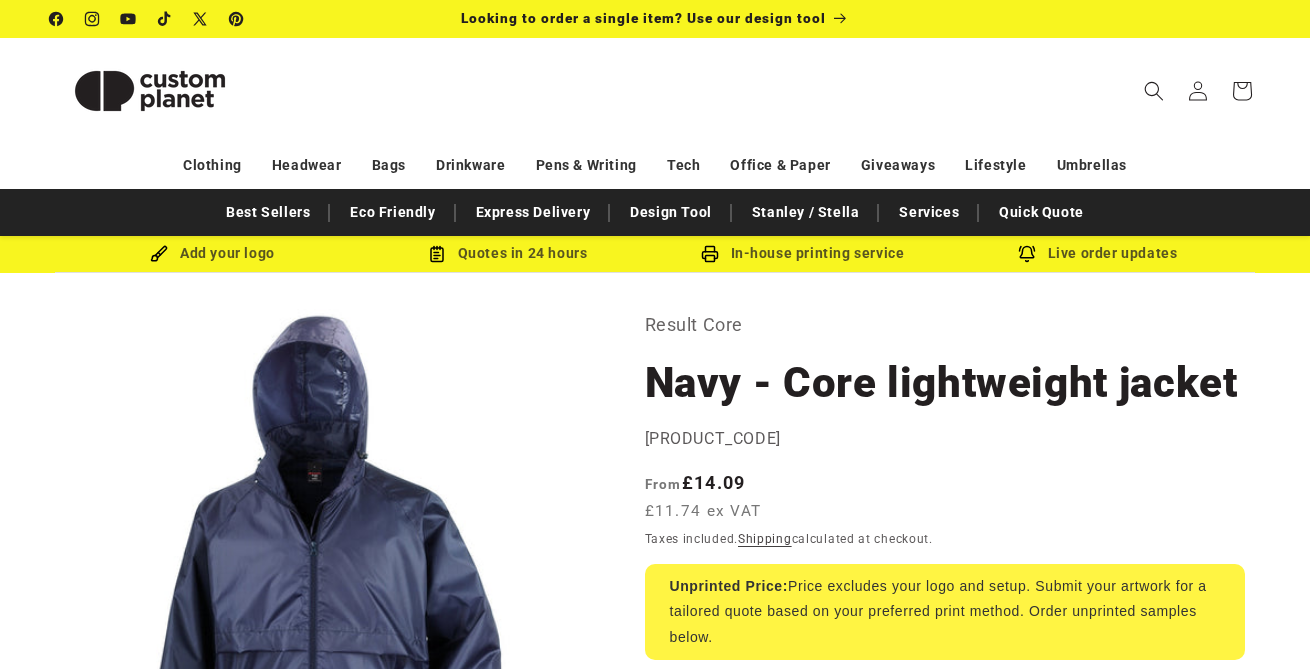 click on "Regular price
From  £14.09
£11.74 ex VAT
Regular price
Sale price
£14.09
Unit price
/
per
Sale
Sold out" at bounding box center [945, 498] 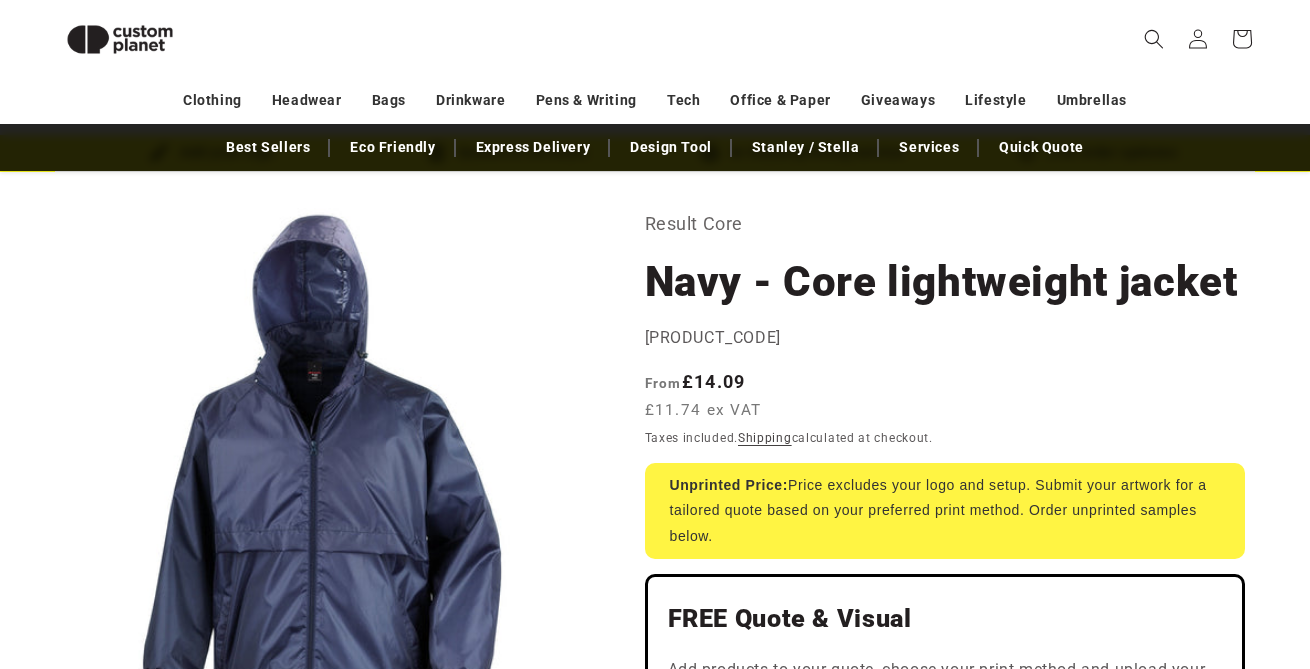 scroll, scrollTop: 75, scrollLeft: 0, axis: vertical 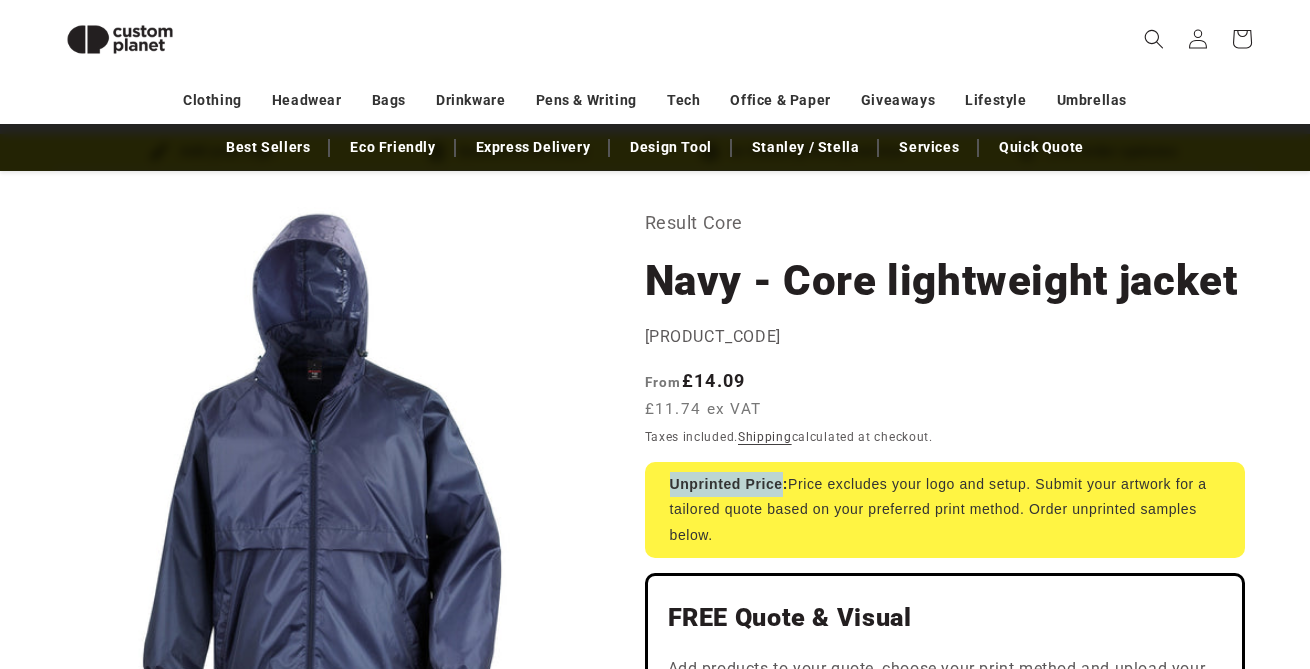drag, startPoint x: 671, startPoint y: 481, endPoint x: 783, endPoint y: 480, distance: 112.00446 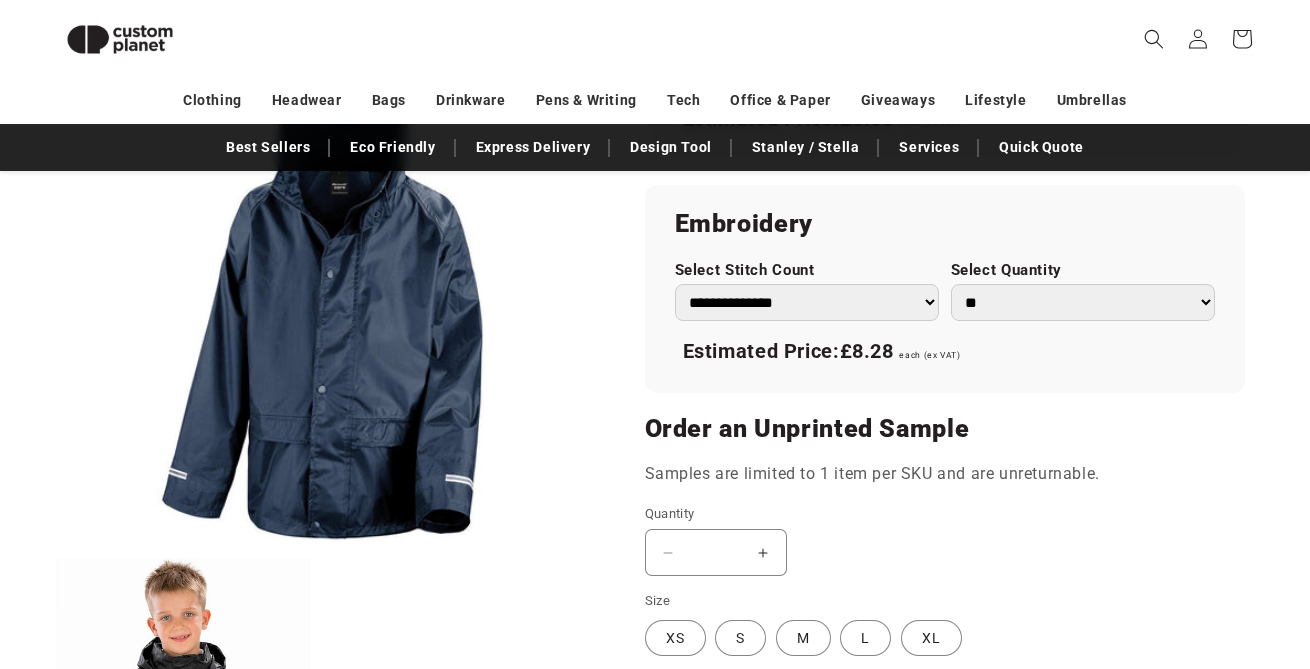 scroll, scrollTop: 1314, scrollLeft: 0, axis: vertical 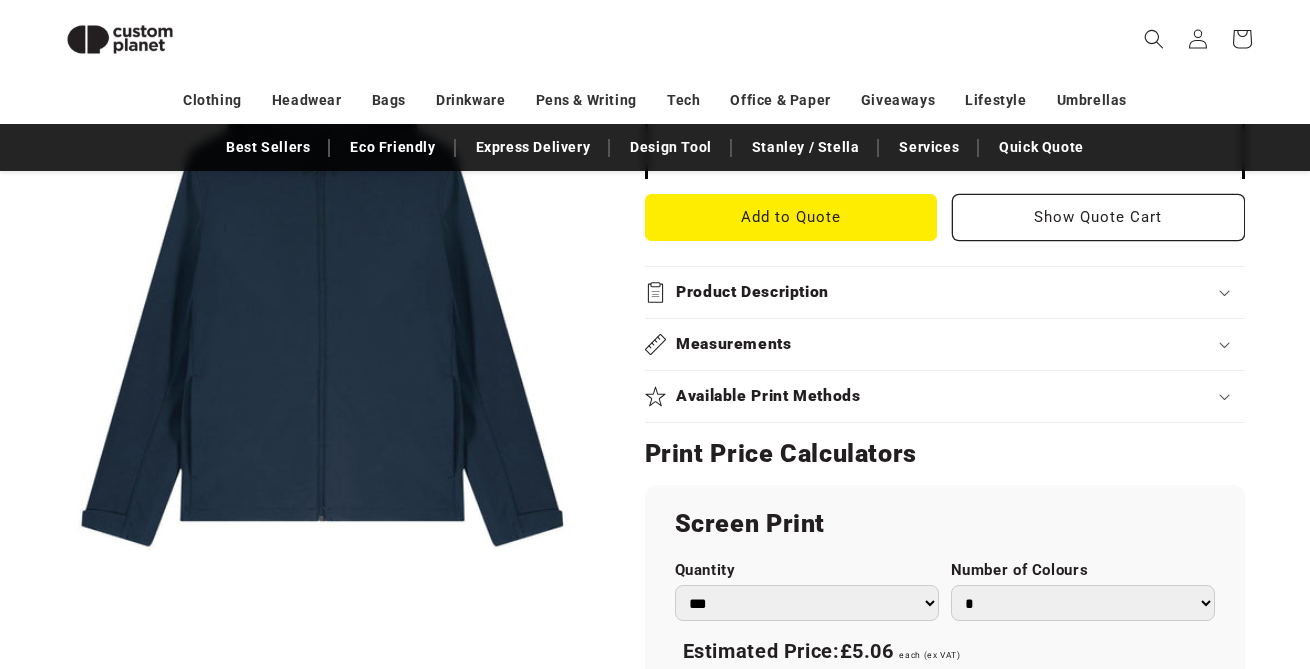 click on "Product Description" at bounding box center [945, 292] 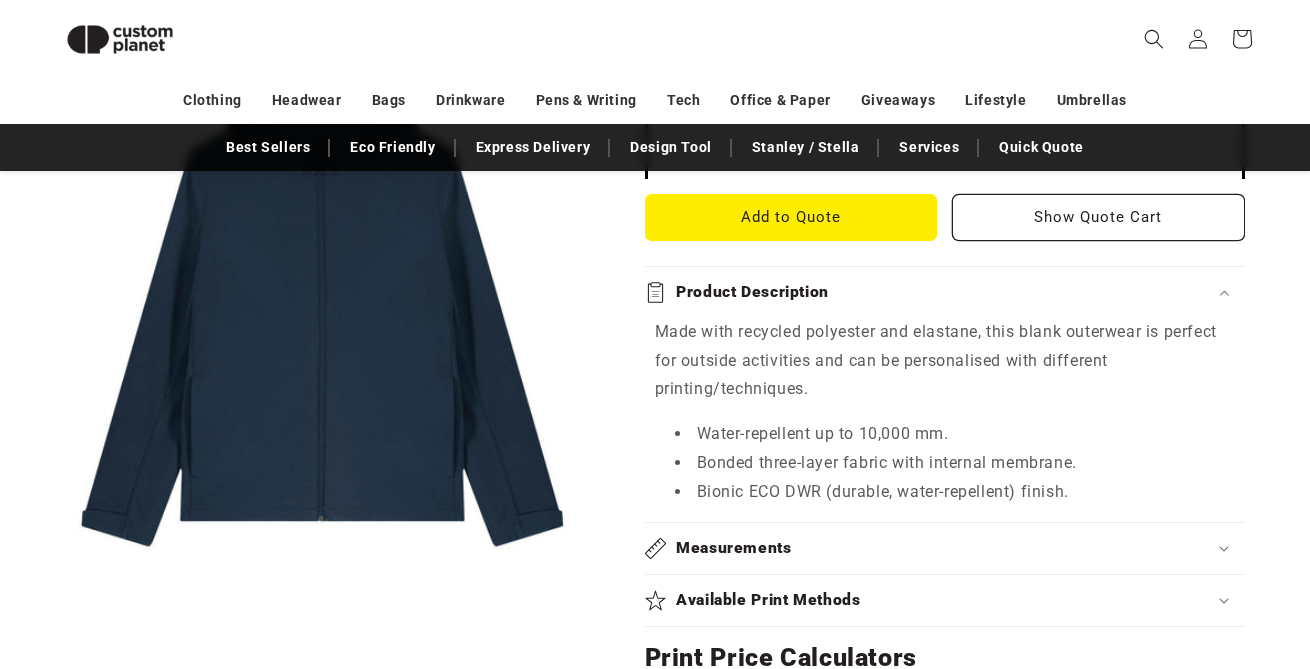 click on "Water-repellent up to 10,000 mm." at bounding box center (955, 434) 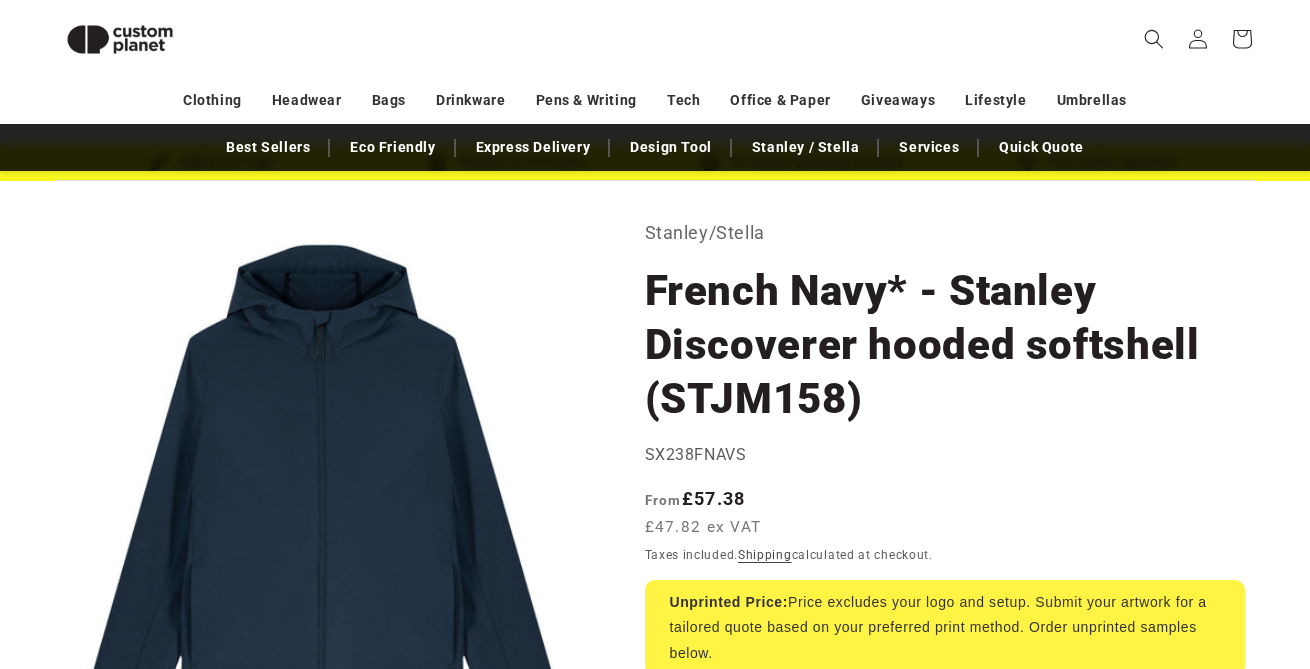 scroll, scrollTop: 0, scrollLeft: 0, axis: both 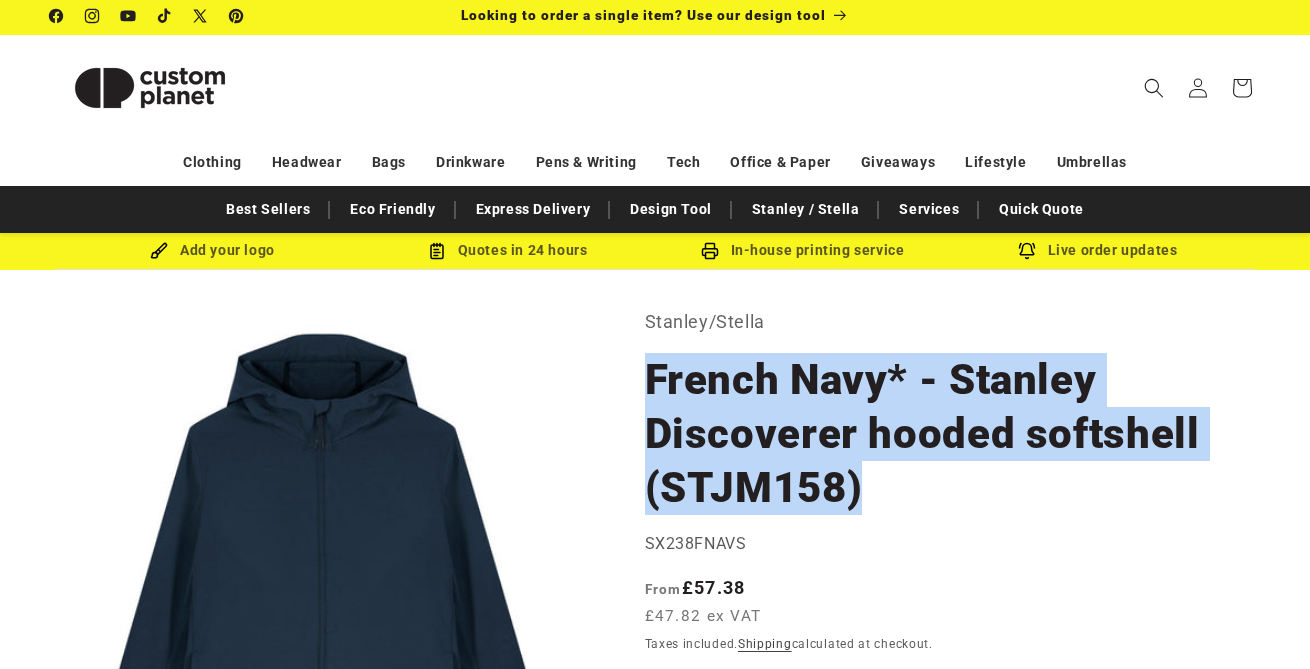 drag, startPoint x: 896, startPoint y: 494, endPoint x: 629, endPoint y: 382, distance: 289.53928 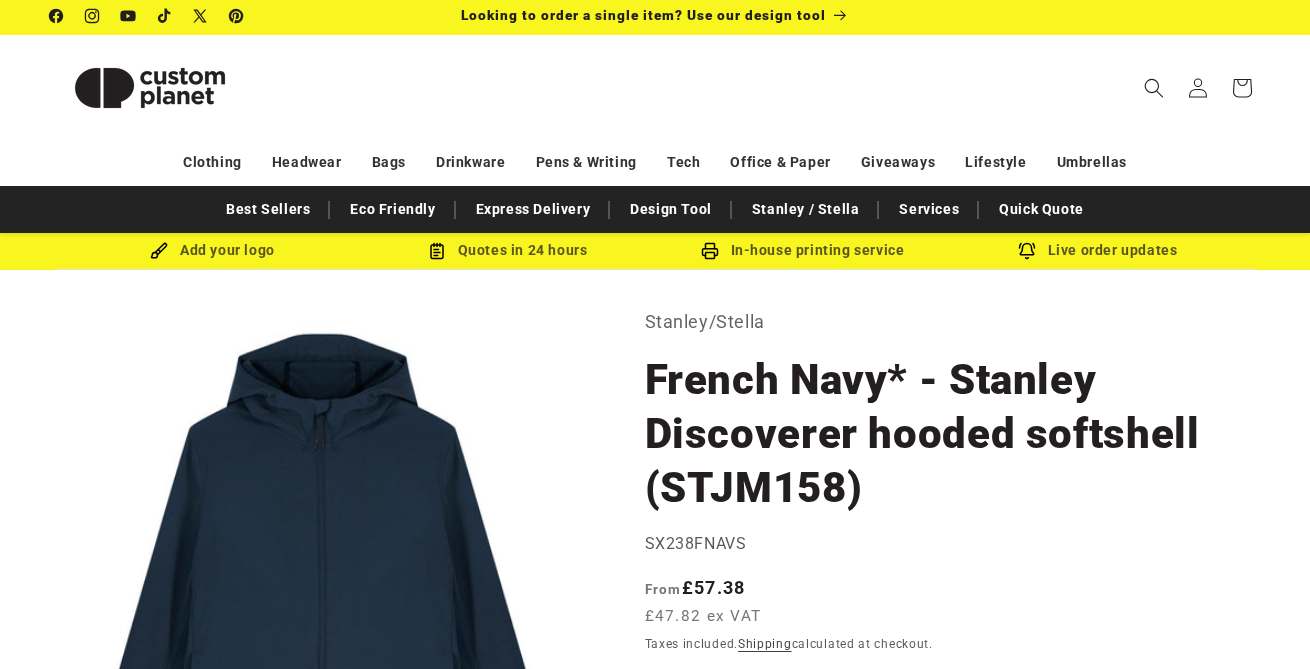 click on "Stanley/Stella
French Navy* - Stanley Discoverer hooded softshell (STJM158)
French Navy* - Stanley Discoverer hooded softshell (STJM158)
SX238FNAVS
Regular price
From  £57.38
£47.82 ex VAT
Regular price
Sale price
£57.38
Unit price
/
per
Sale
Sold out
Taxes included.
Shipping  calculated at checkout.
Unprinted Price:  Price excludes your logo and setup. Submit your artwork for a tailored quote based on your preferred print method. Order unprinted samples below." at bounding box center [945, 1409] 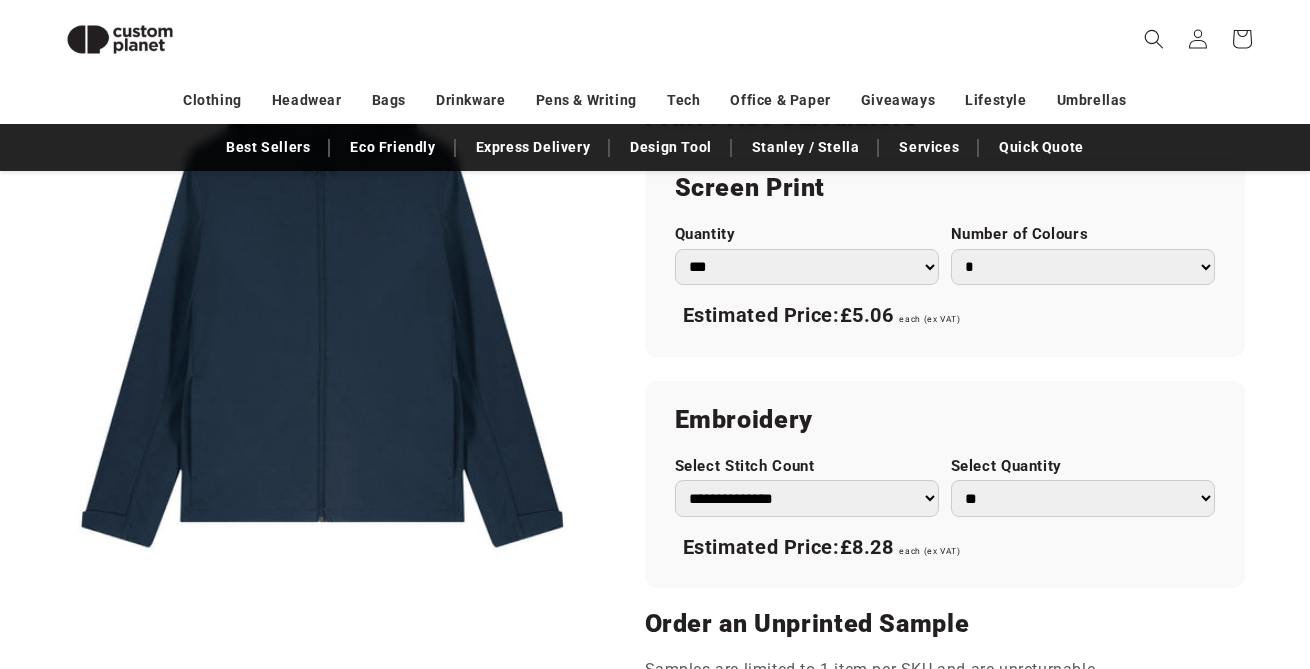 scroll, scrollTop: 1419, scrollLeft: 0, axis: vertical 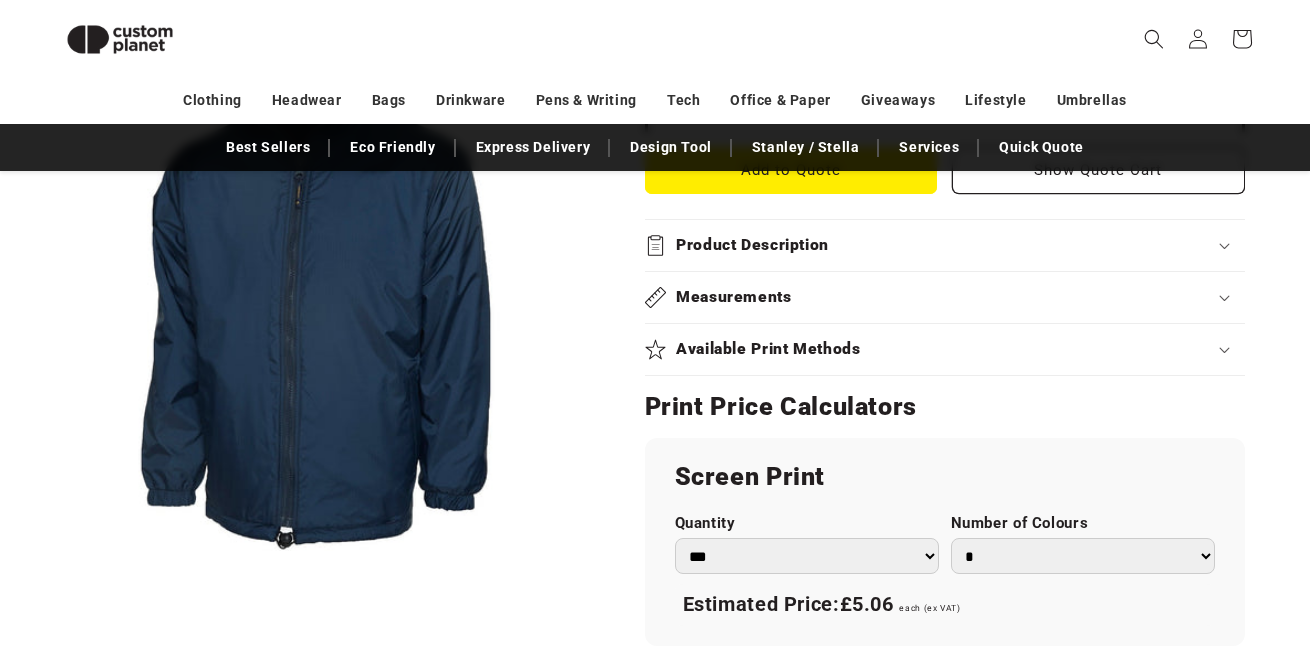 click on "Product Description" at bounding box center (945, 245) 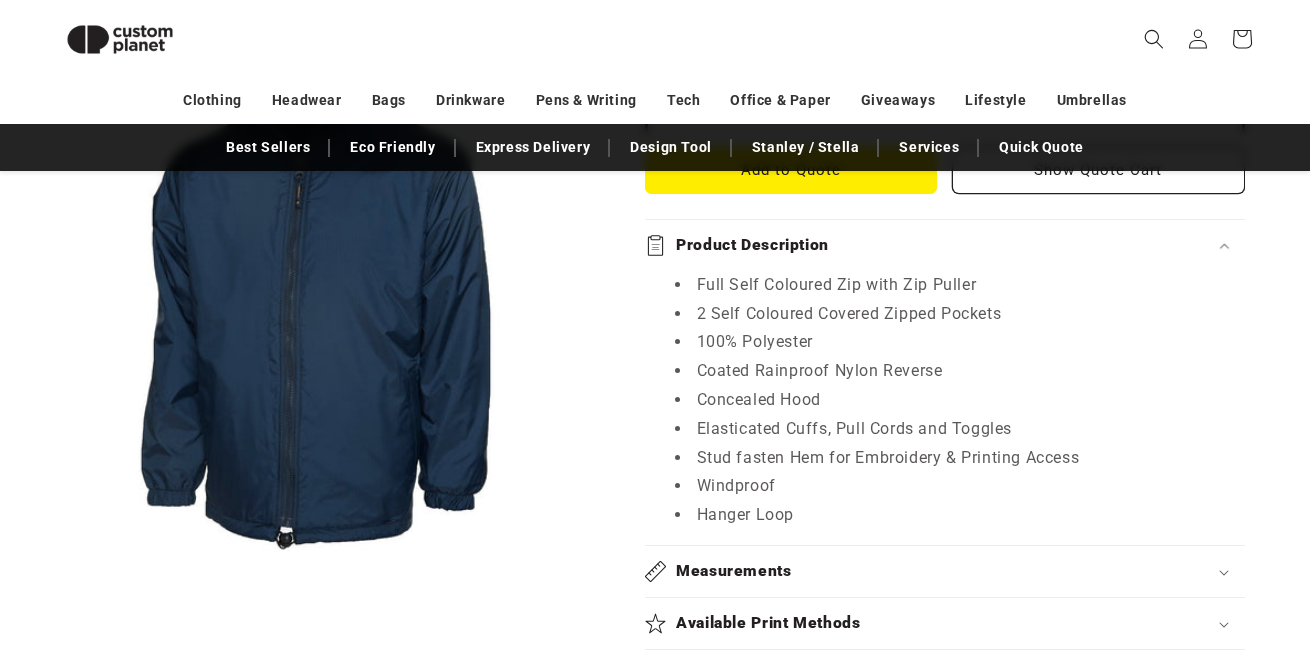 scroll, scrollTop: 883, scrollLeft: 0, axis: vertical 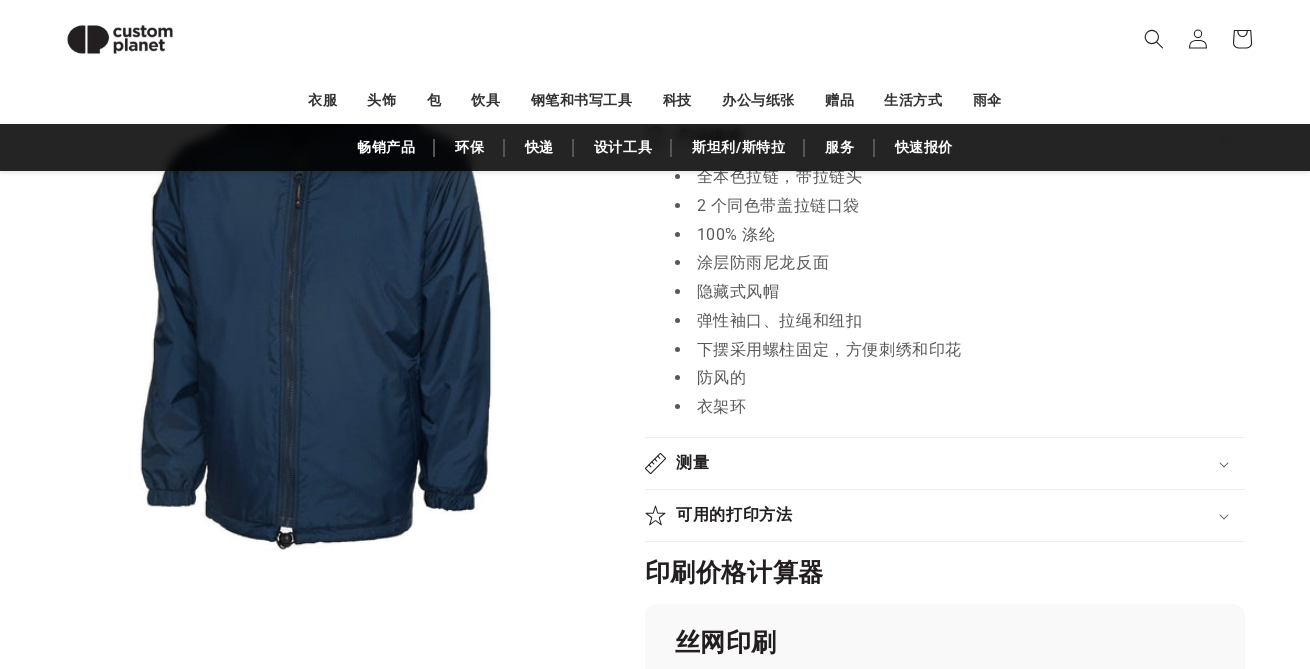 click on "隐藏式风帽" at bounding box center (955, 292) 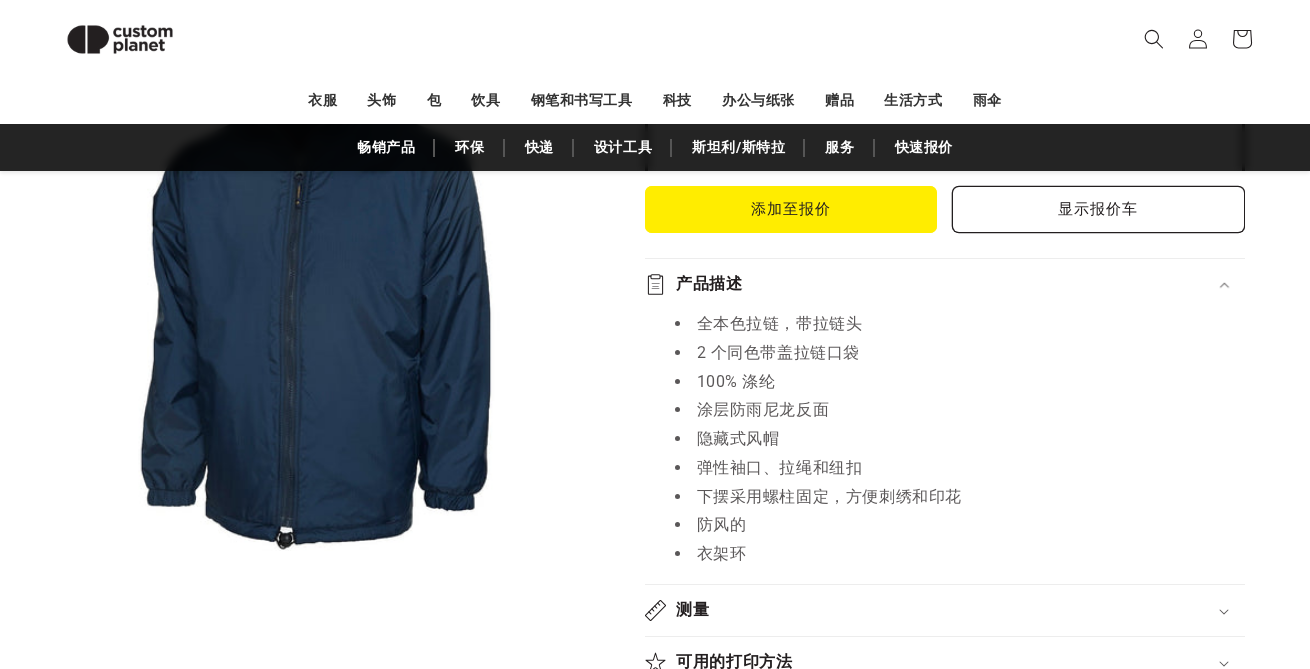 scroll, scrollTop: 735, scrollLeft: 0, axis: vertical 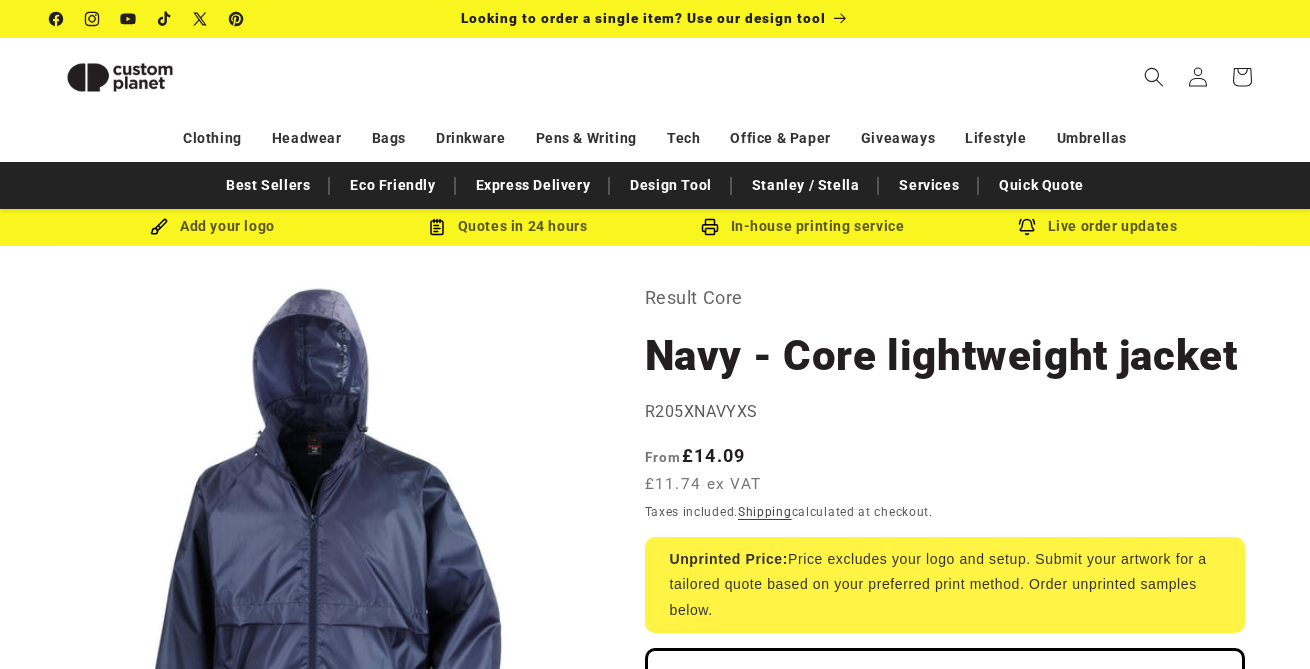 click on "Product Description" at bounding box center (945, 1059) 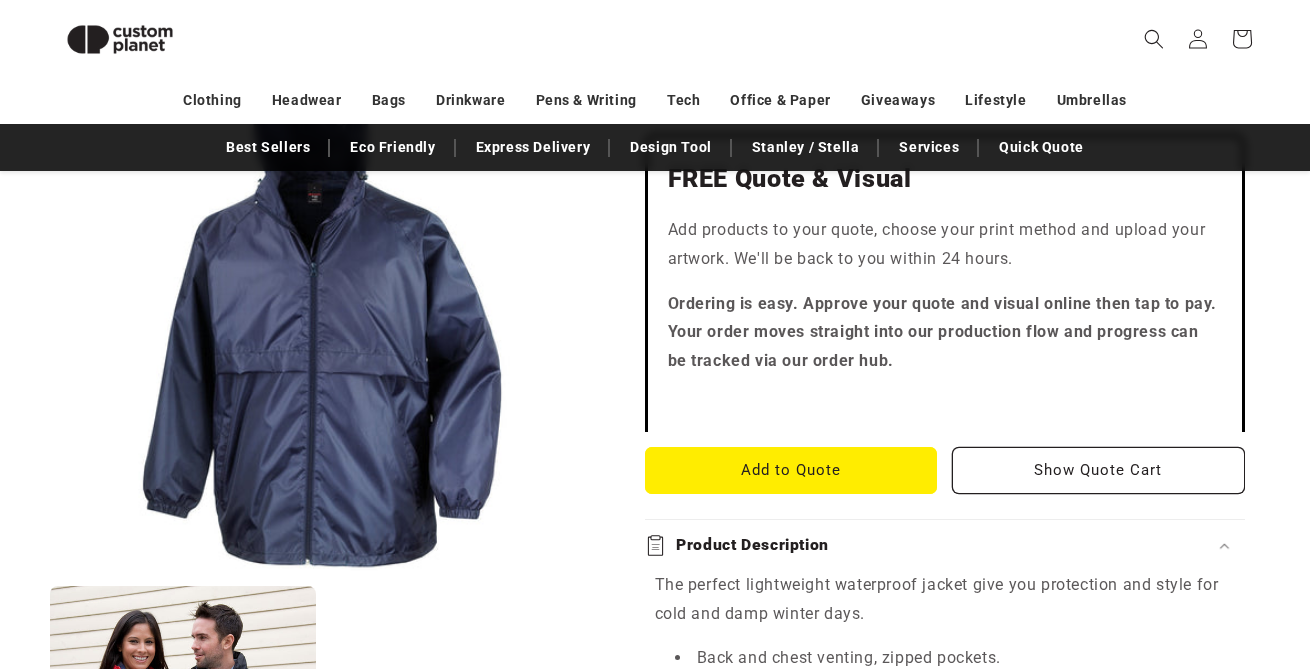 scroll, scrollTop: 529, scrollLeft: 0, axis: vertical 